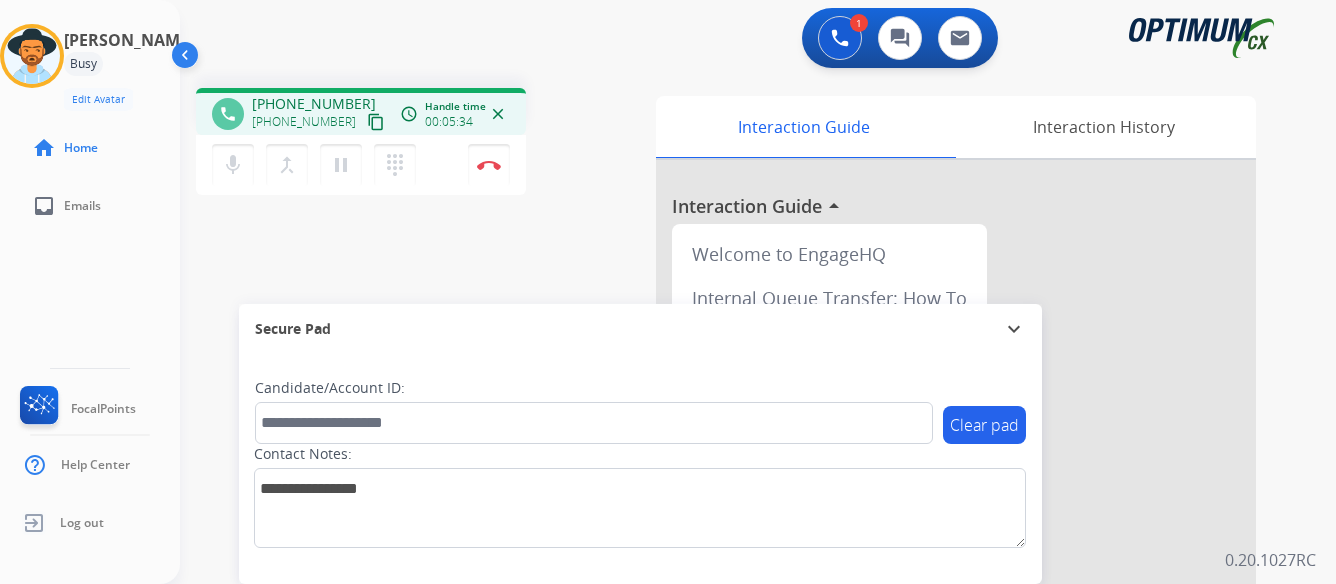 scroll, scrollTop: 0, scrollLeft: 0, axis: both 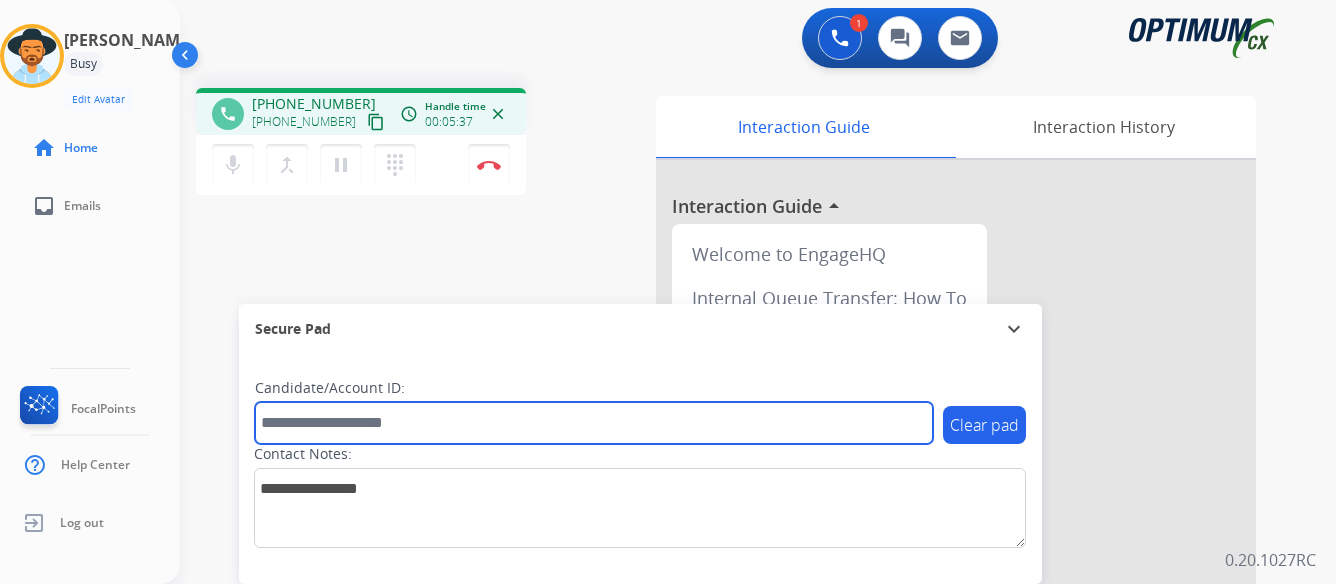 paste on "*******" 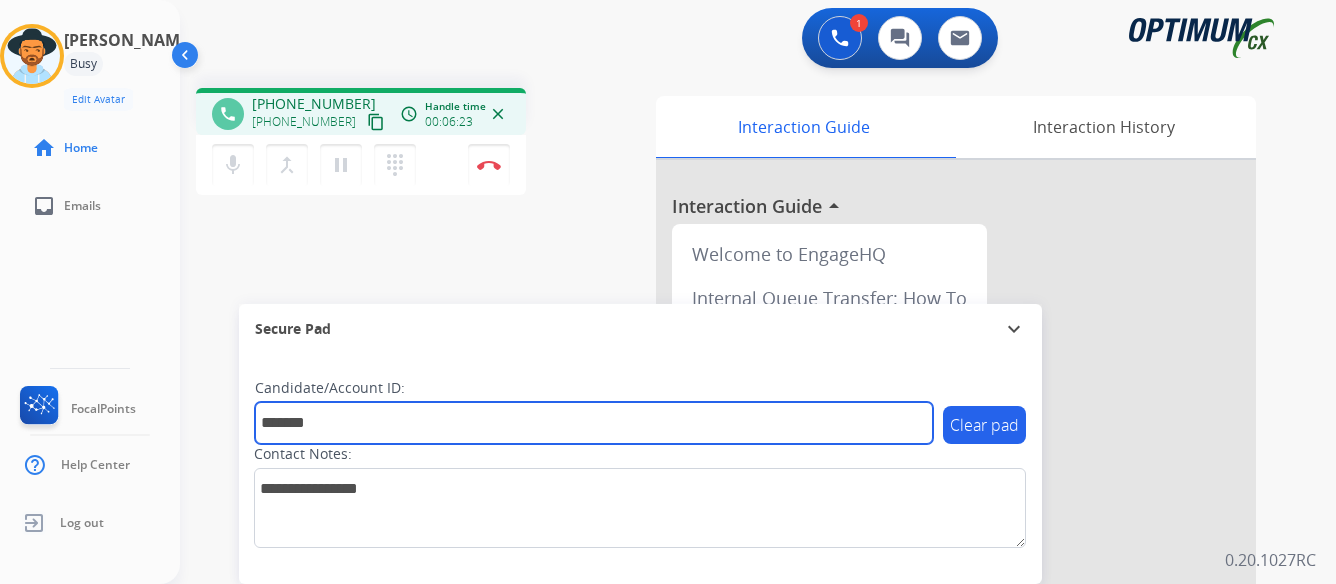 type on "*******" 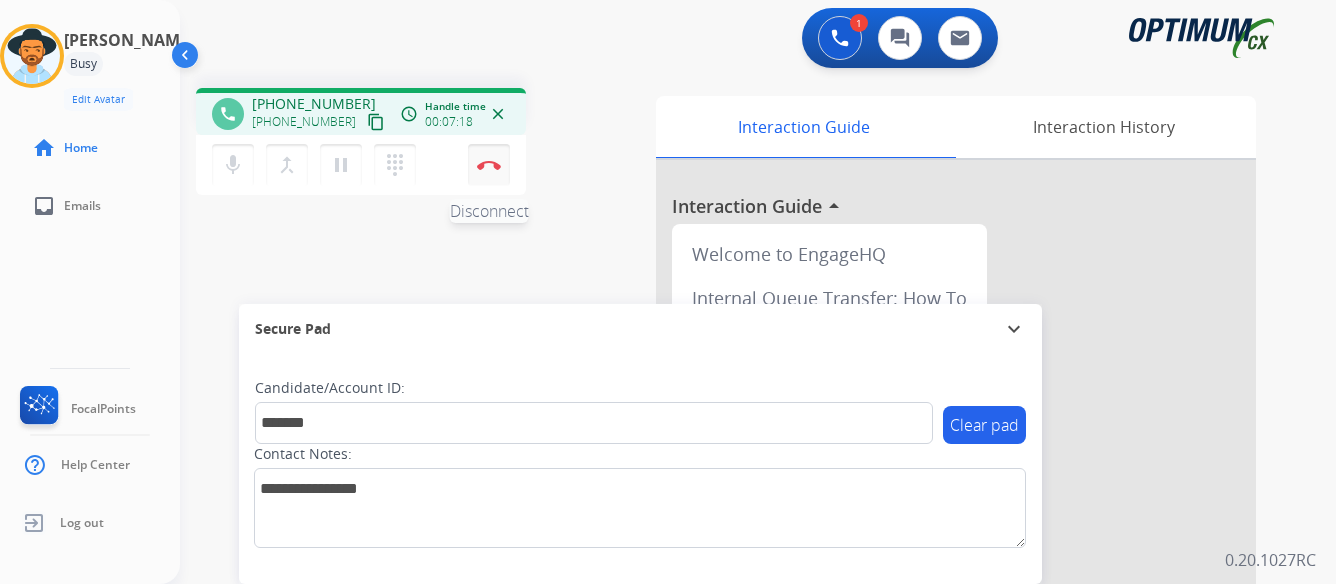 click at bounding box center [489, 165] 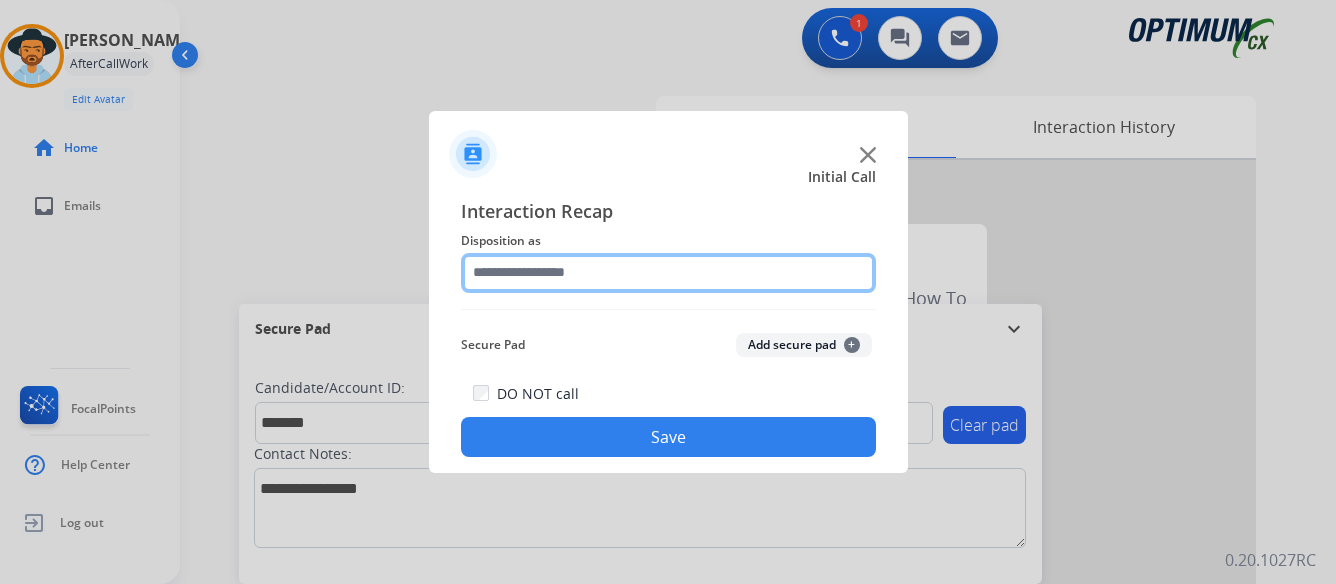 click 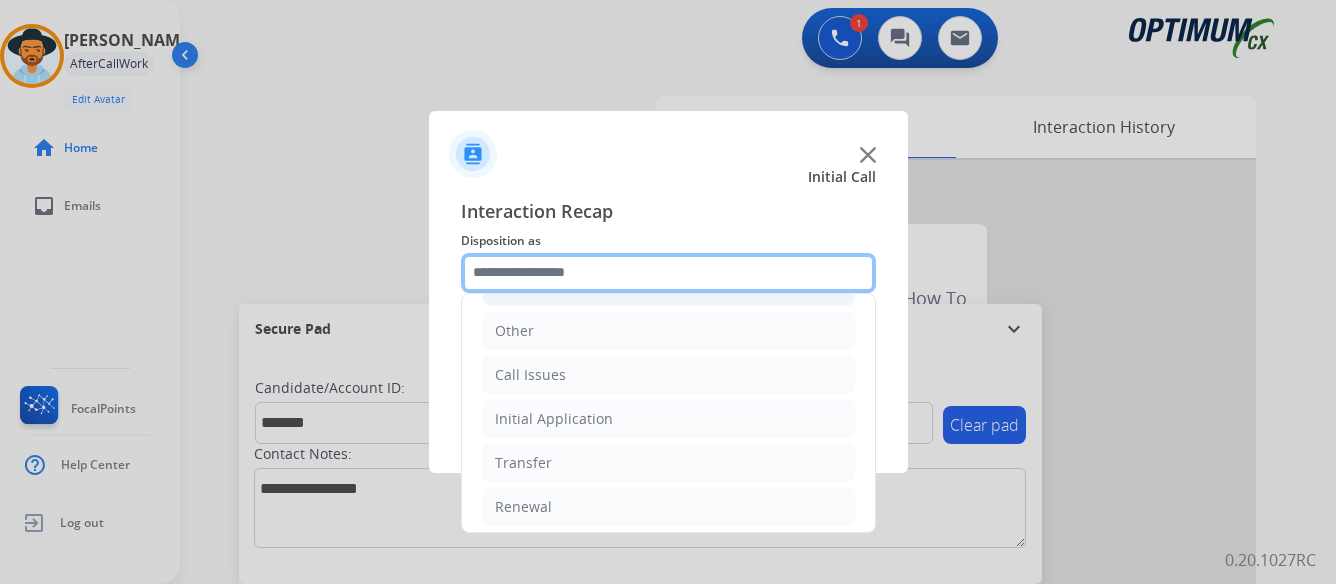 scroll, scrollTop: 136, scrollLeft: 0, axis: vertical 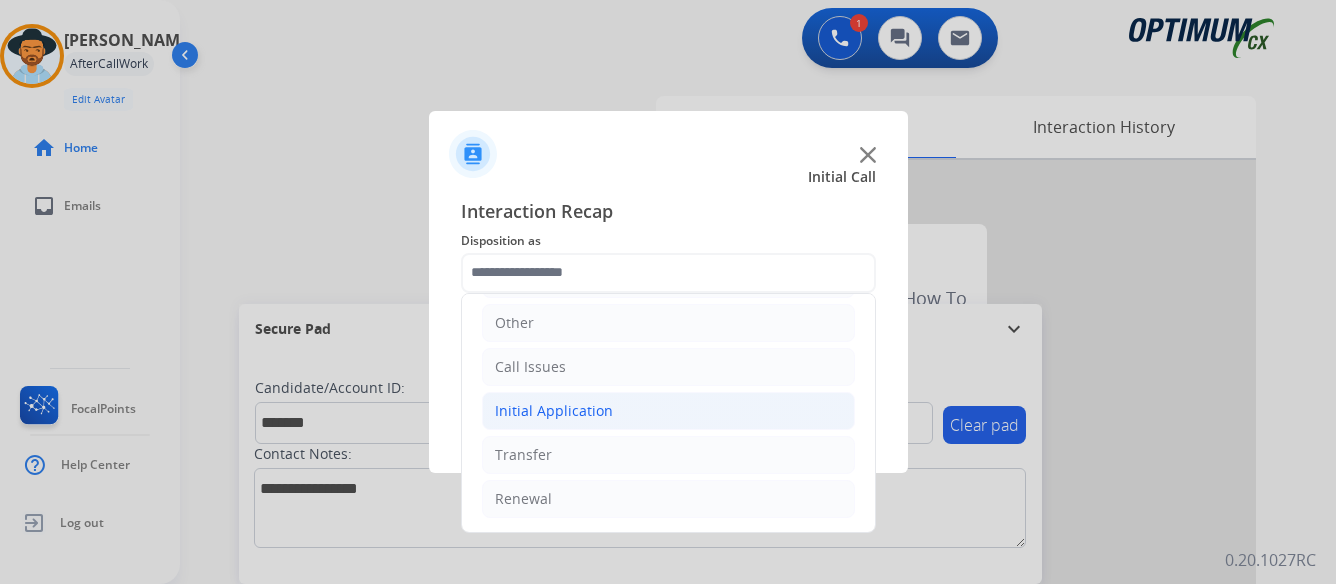 click on "Initial Application" 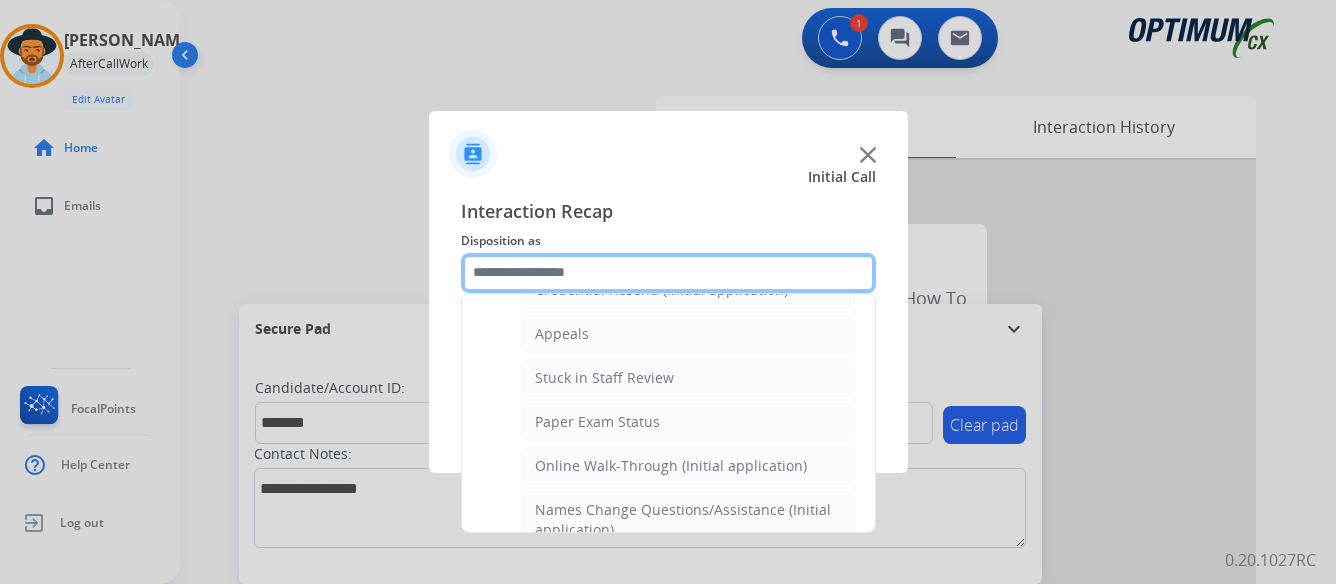 scroll, scrollTop: 336, scrollLeft: 0, axis: vertical 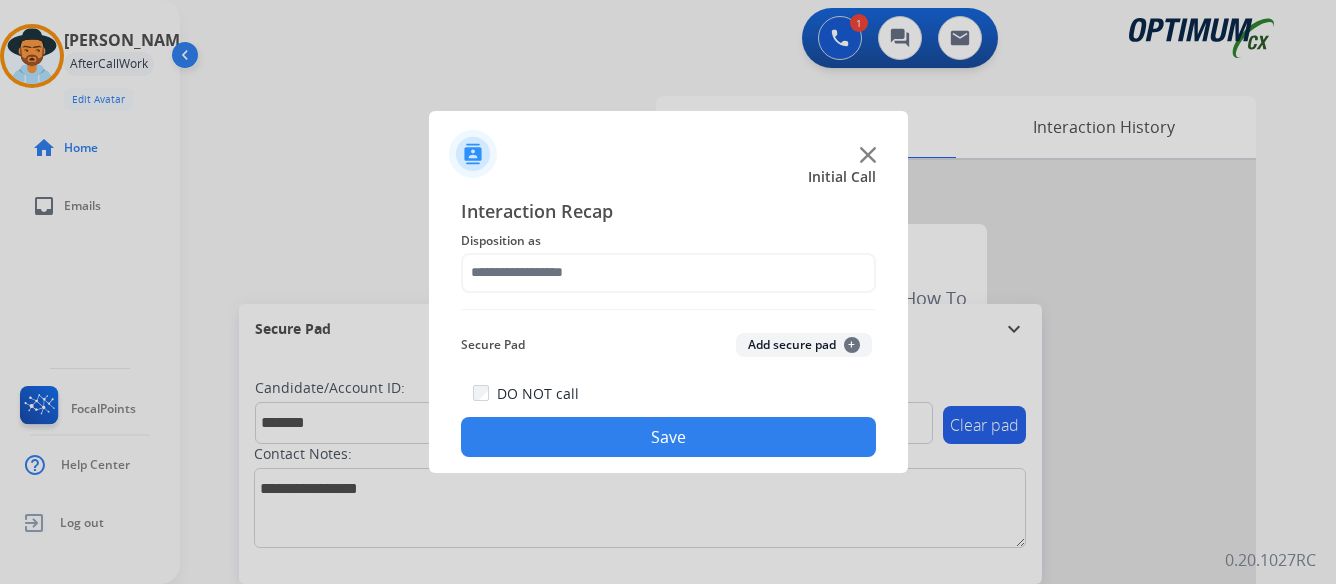click on "Save" 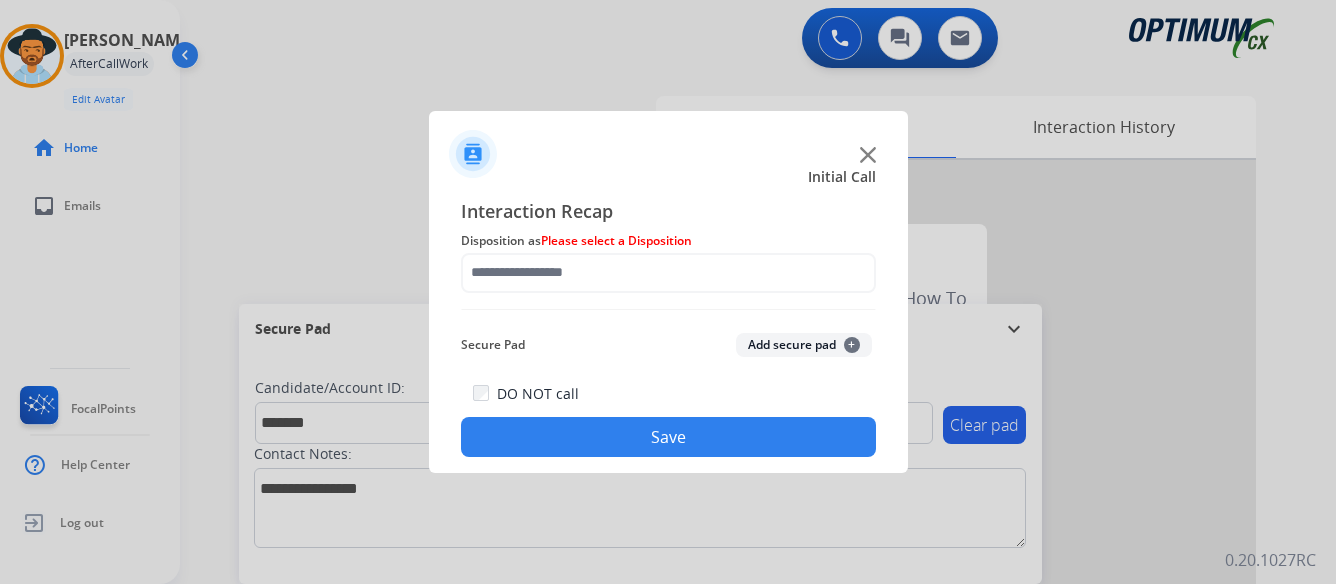 click on "Please select a Disposition" 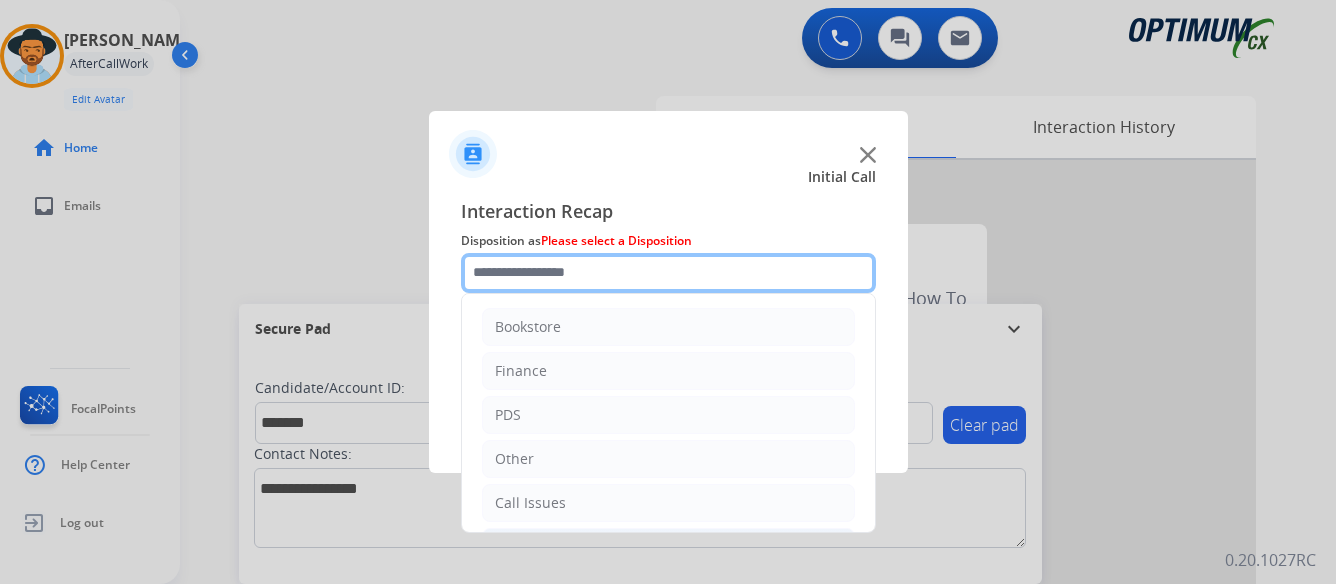 click 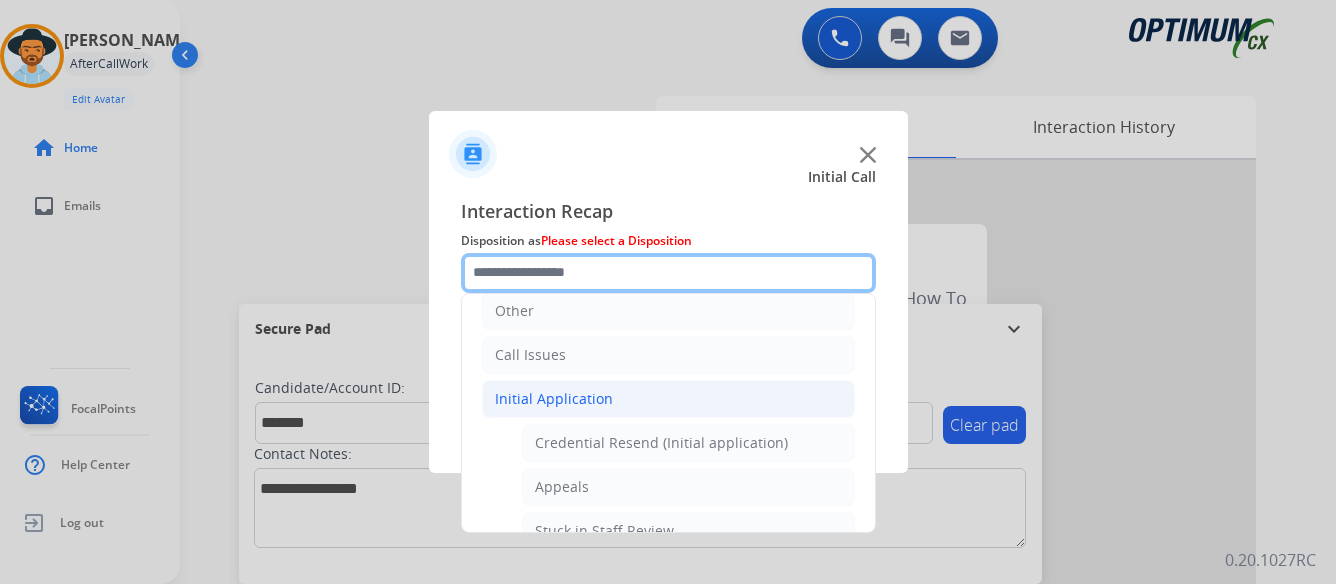 scroll, scrollTop: 200, scrollLeft: 0, axis: vertical 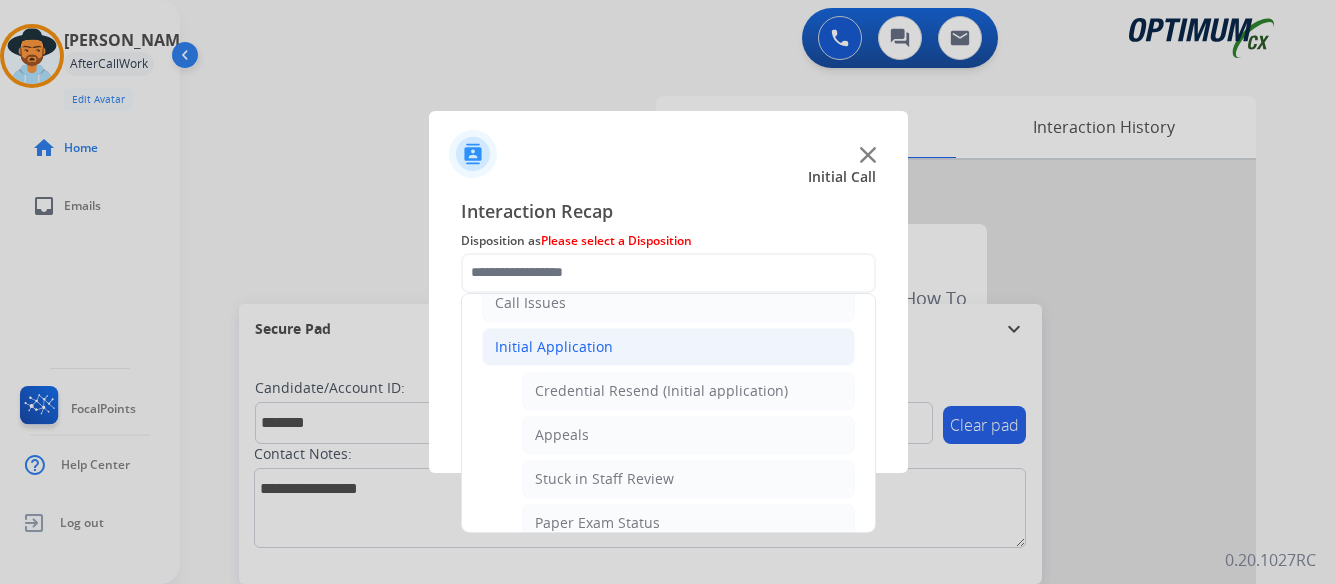 click on "Initial Application" 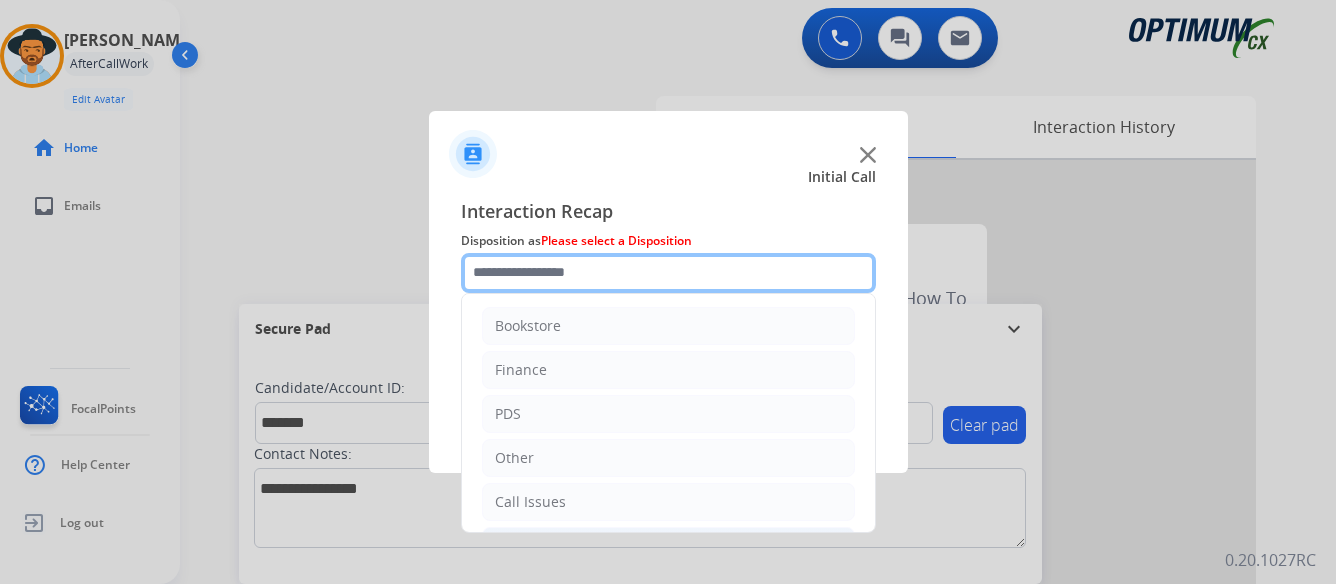 scroll, scrollTop: 0, scrollLeft: 0, axis: both 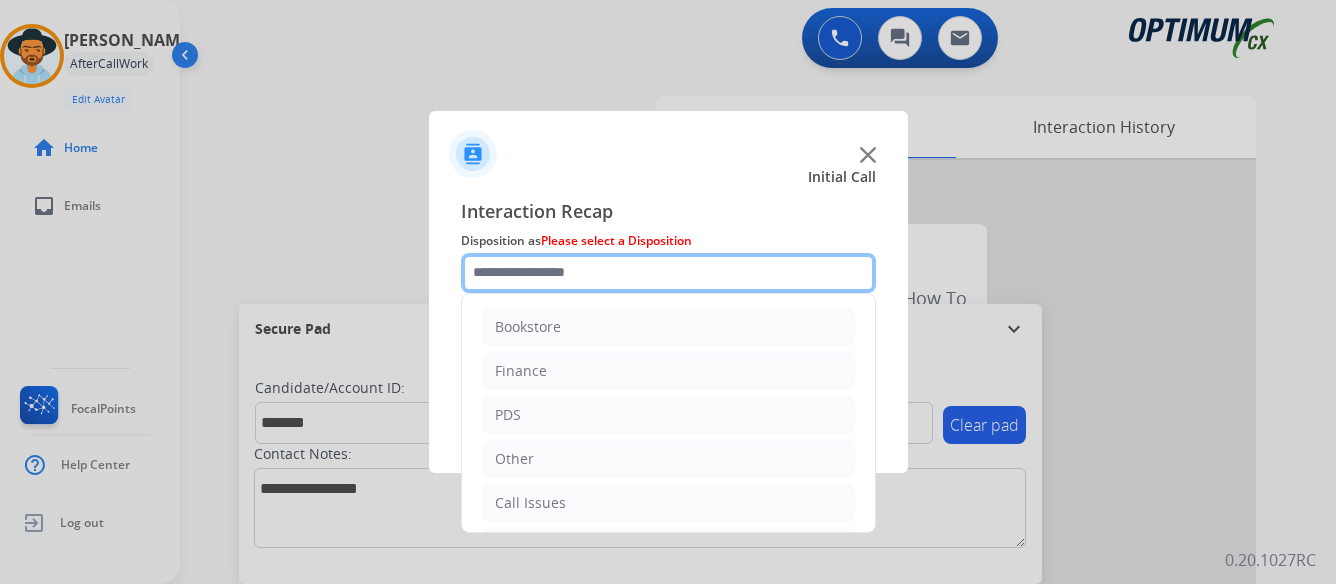 click 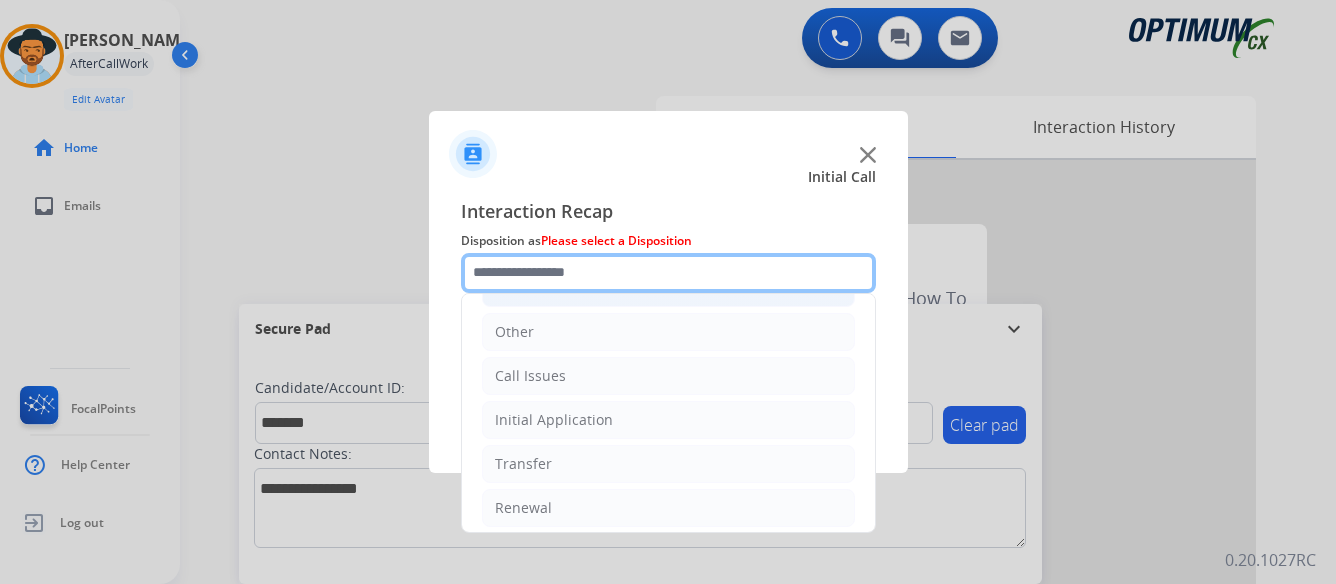 scroll, scrollTop: 136, scrollLeft: 0, axis: vertical 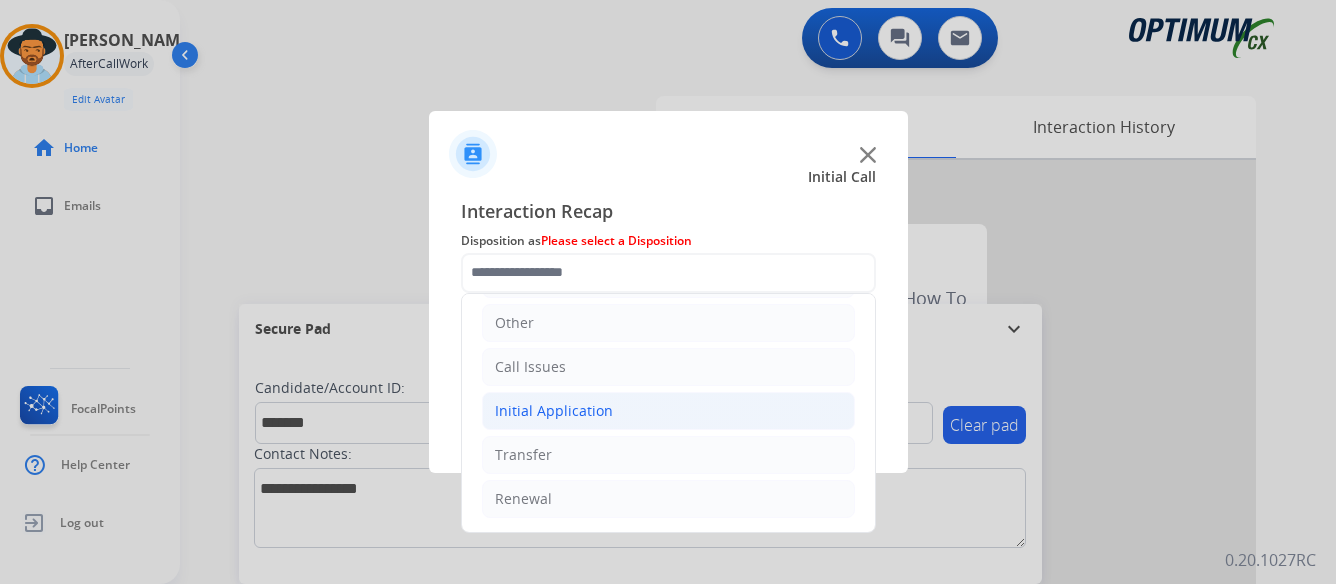 click on "Initial Application" 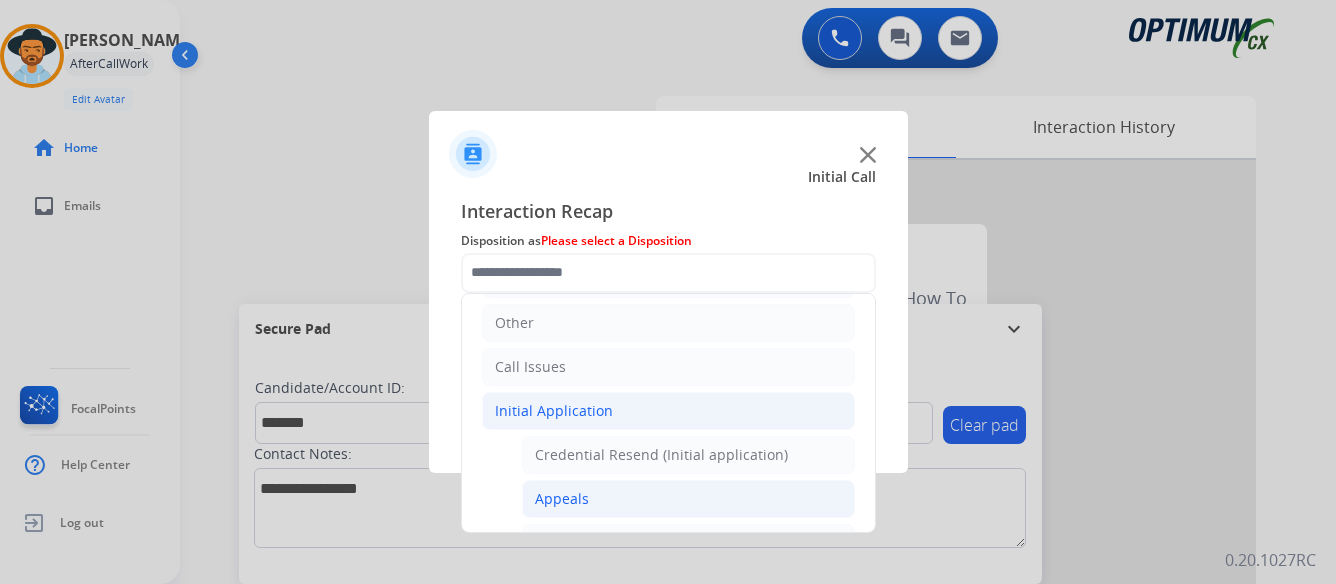 click on "Appeals" 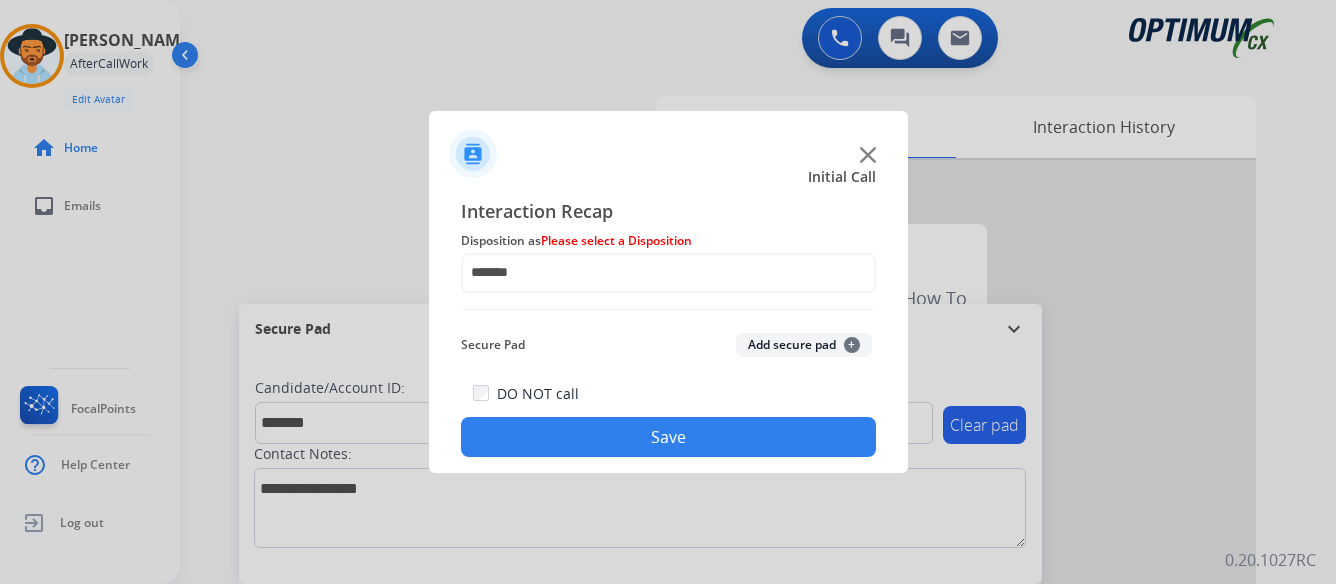 click on "Save" 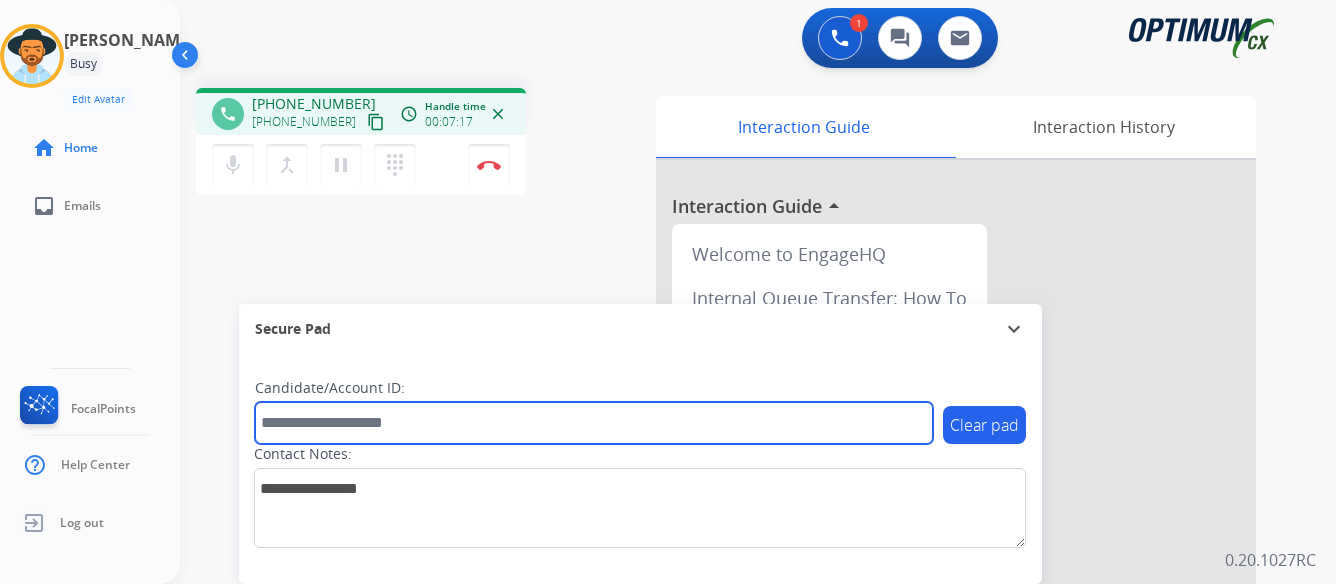 click at bounding box center [594, 423] 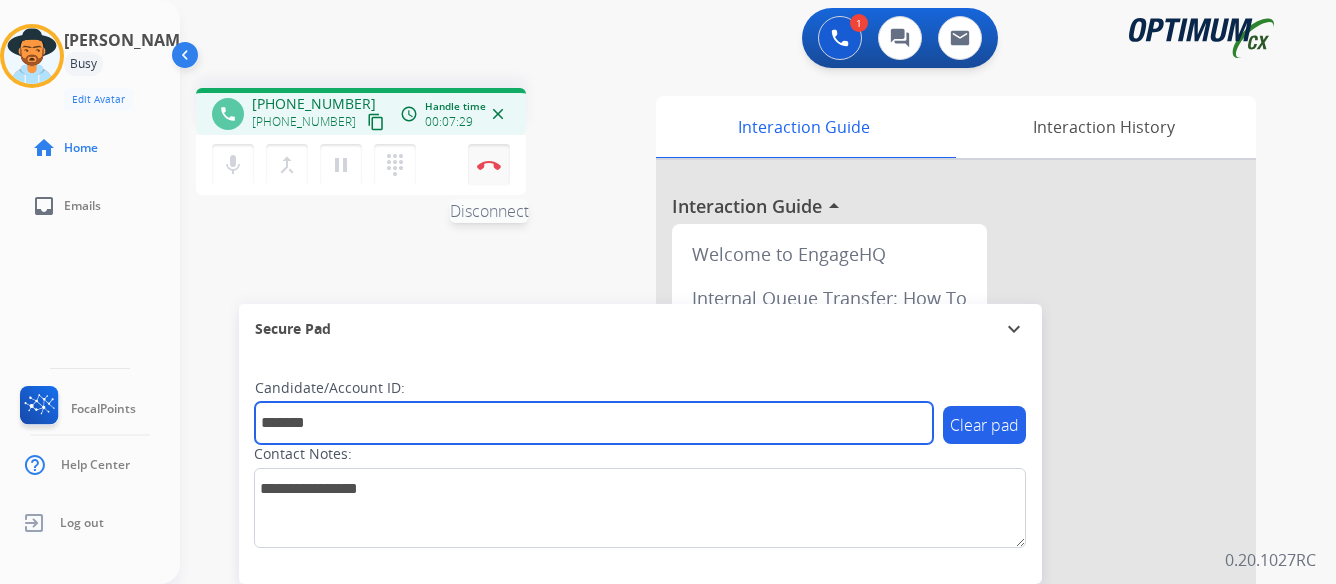 type on "*******" 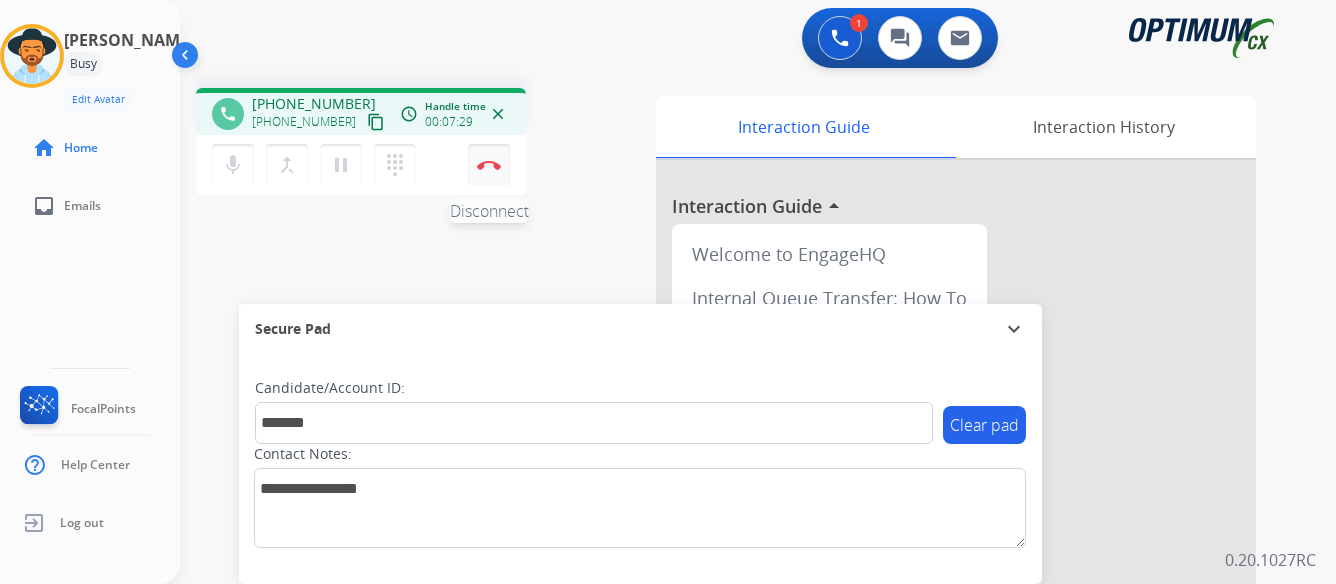 click at bounding box center [489, 165] 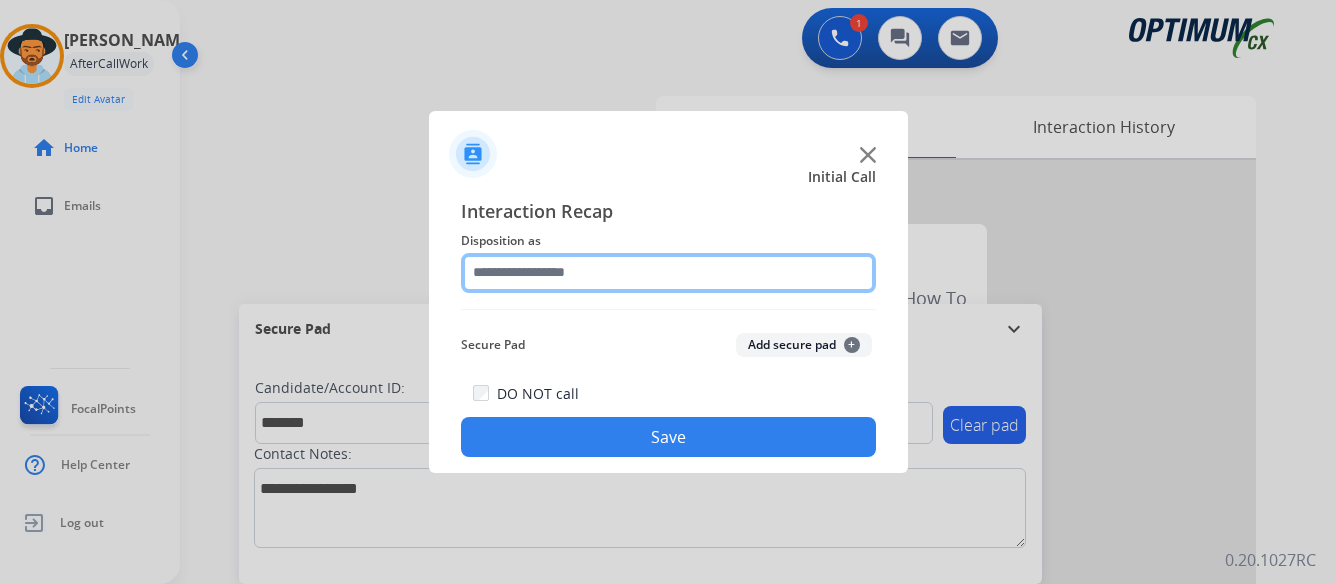 click 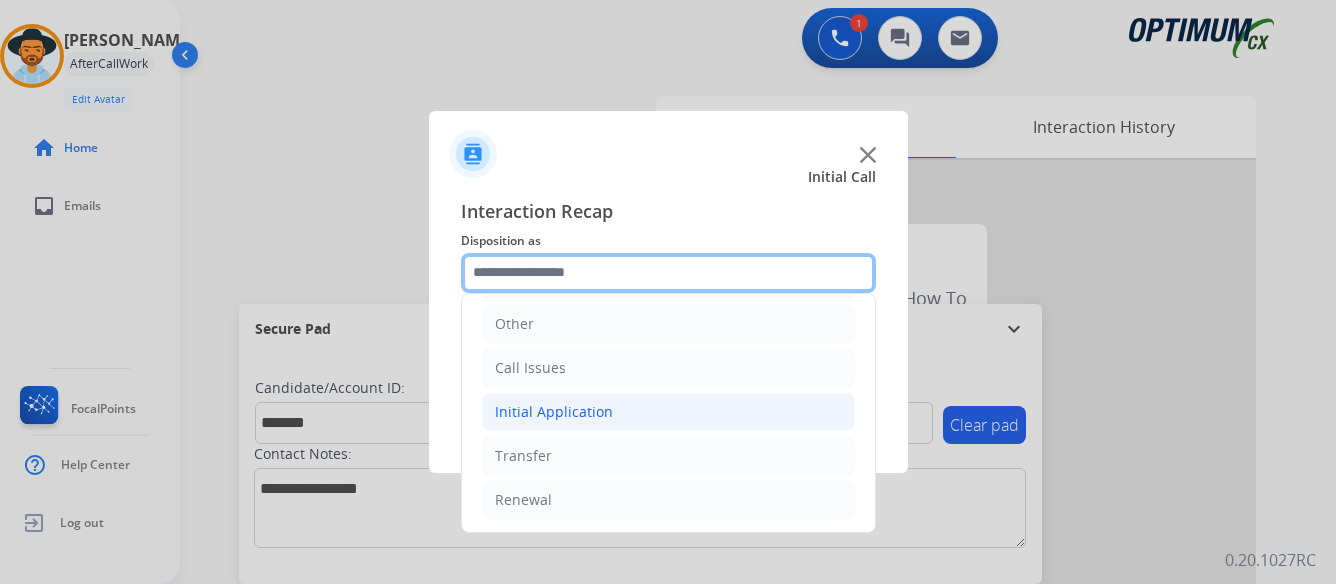 scroll, scrollTop: 136, scrollLeft: 0, axis: vertical 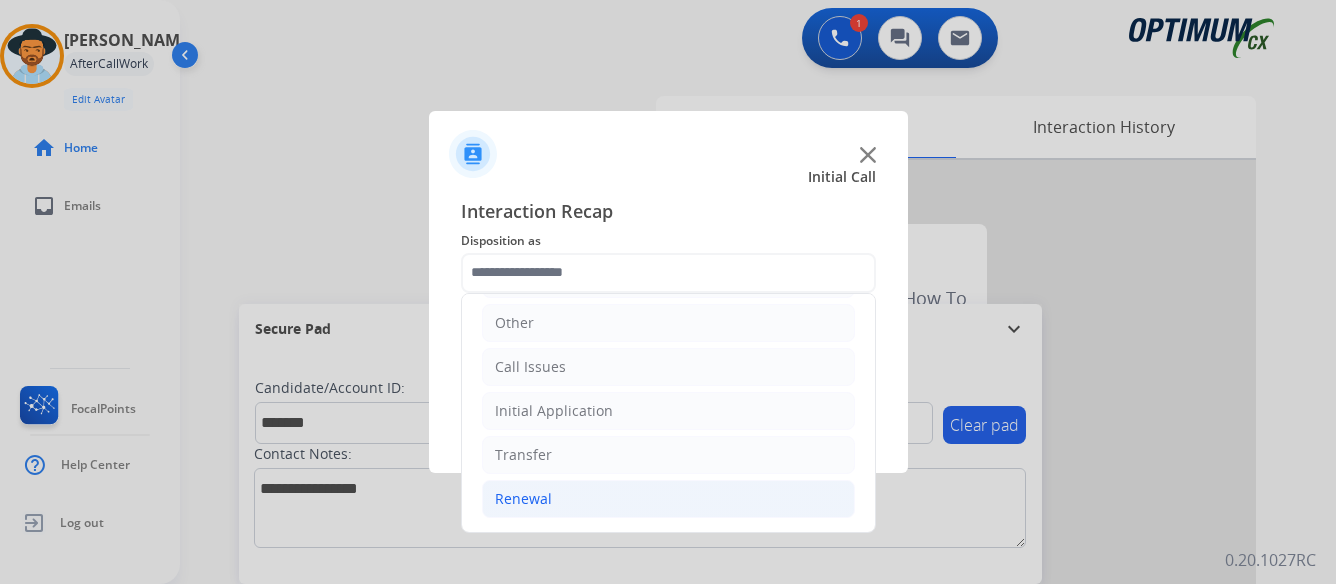 click on "Renewal" 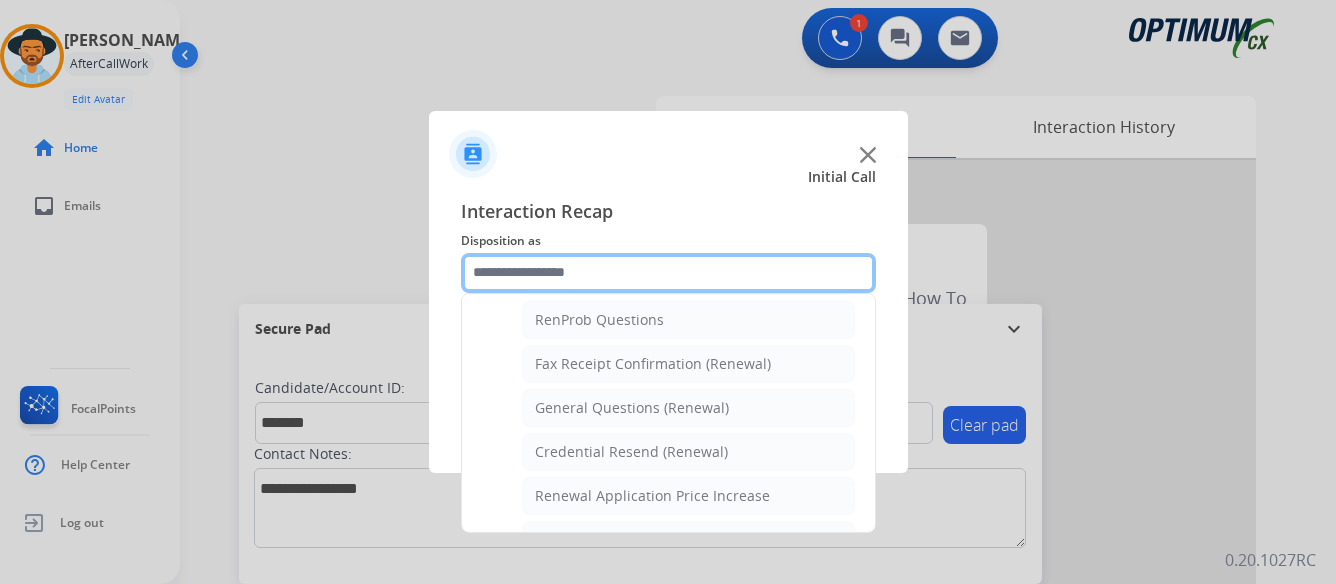 scroll, scrollTop: 636, scrollLeft: 0, axis: vertical 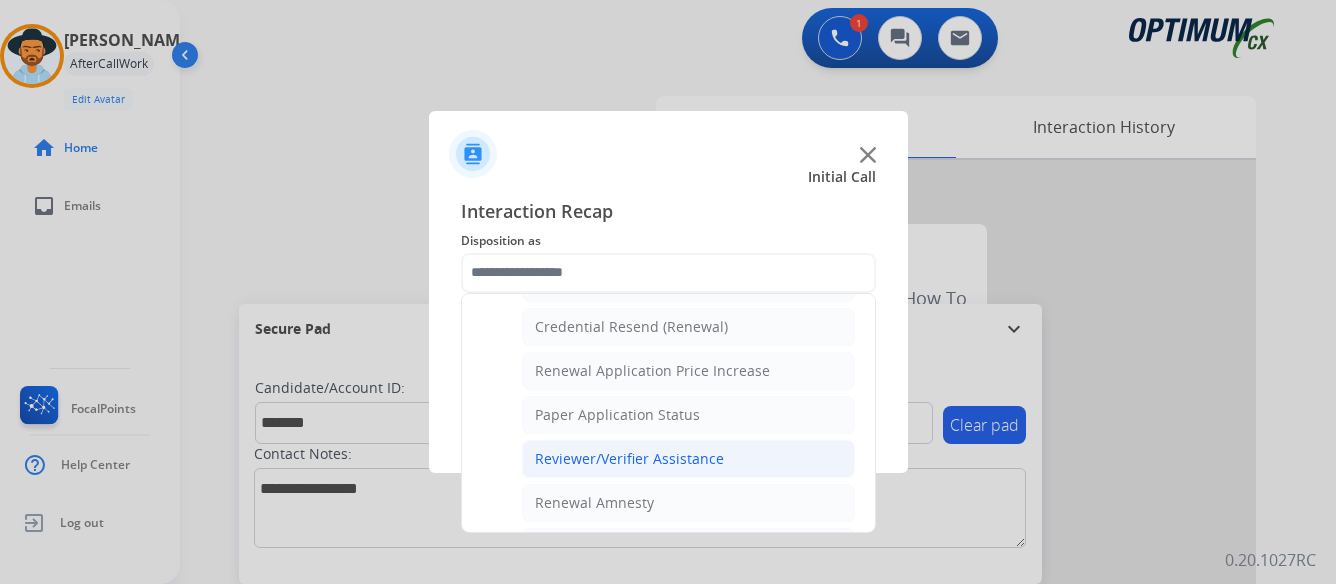 click on "Reviewer/Verifier Assistance" 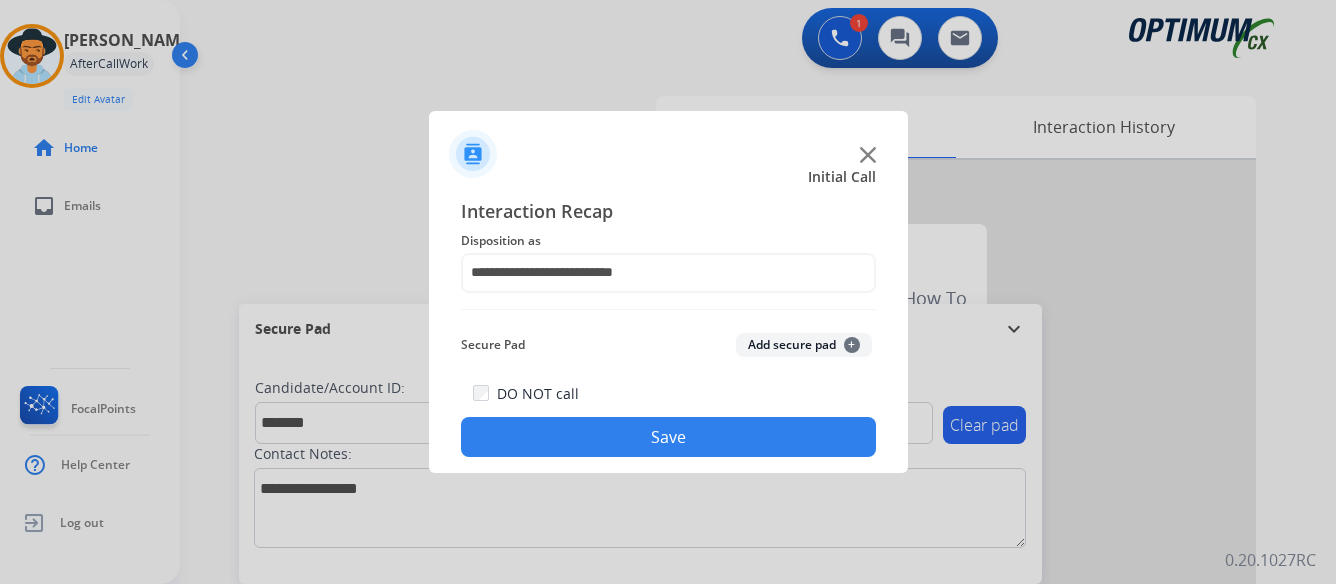 click on "Save" 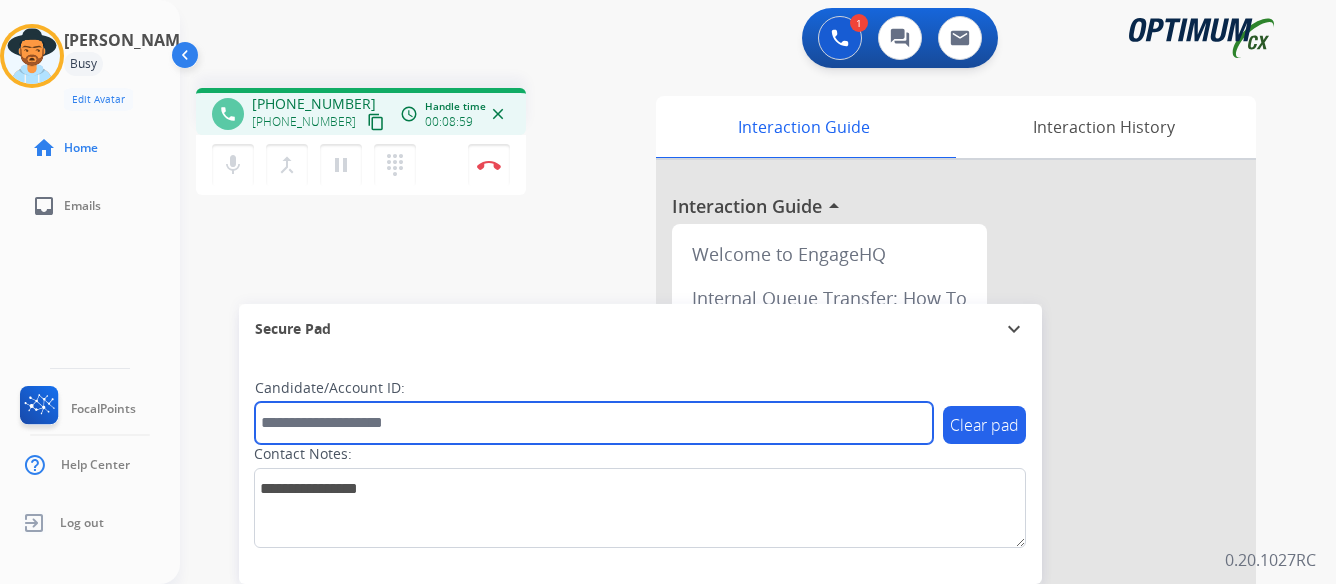paste on "*******" 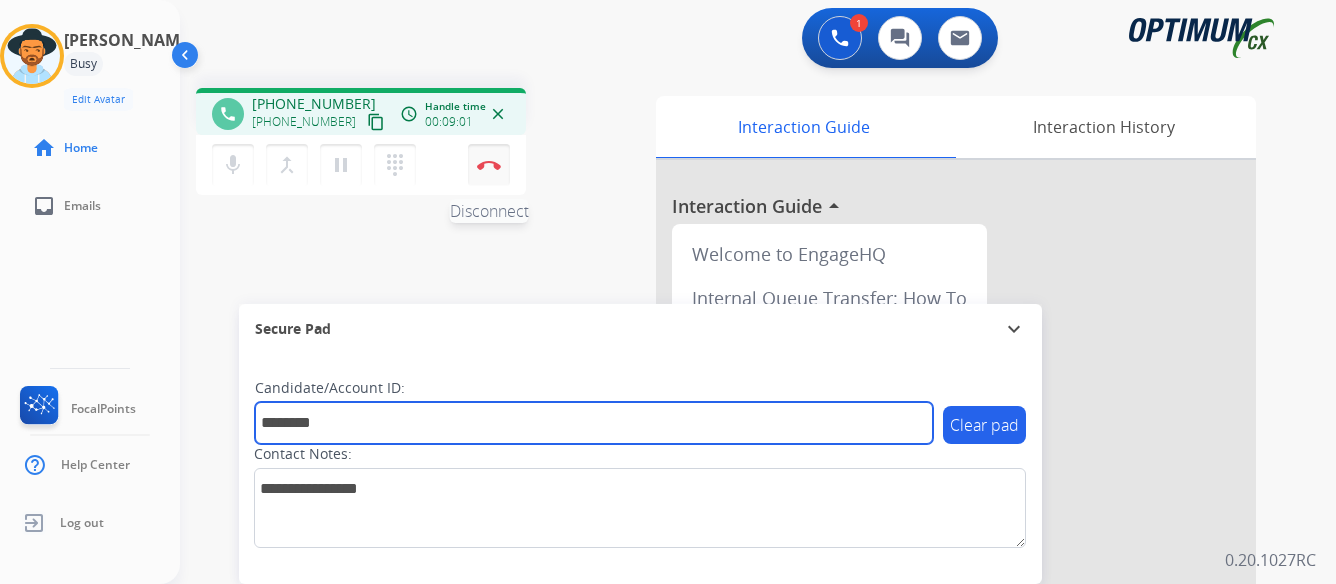 type on "*******" 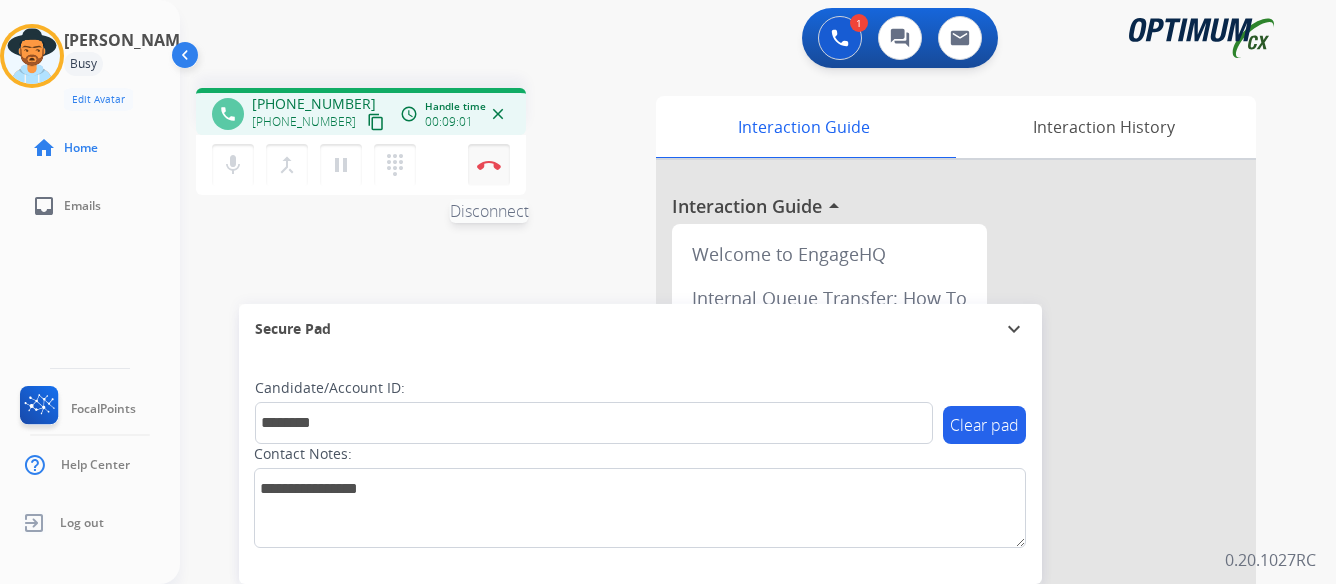 click at bounding box center [489, 165] 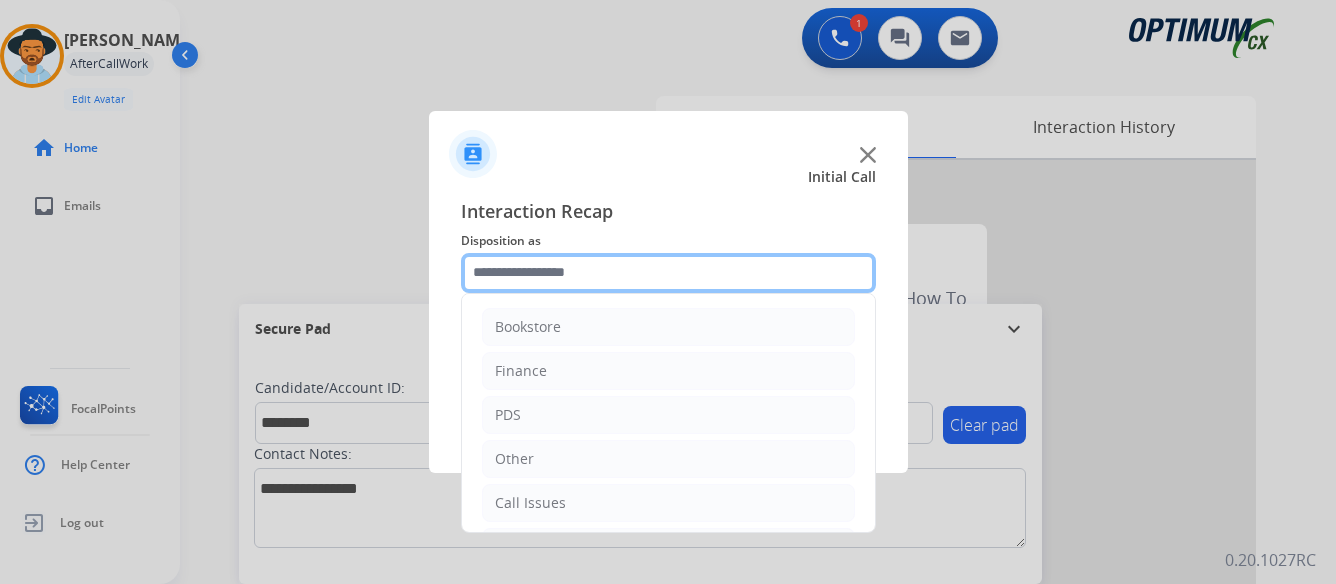 click 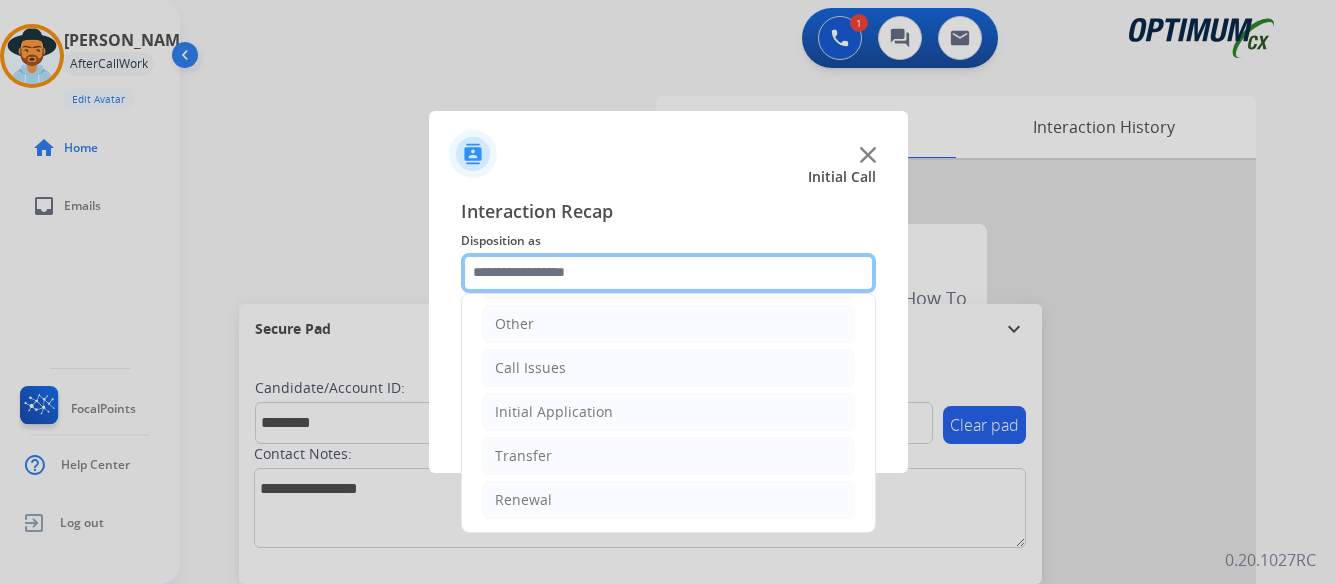 scroll, scrollTop: 136, scrollLeft: 0, axis: vertical 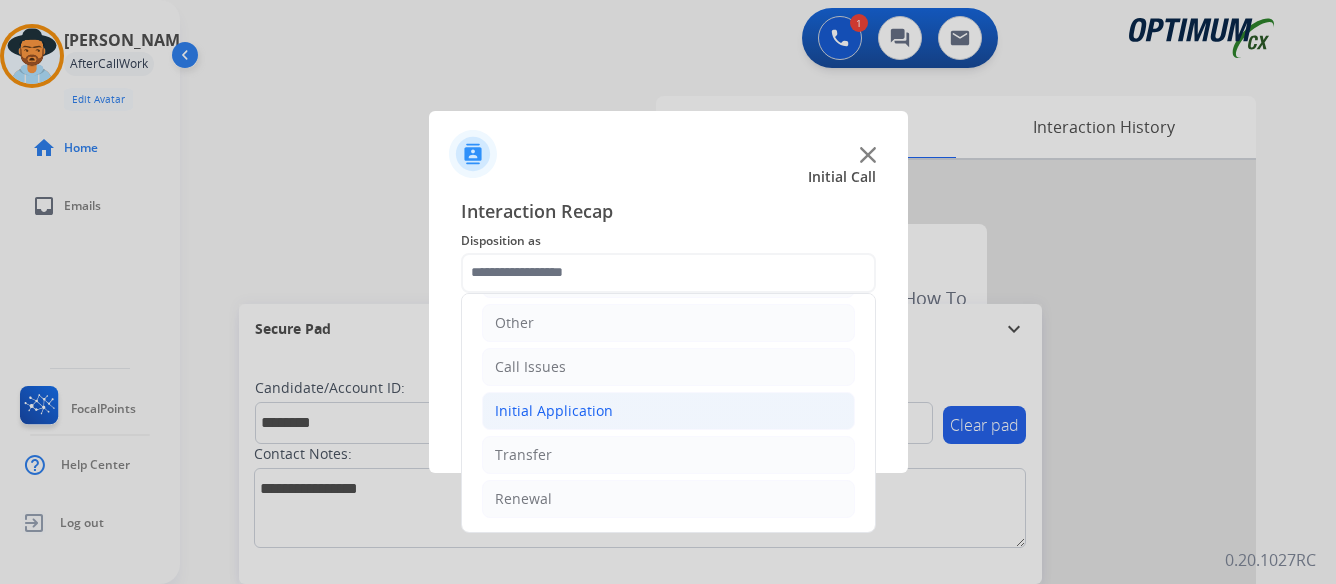 click on "Initial Application" 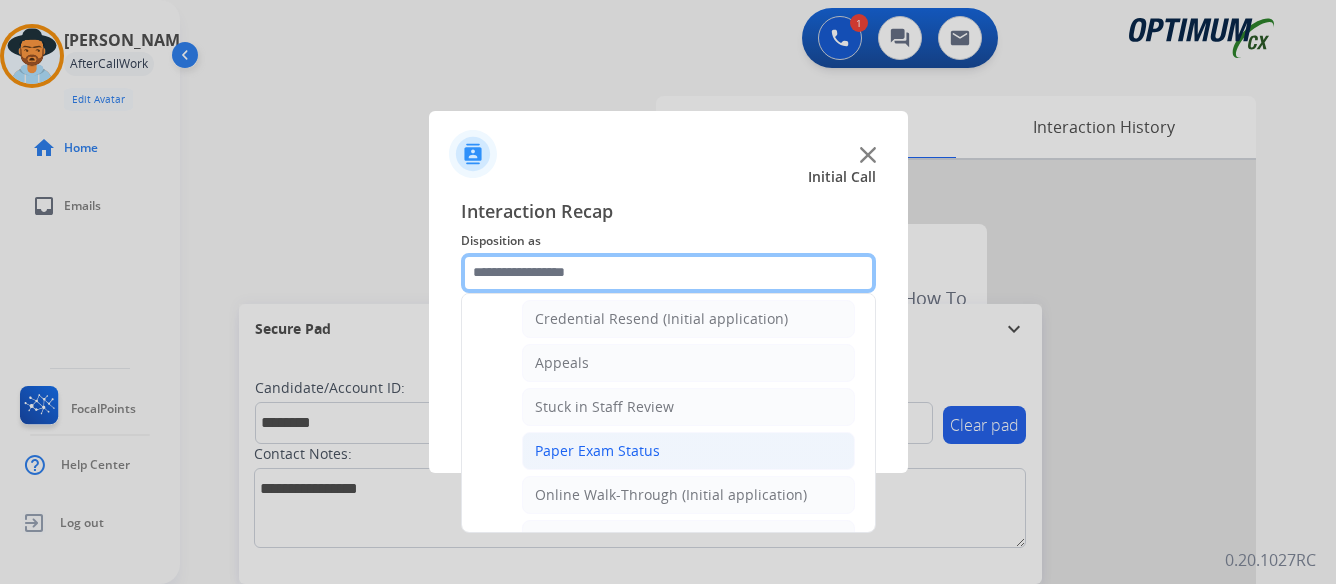 scroll, scrollTop: 236, scrollLeft: 0, axis: vertical 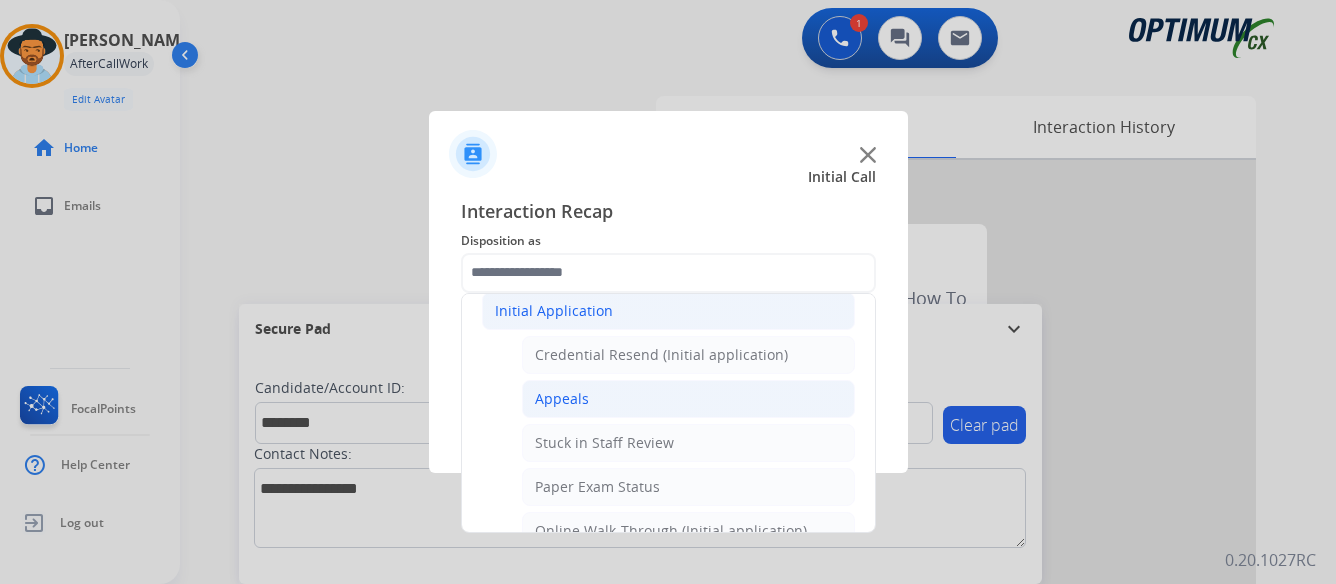 click on "Appeals" 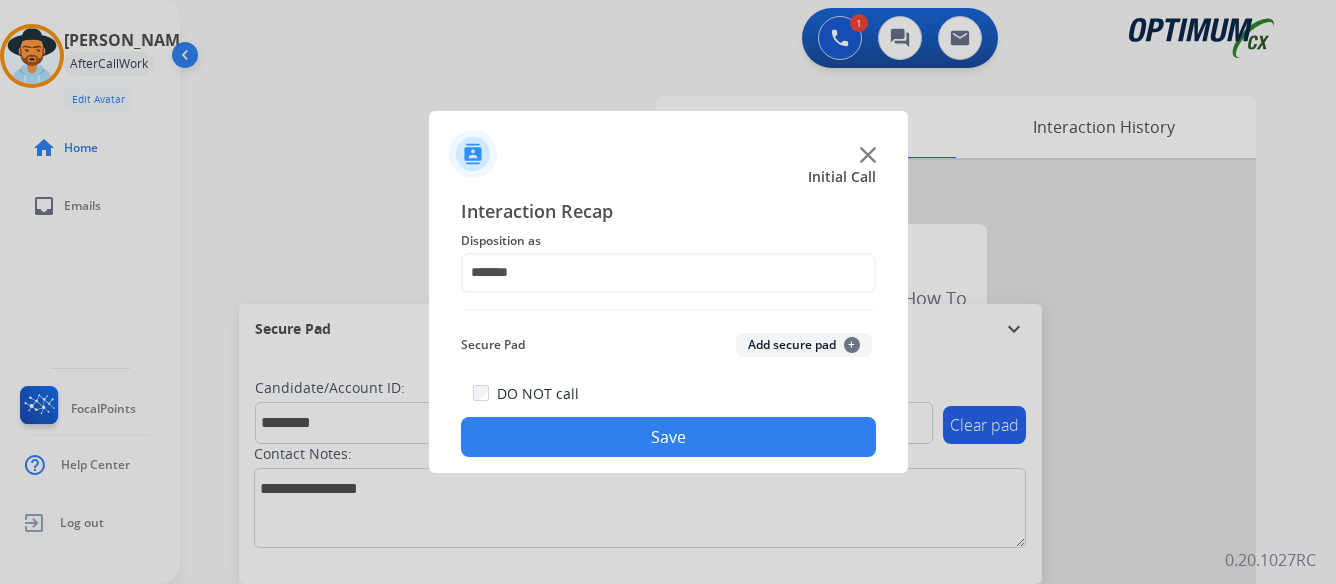 click on "Save" 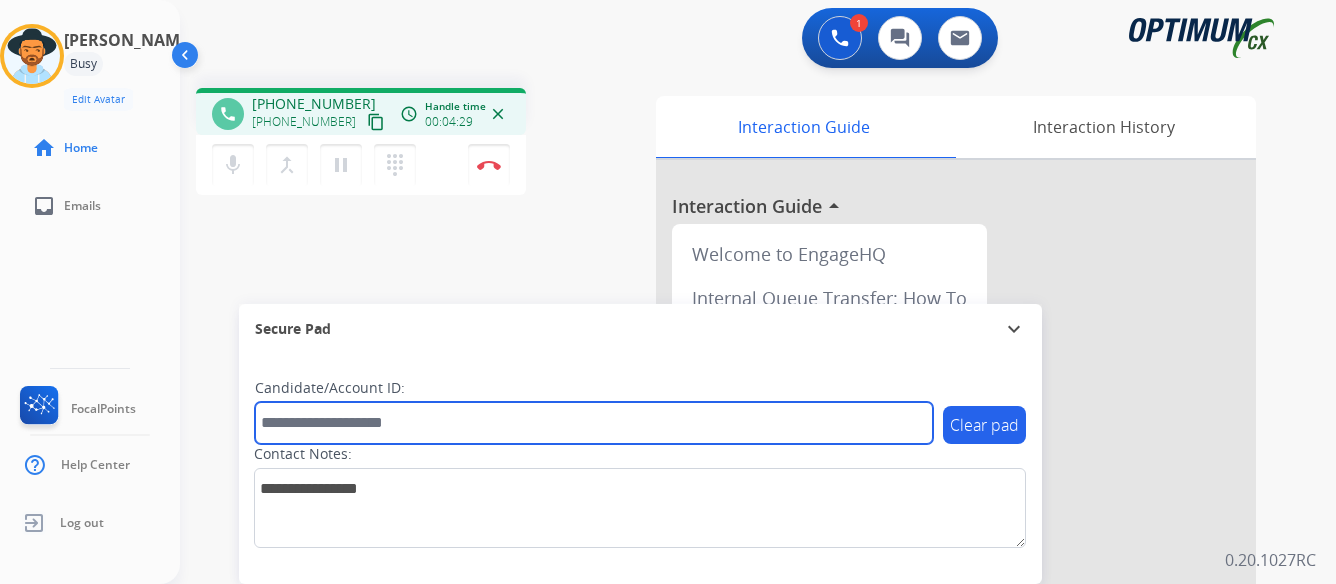 paste on "*******" 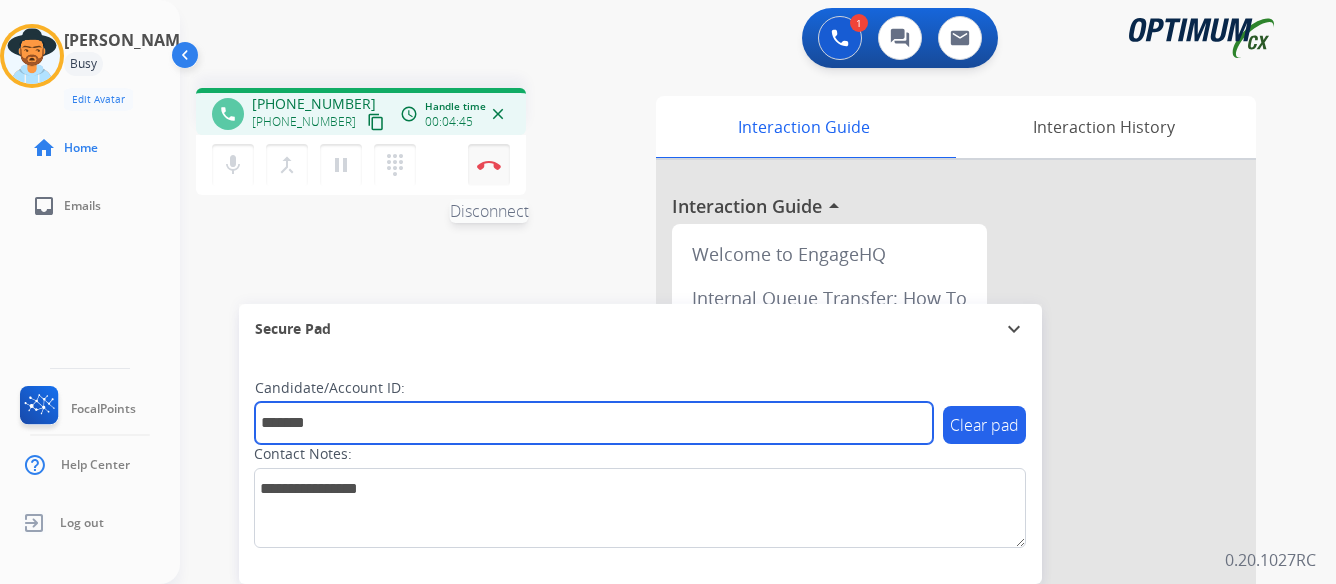 type on "*******" 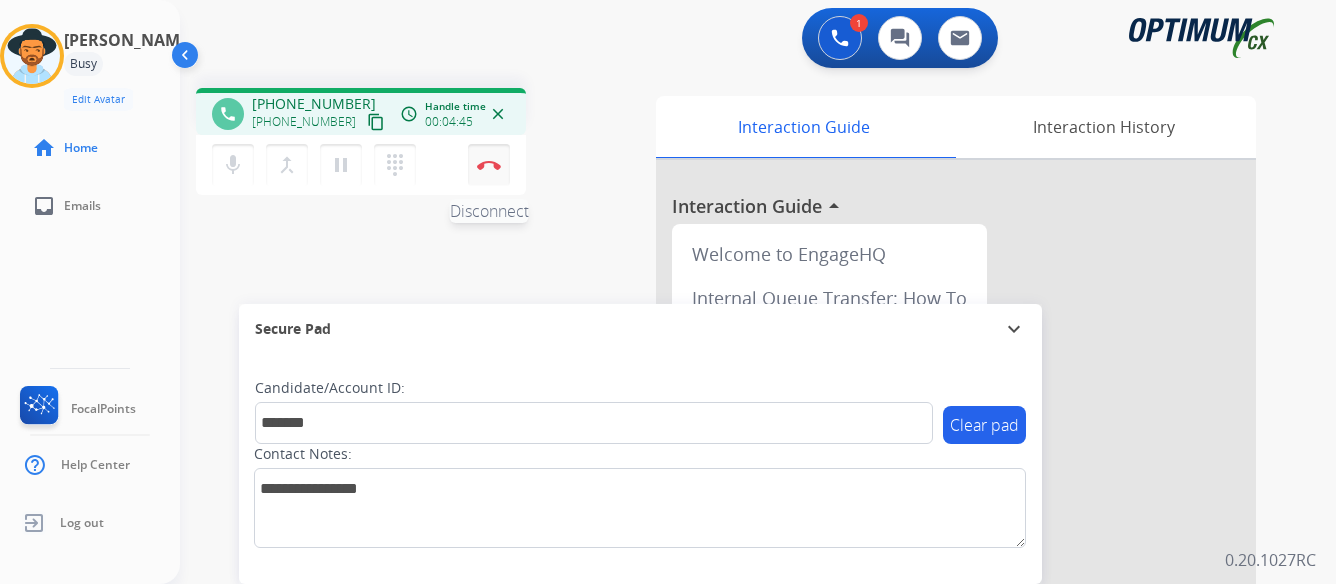 click at bounding box center (489, 165) 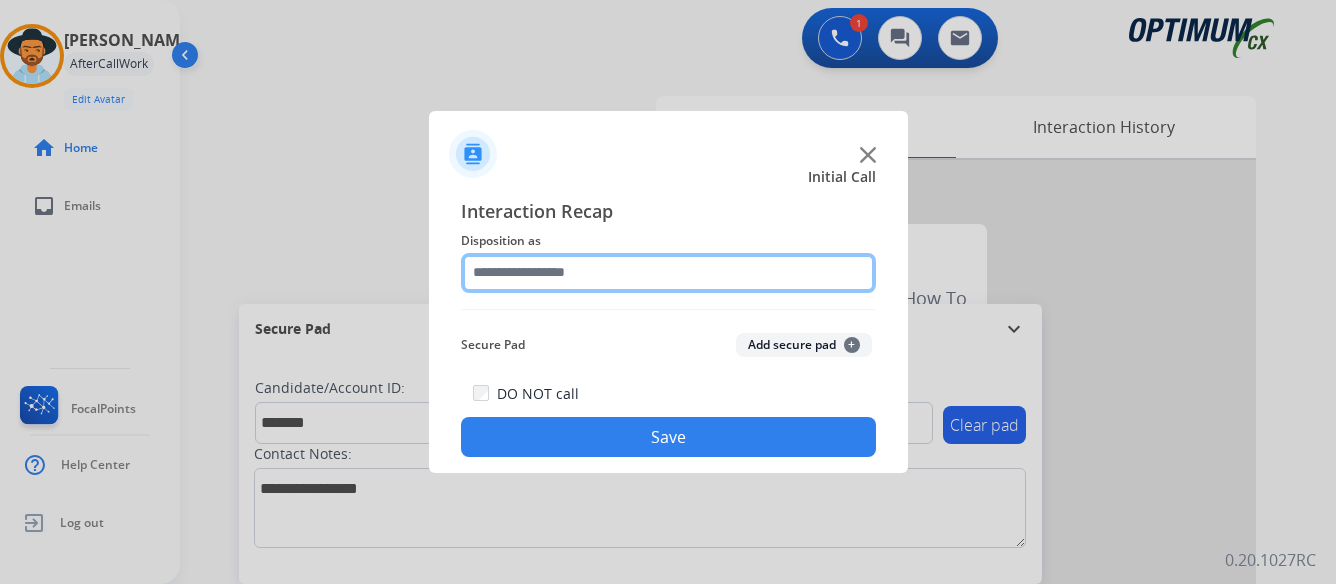 click 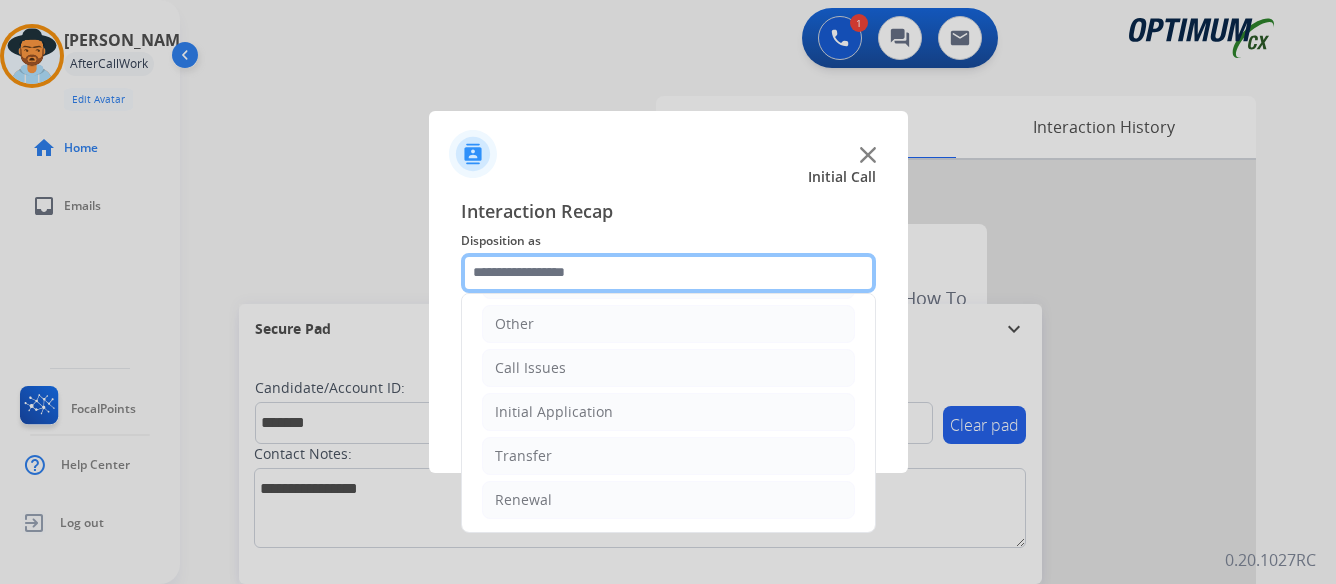 scroll, scrollTop: 136, scrollLeft: 0, axis: vertical 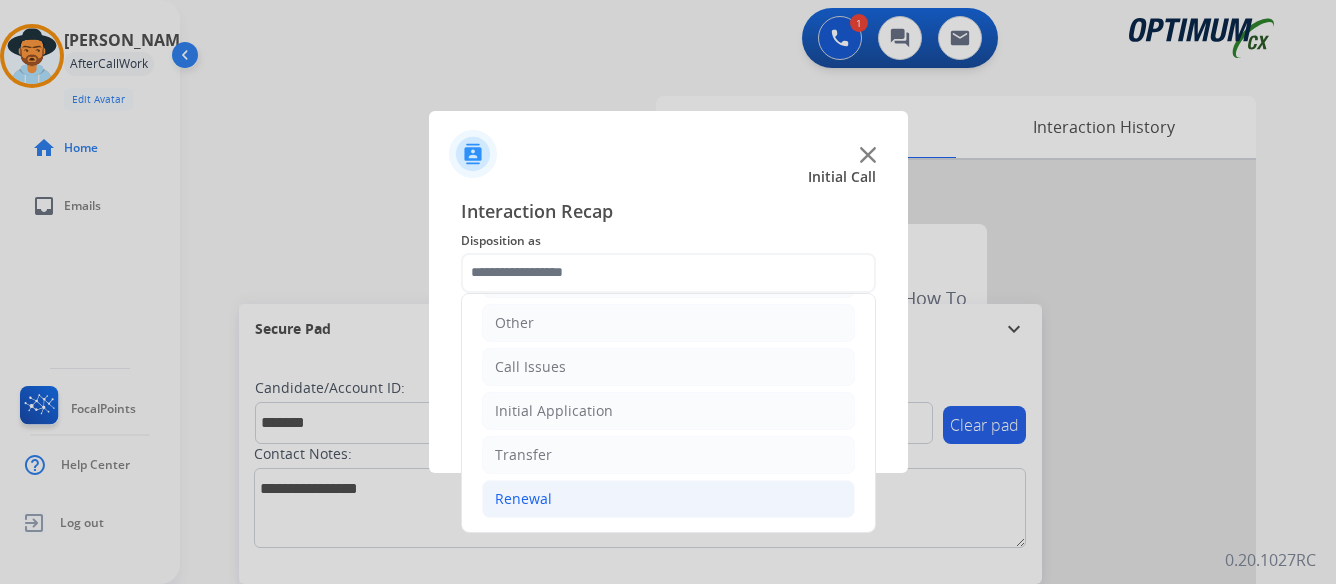 click on "Renewal" 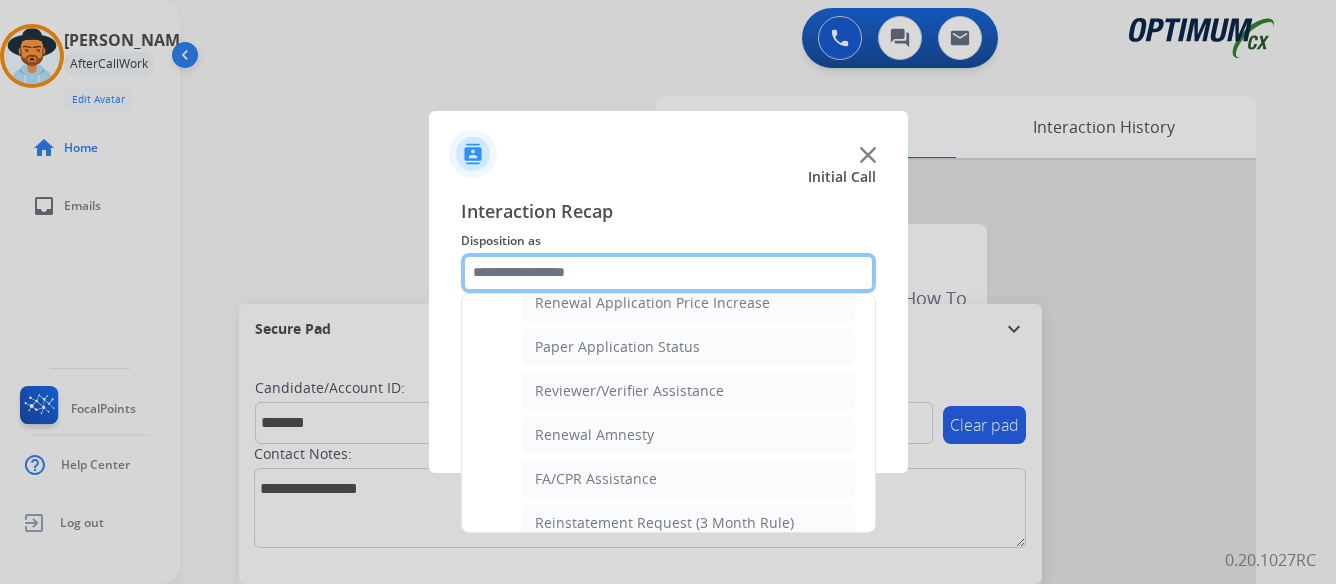 scroll, scrollTop: 736, scrollLeft: 0, axis: vertical 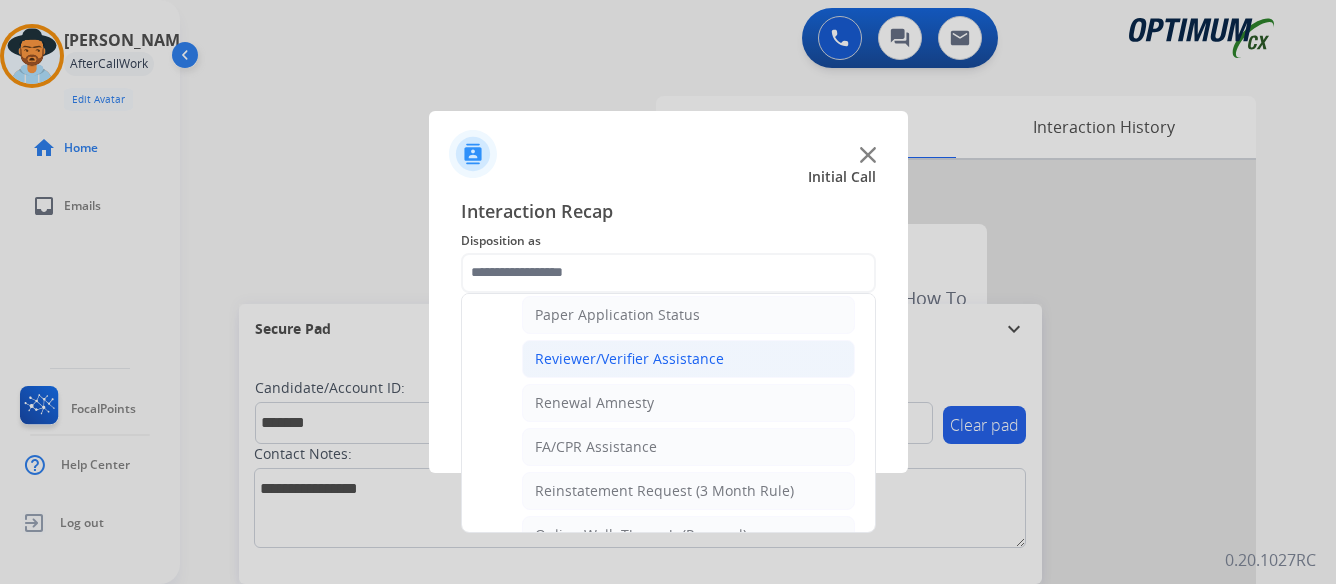 click on "Reviewer/Verifier Assistance" 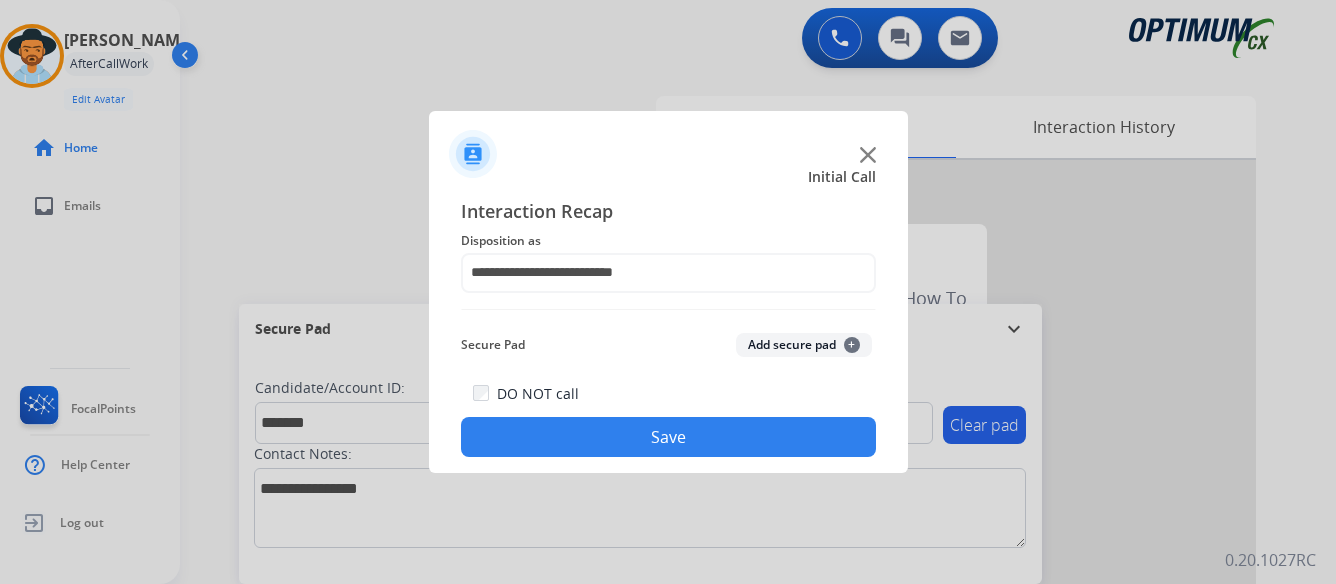 click on "Save" 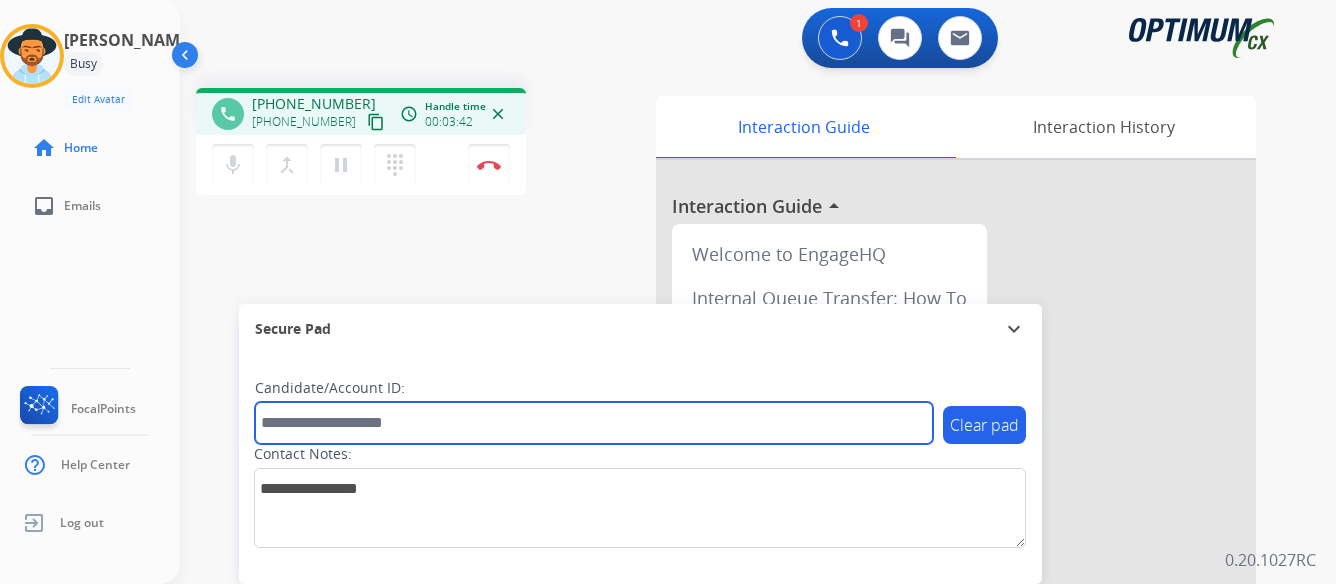 paste on "*******" 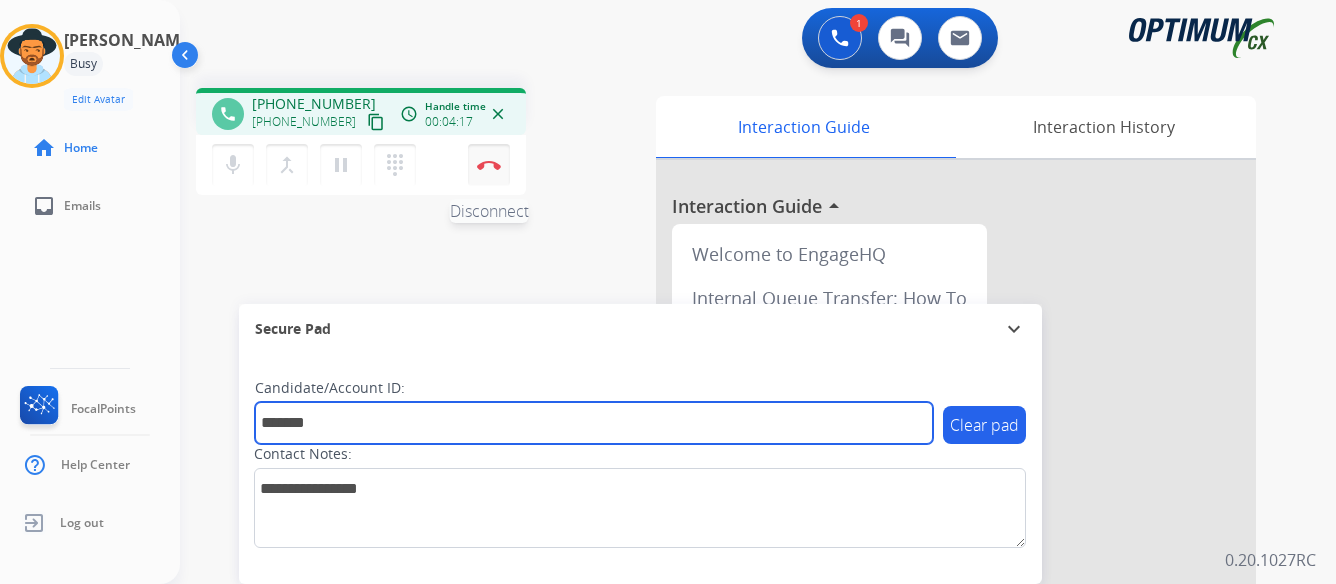 type on "*******" 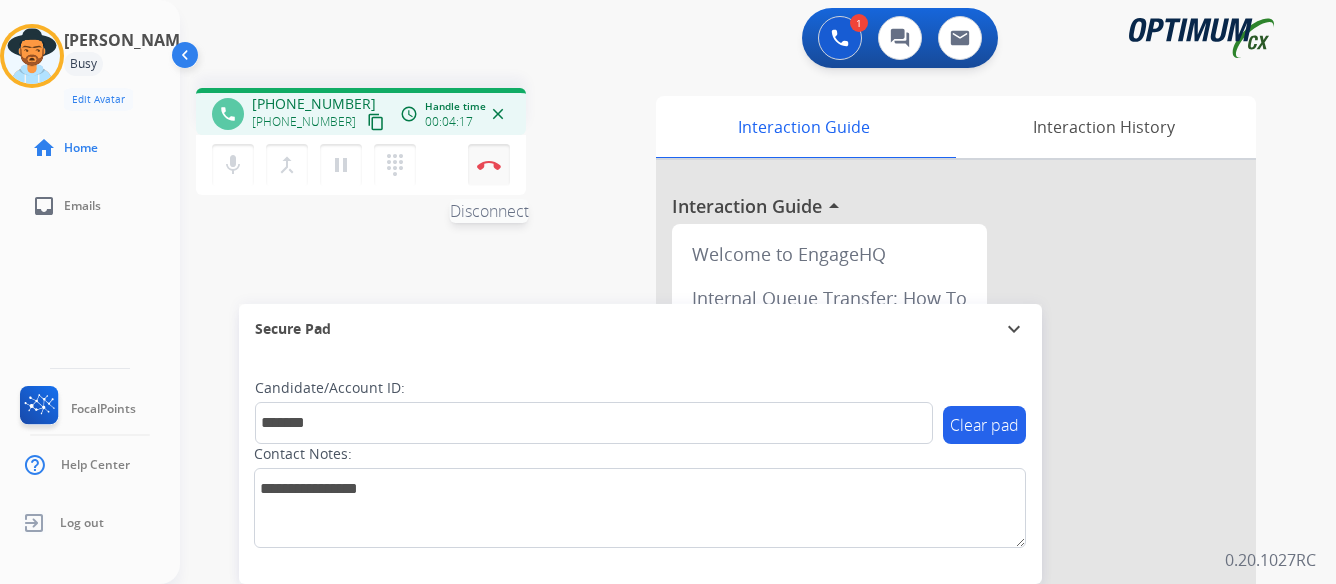 click at bounding box center (489, 165) 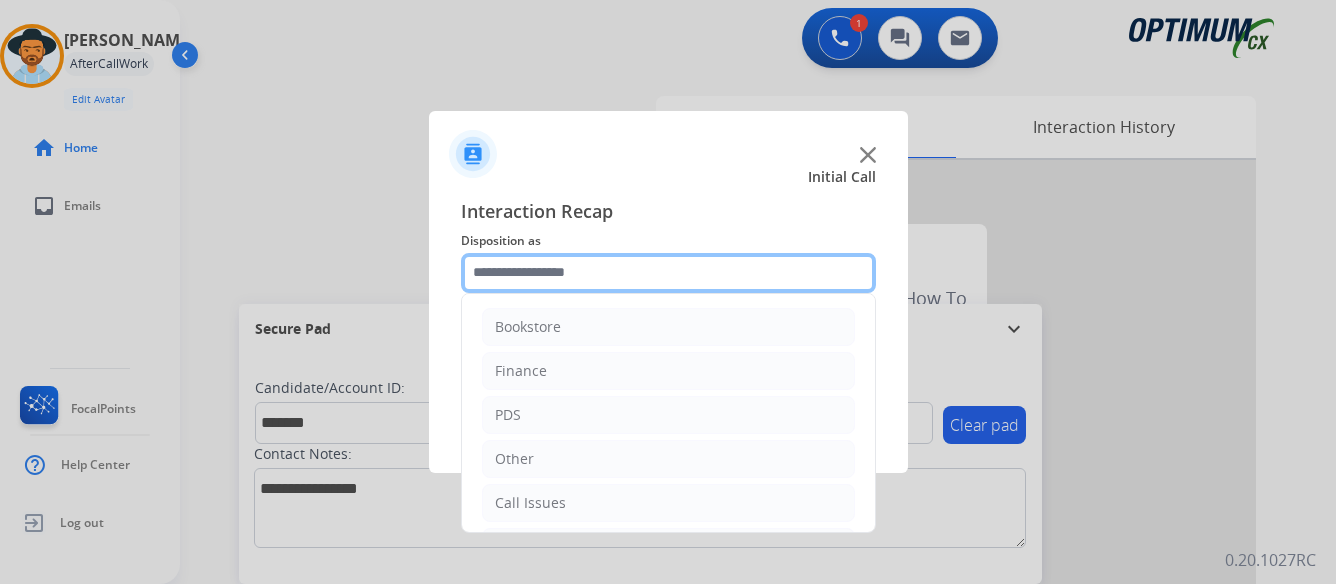 click 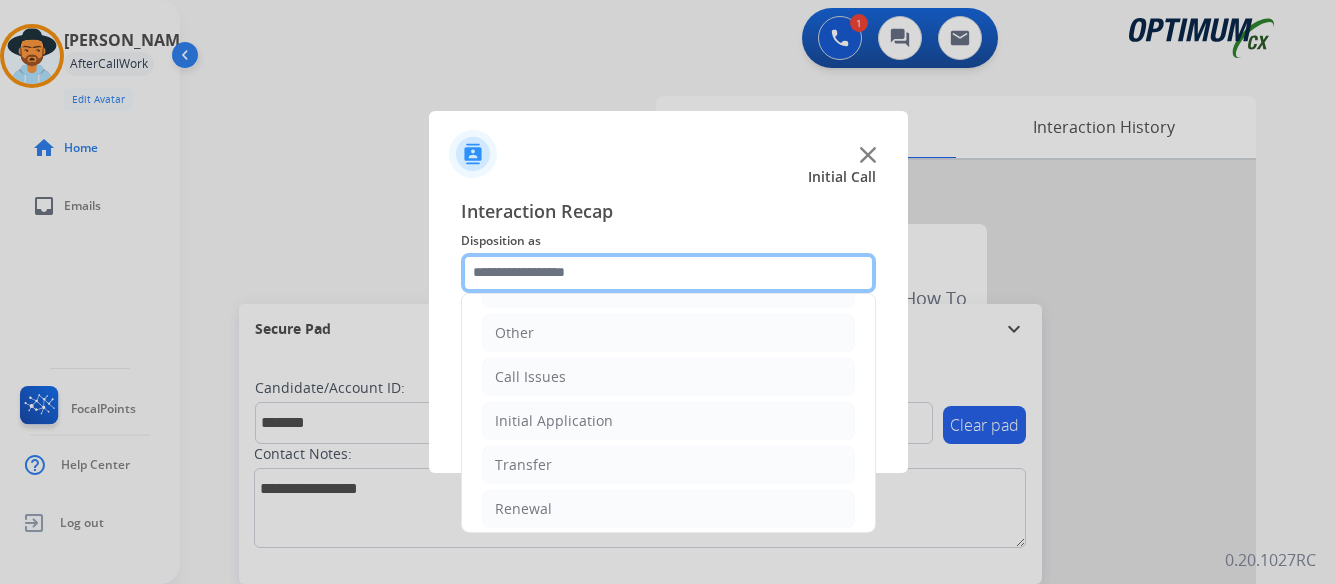 scroll, scrollTop: 136, scrollLeft: 0, axis: vertical 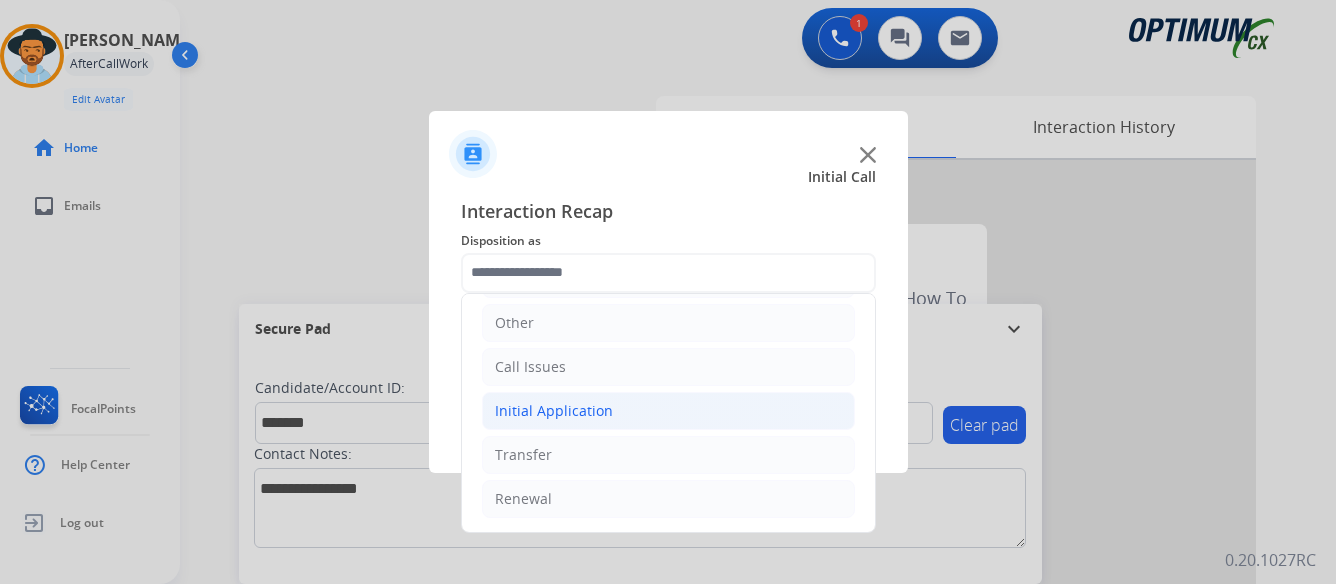 click on "Initial Application" 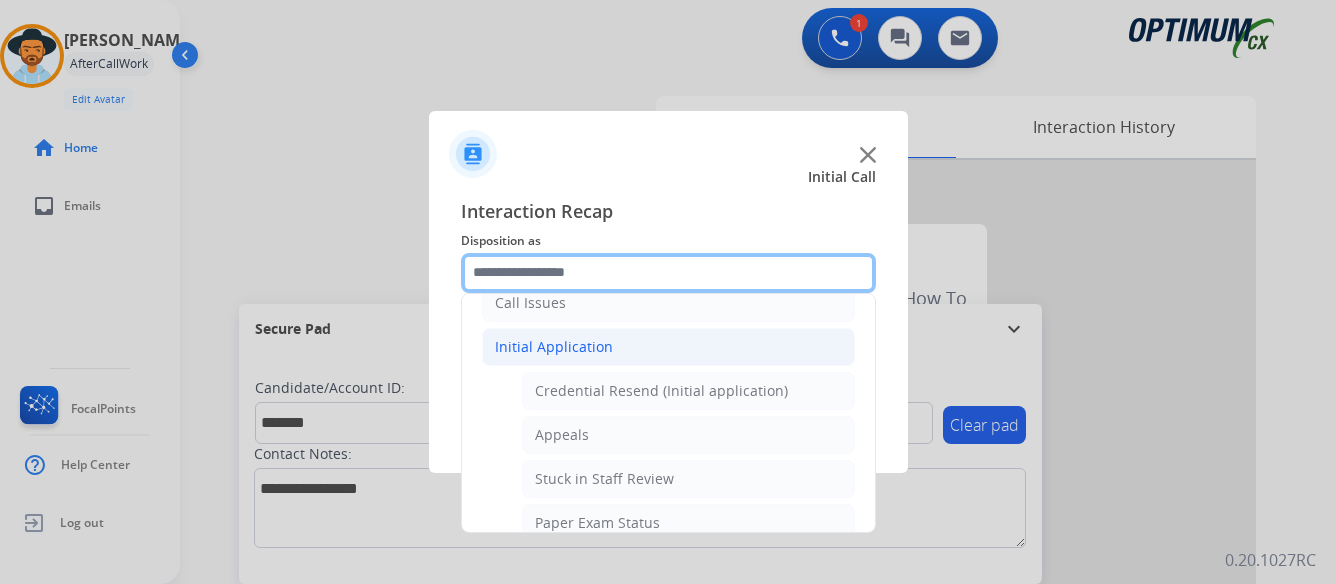 scroll, scrollTop: 236, scrollLeft: 0, axis: vertical 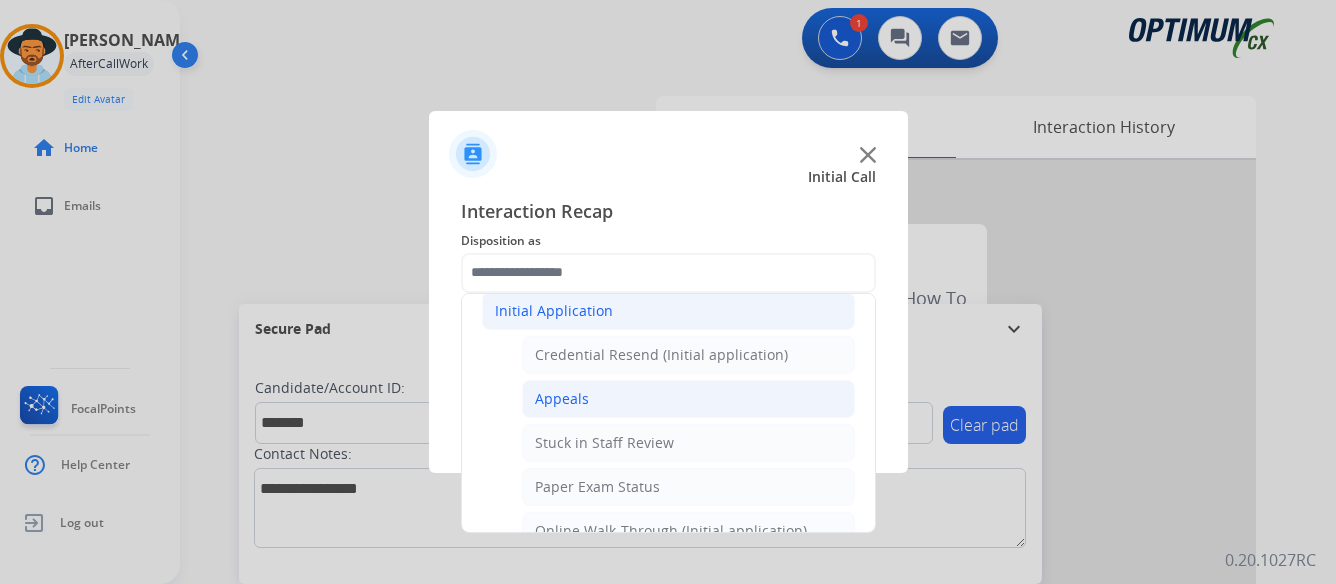 click on "Appeals" 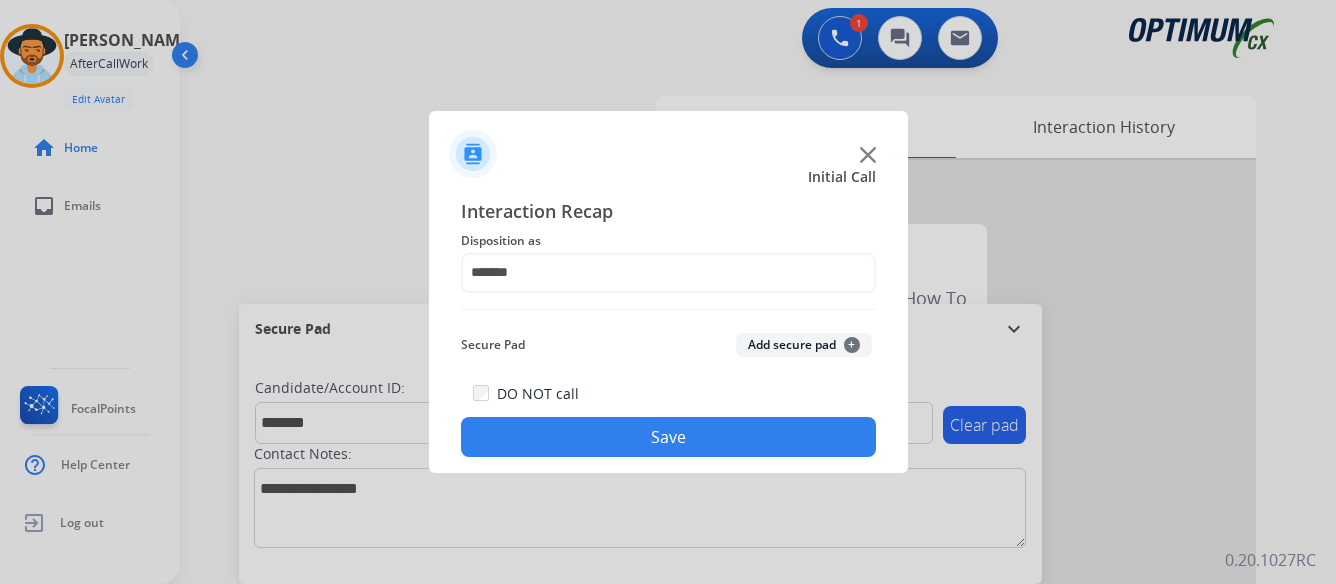click on "Save" 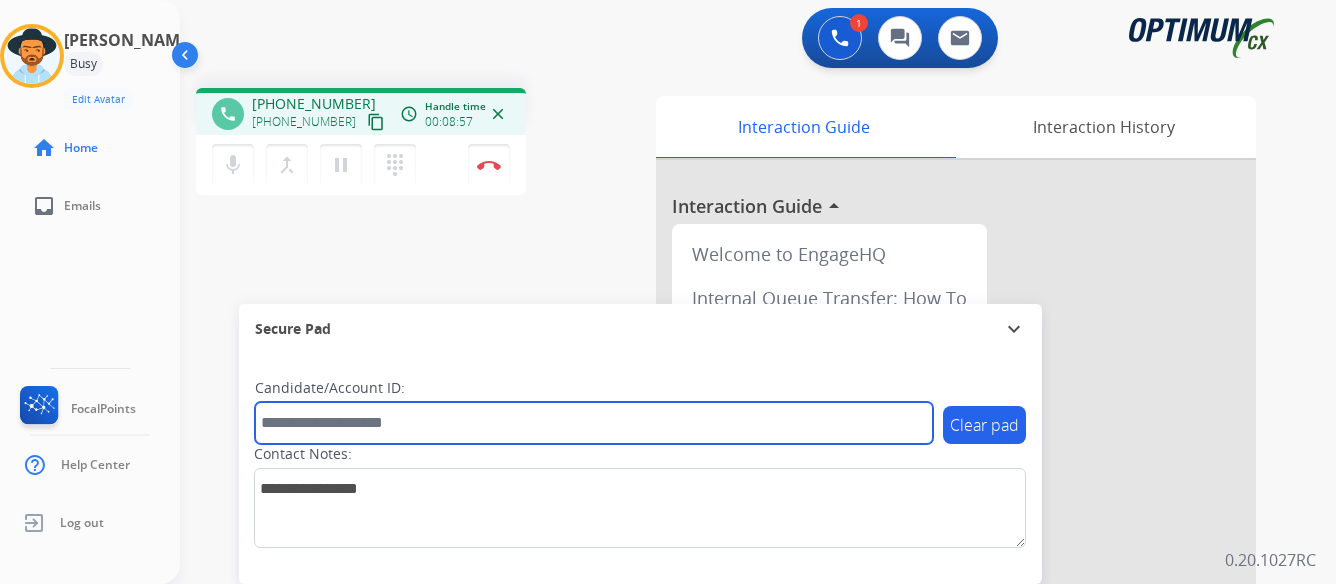paste on "*******" 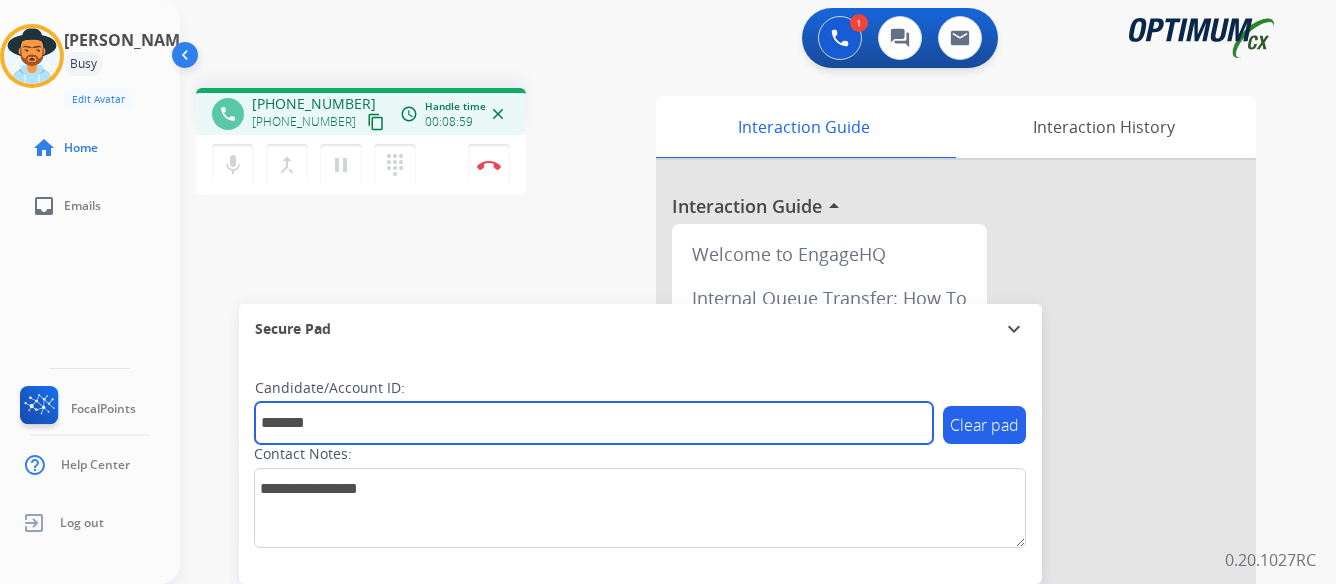 type on "*******" 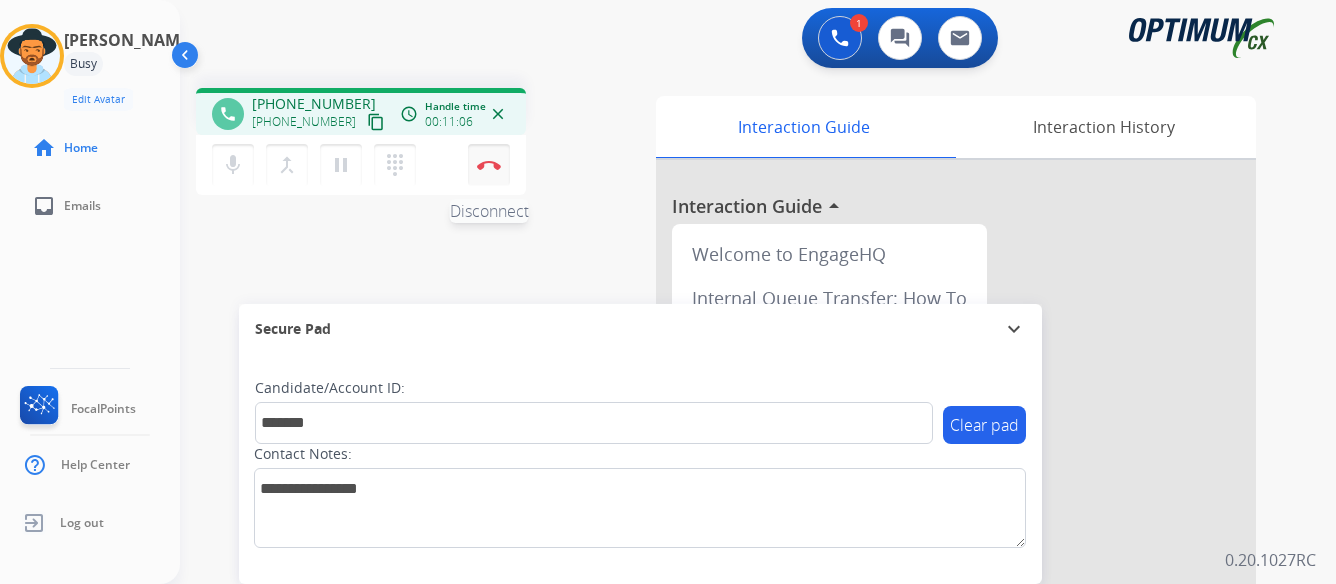 click at bounding box center [489, 165] 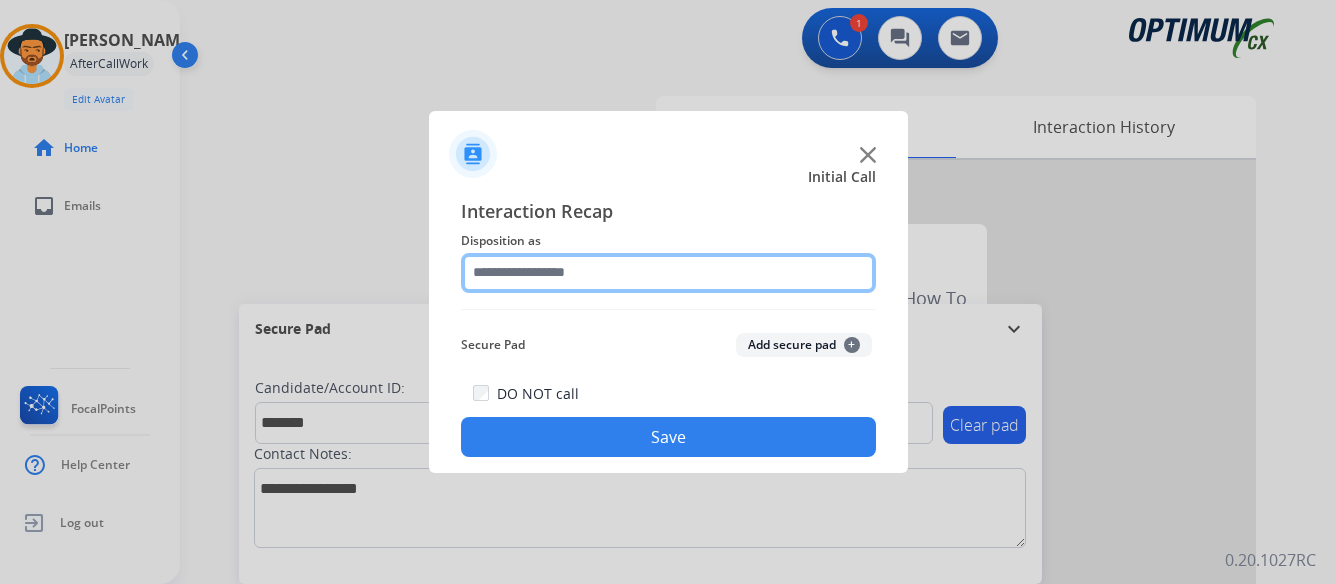 click 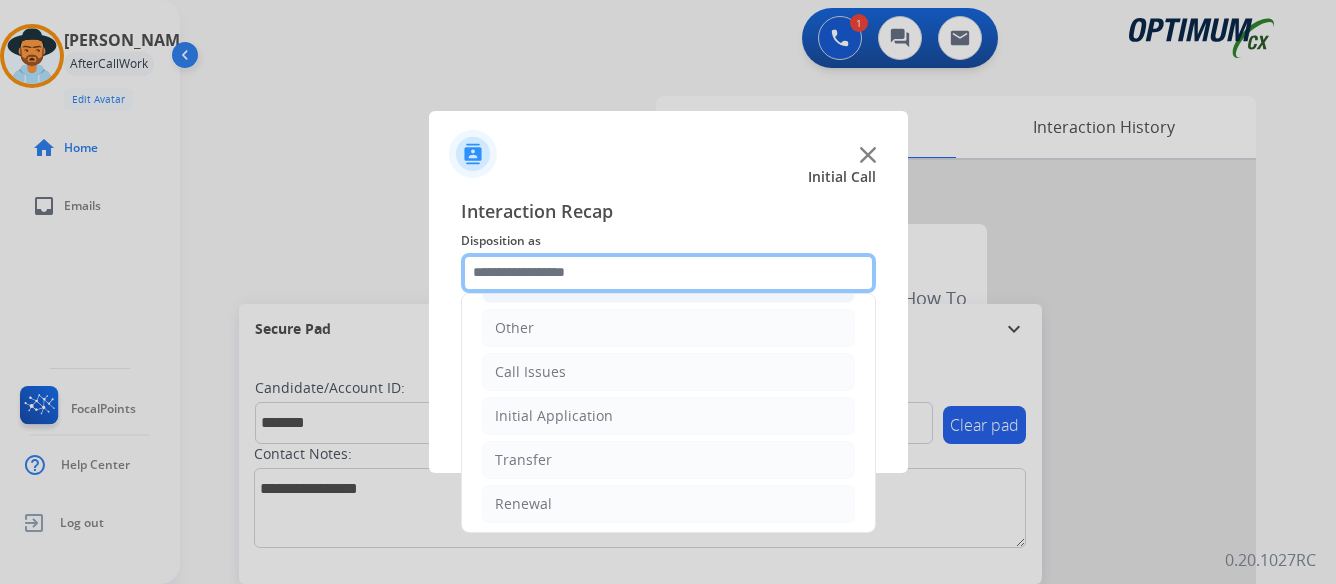 scroll, scrollTop: 136, scrollLeft: 0, axis: vertical 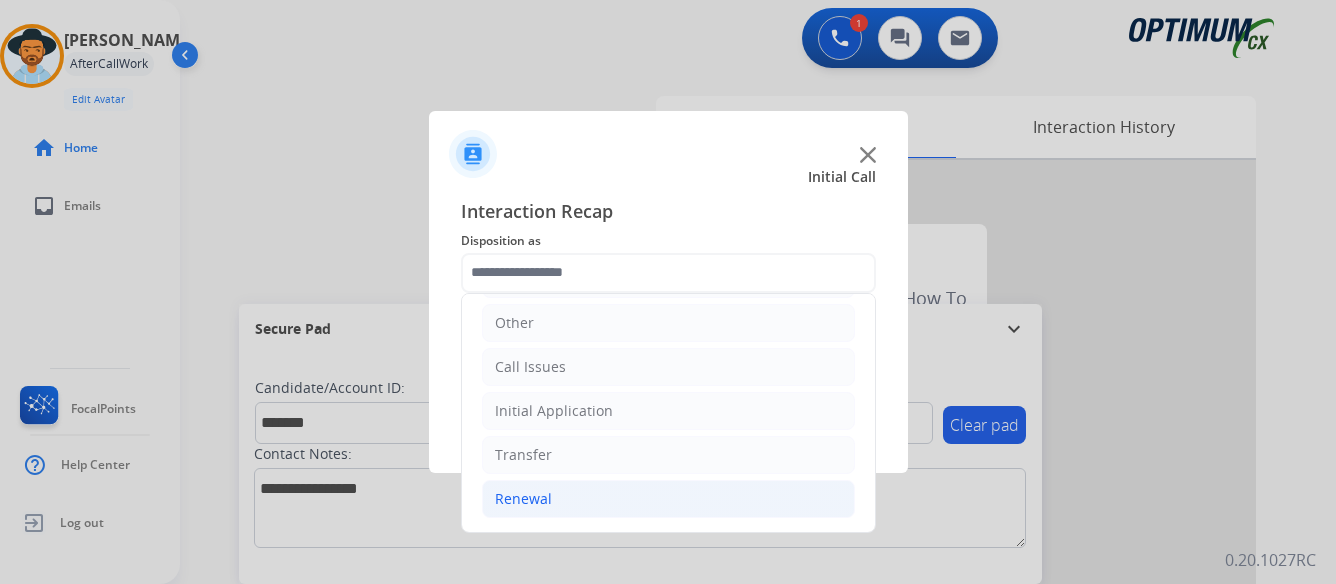 click on "Renewal" 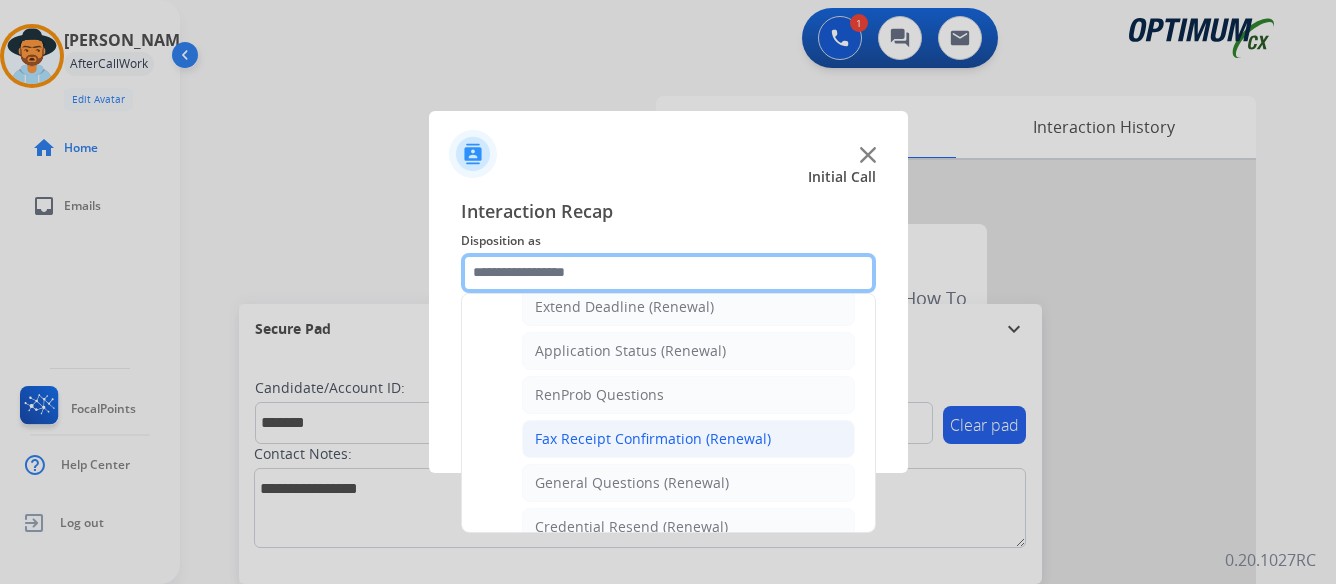 scroll, scrollTop: 536, scrollLeft: 0, axis: vertical 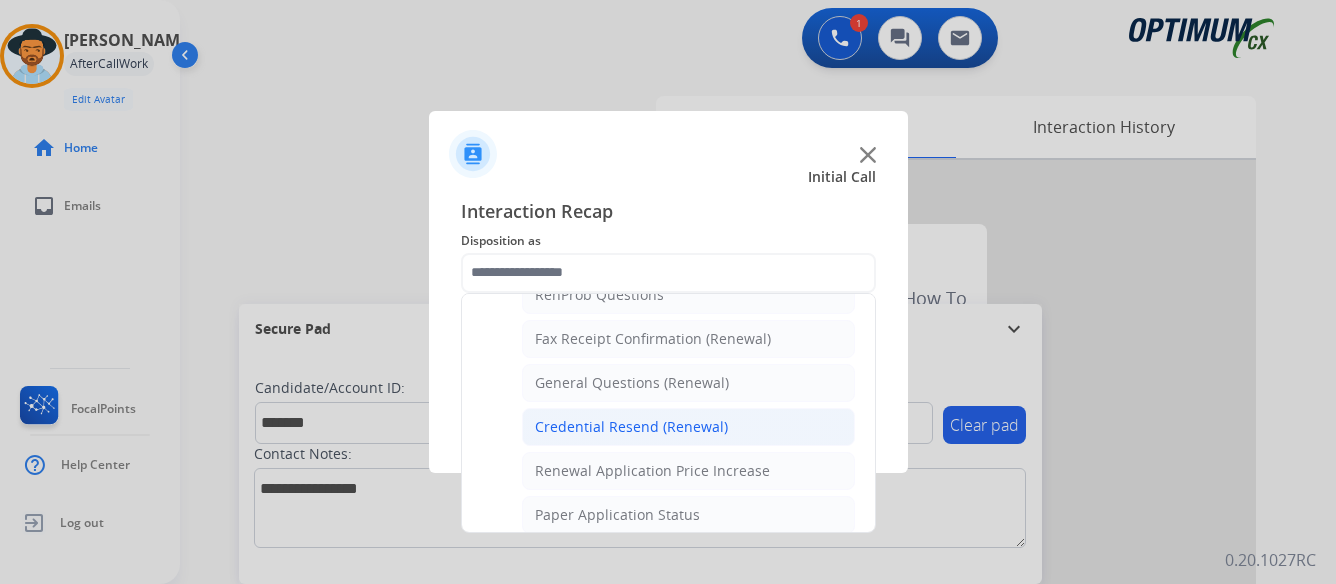 click on "Credential Resend (Renewal)" 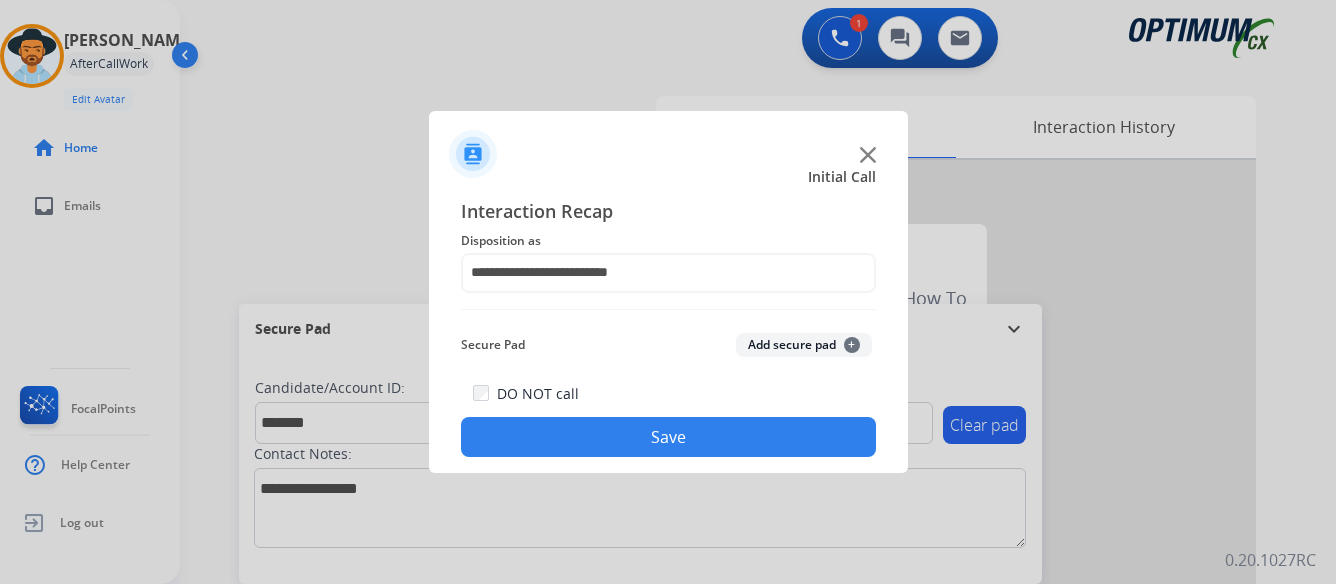 click on "Save" 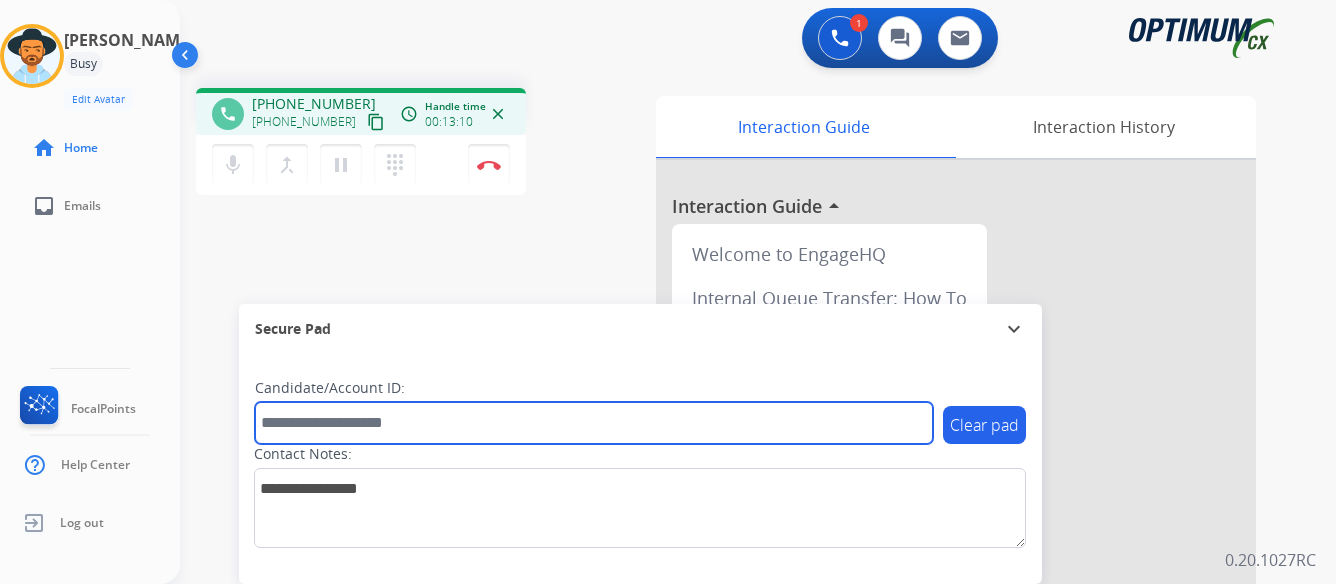 paste on "*******" 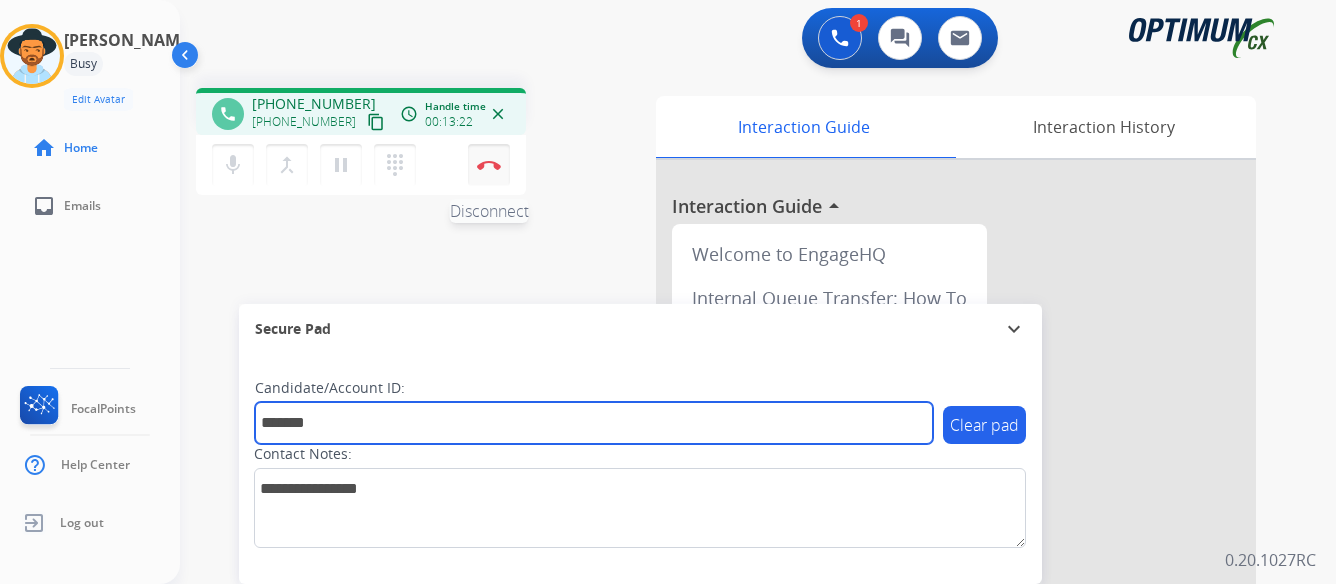 type on "*******" 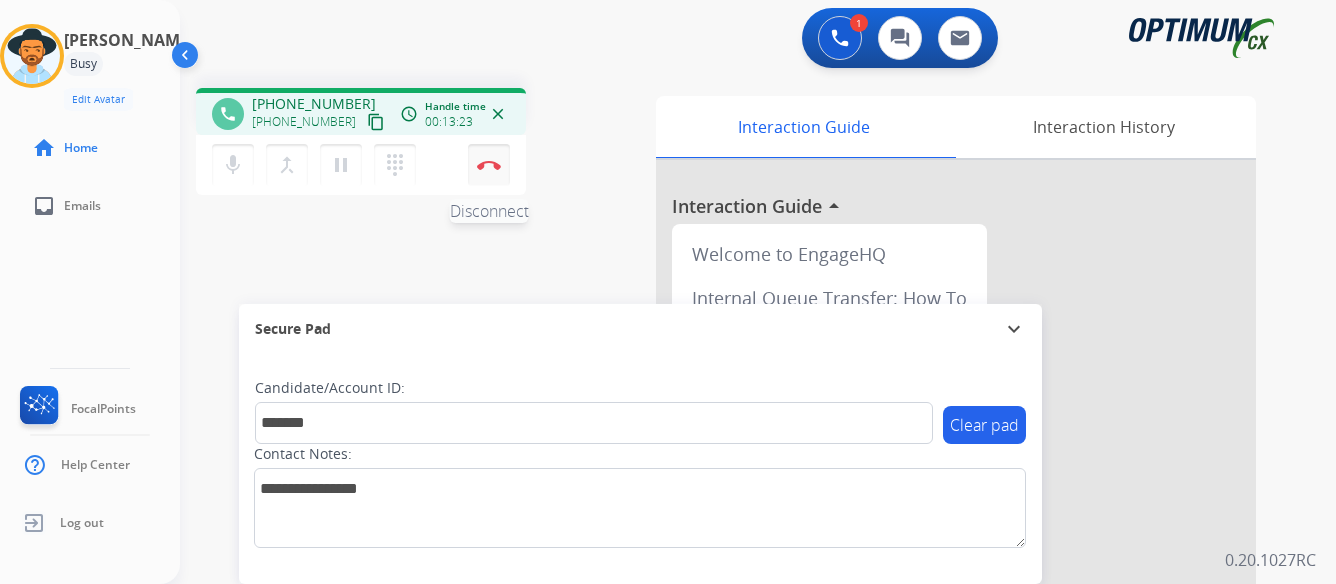 click on "Disconnect" at bounding box center (489, 165) 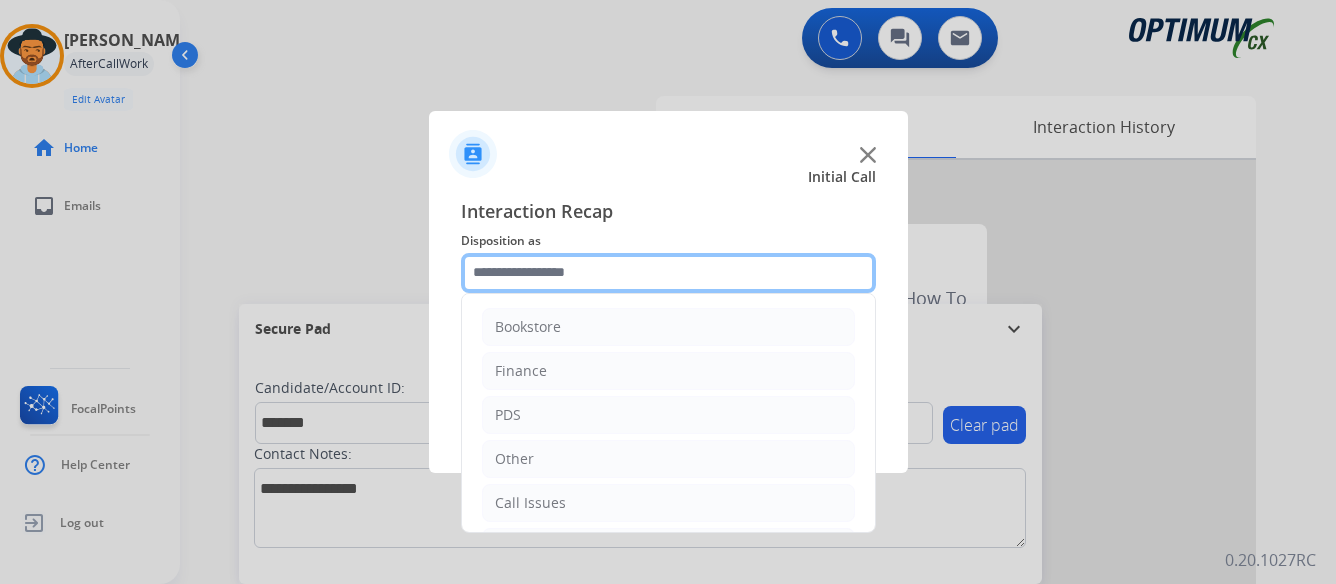 click 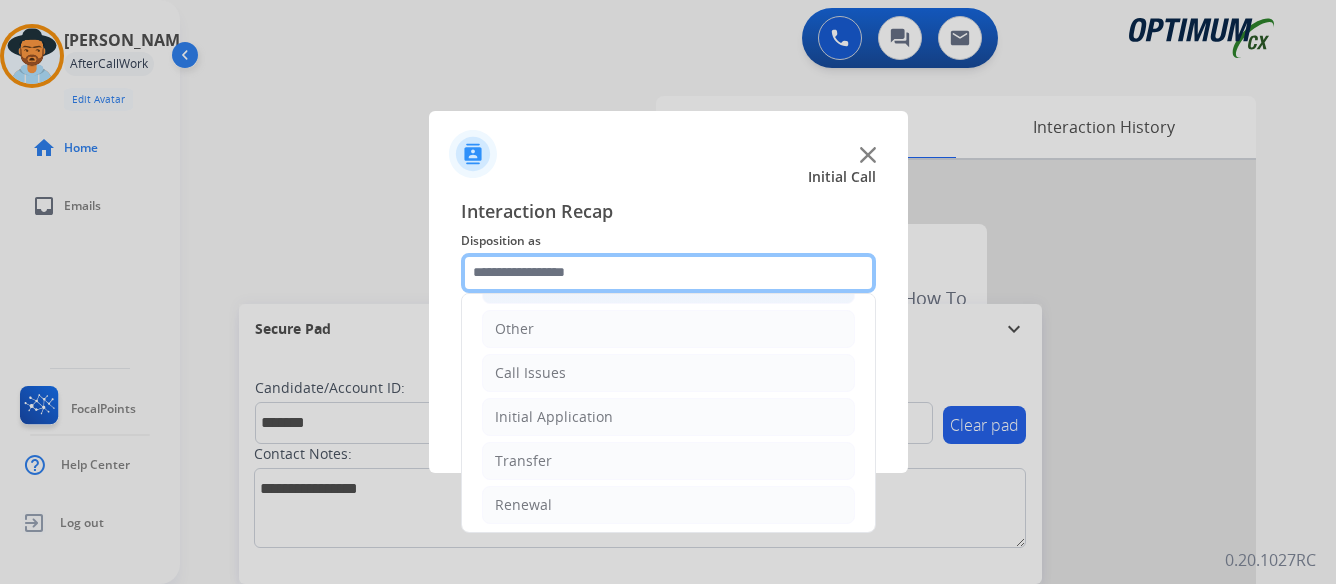 scroll, scrollTop: 136, scrollLeft: 0, axis: vertical 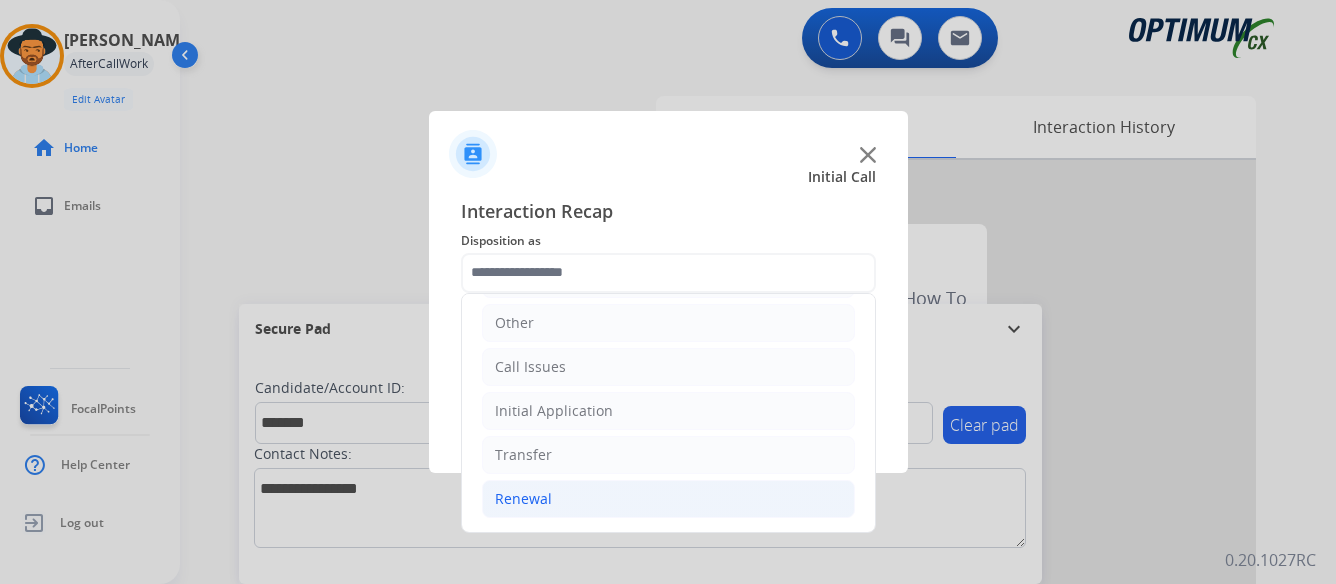 click on "Renewal" 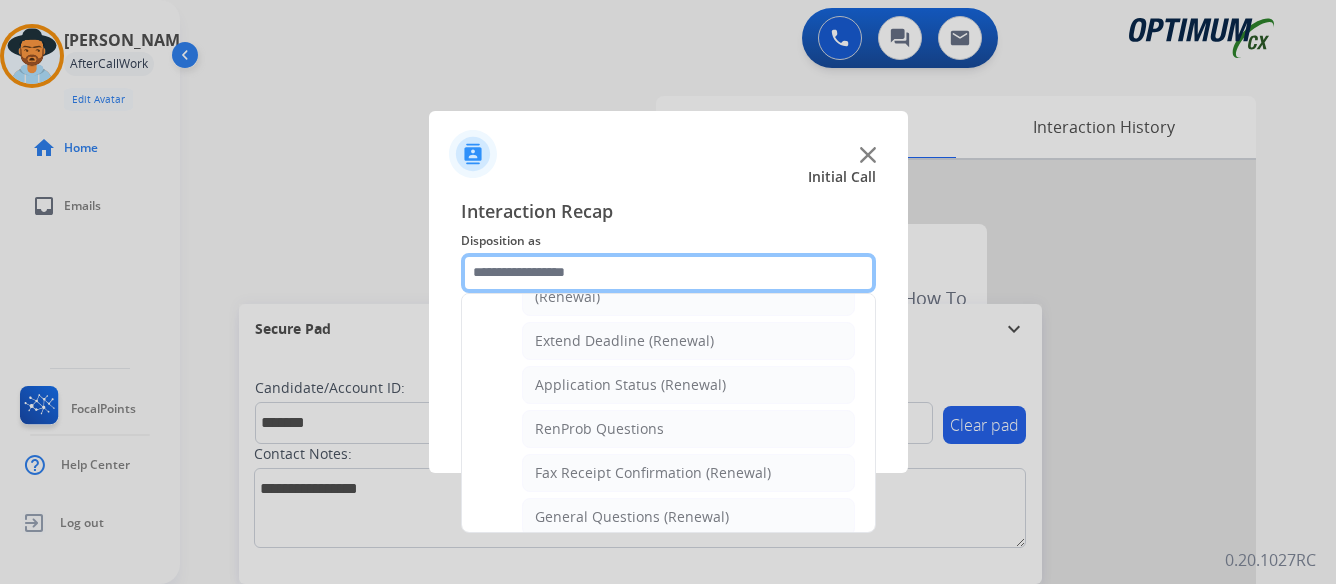 scroll, scrollTop: 436, scrollLeft: 0, axis: vertical 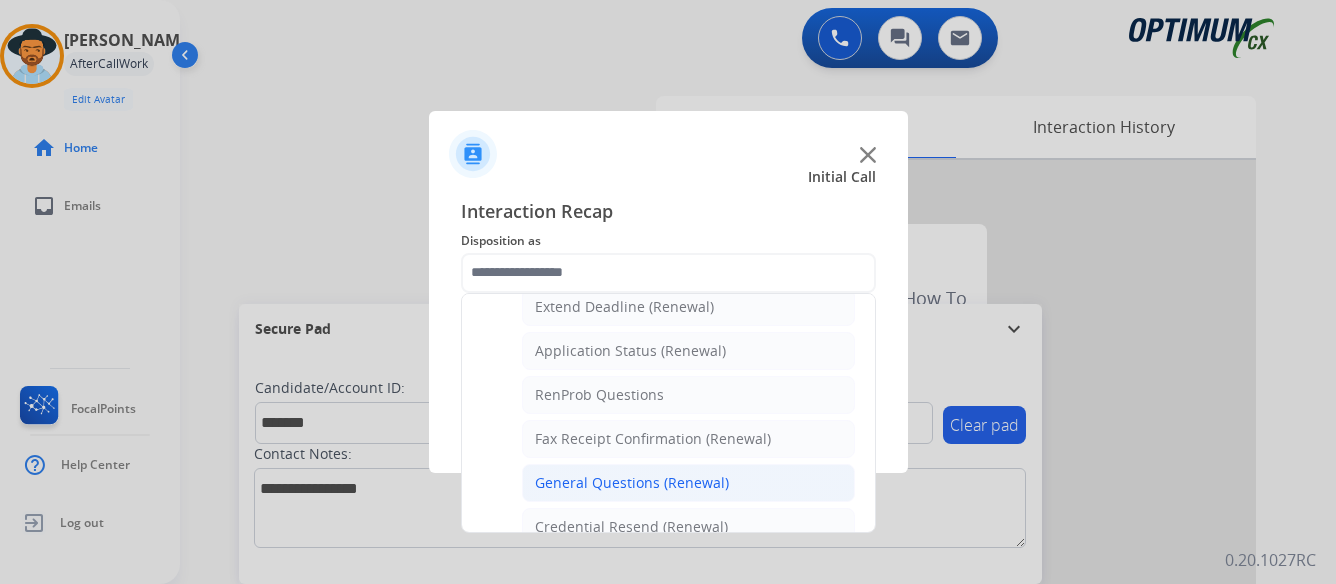 click on "General Questions (Renewal)" 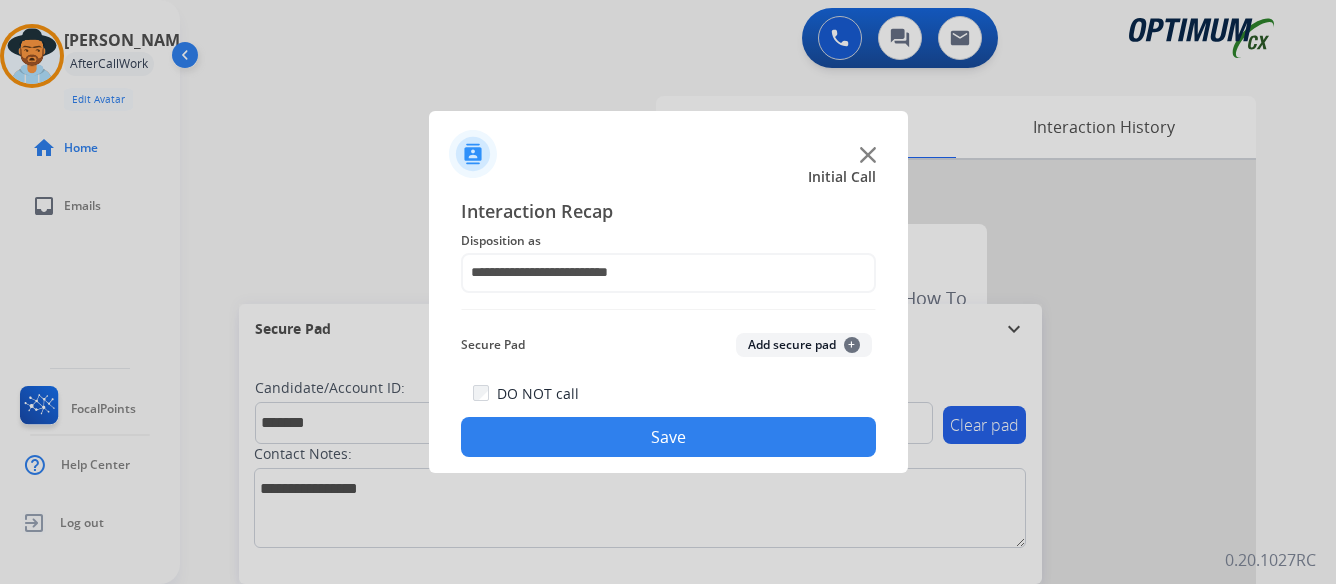 click on "Save" 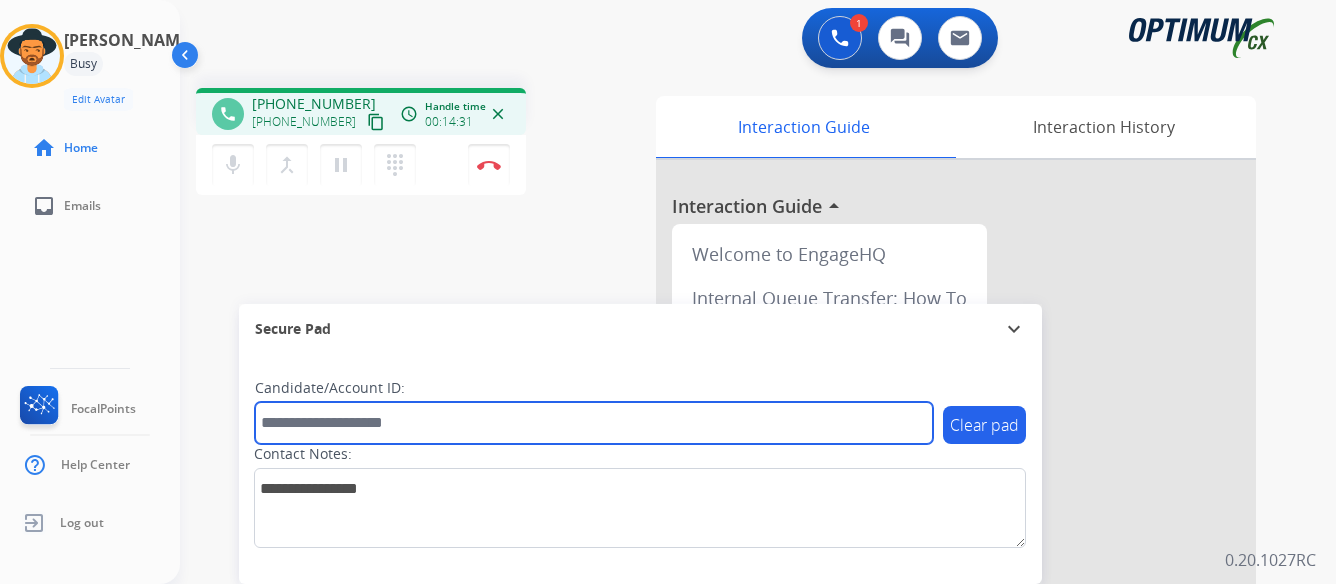 paste on "*******" 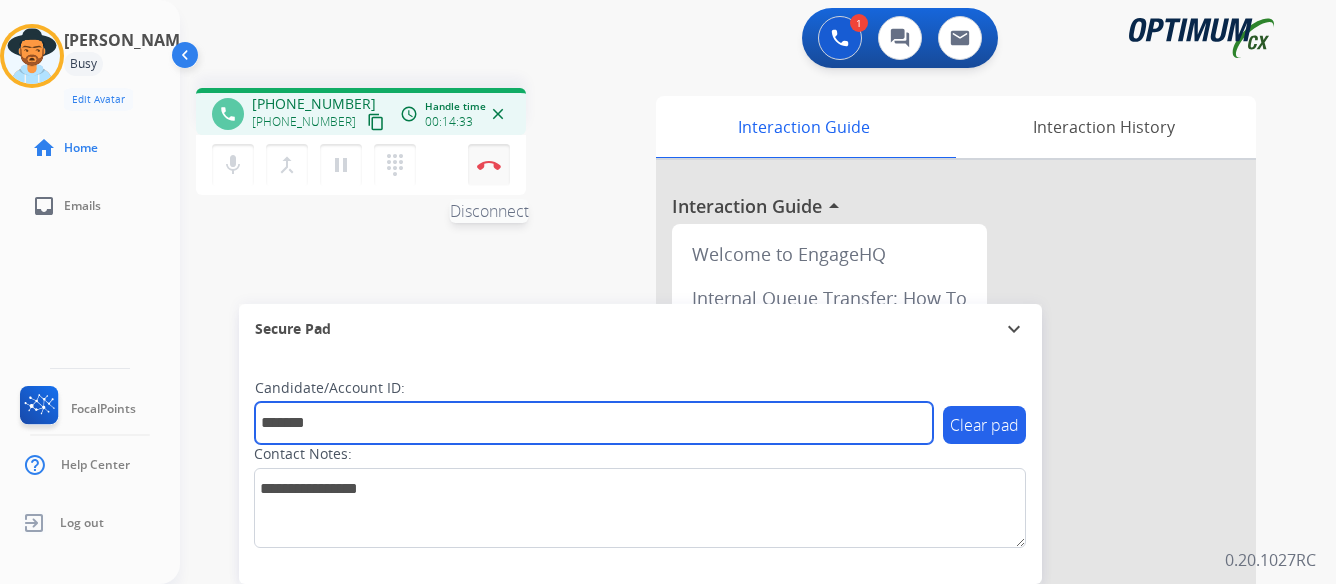 type on "*******" 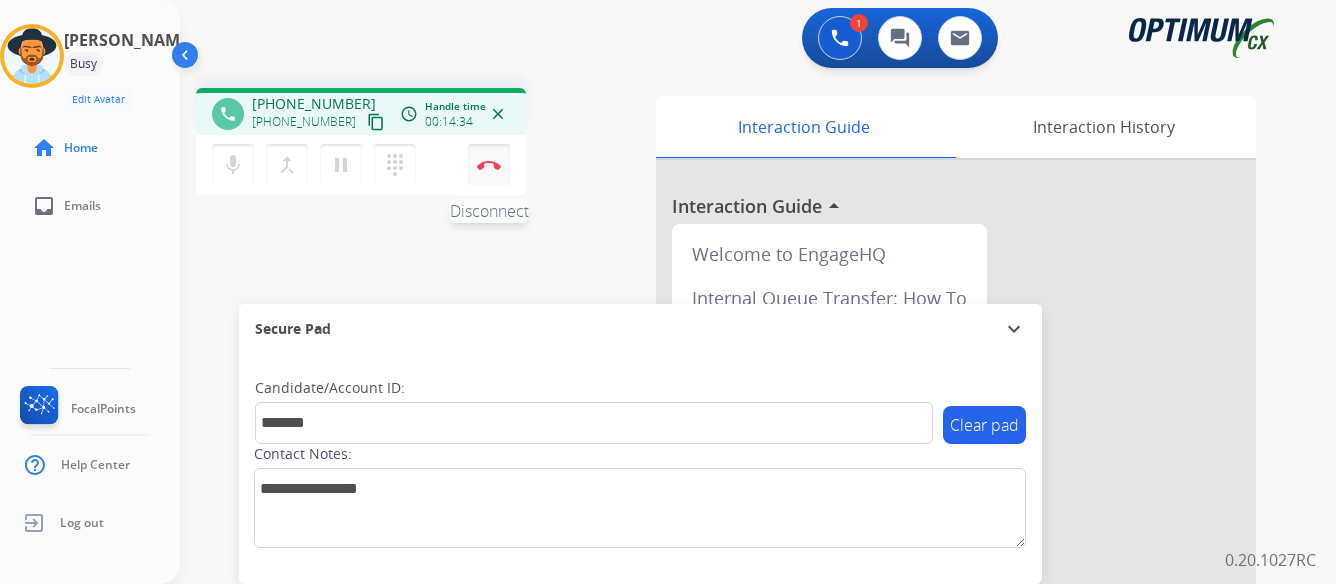 click at bounding box center [489, 165] 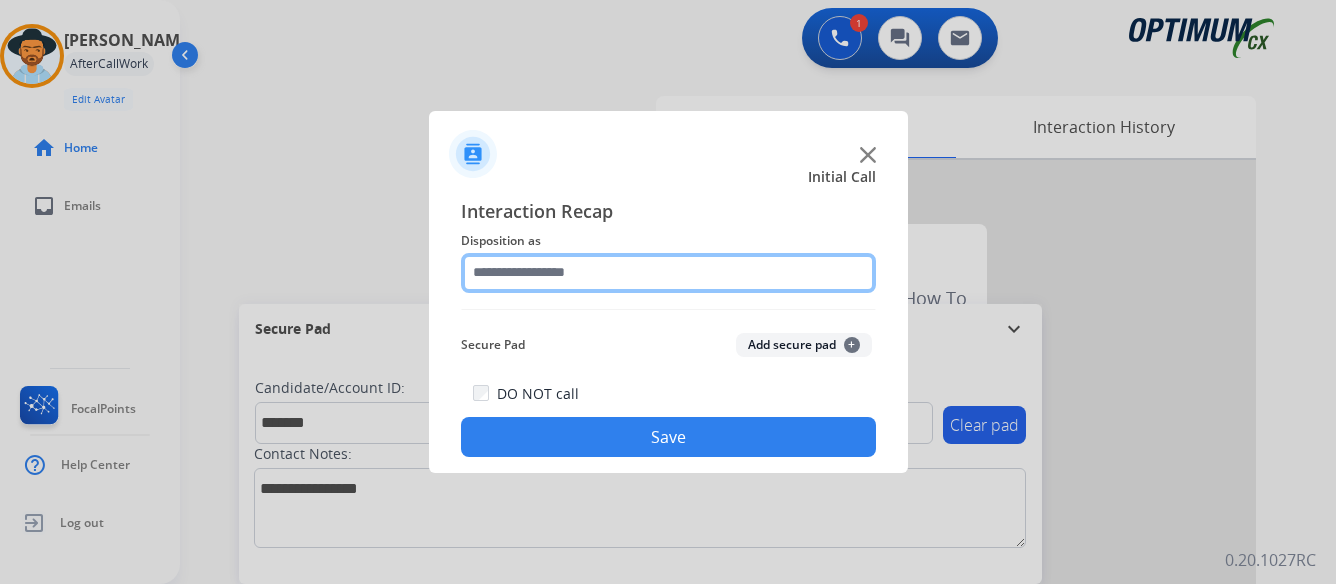 click 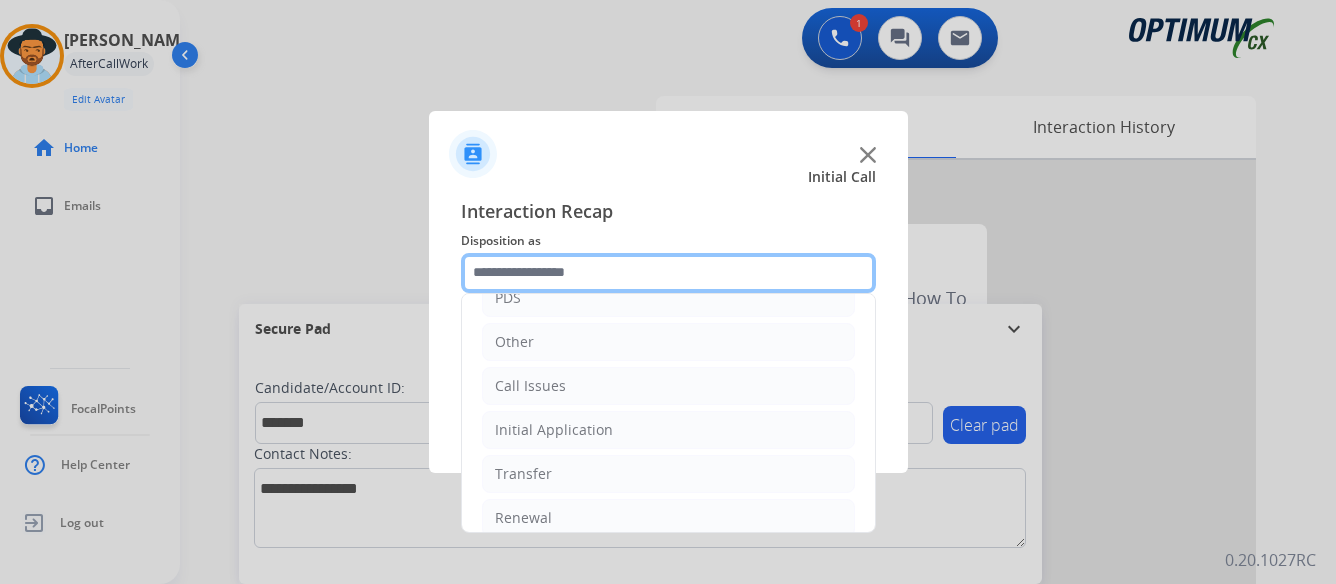 scroll, scrollTop: 136, scrollLeft: 0, axis: vertical 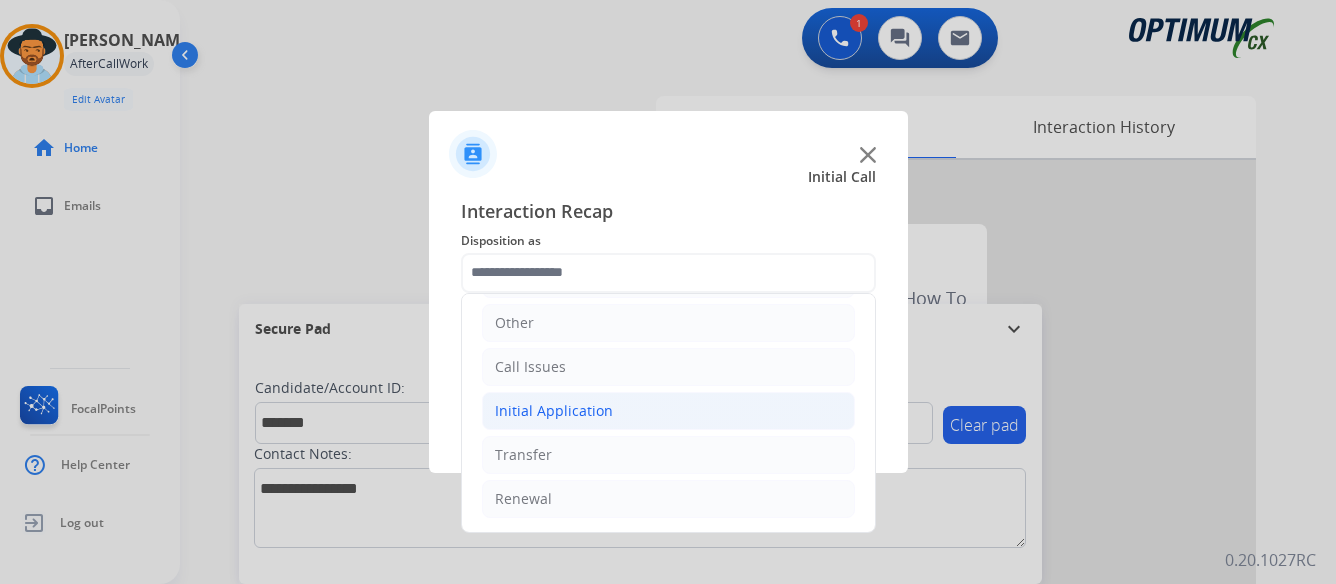 click on "Initial Application" 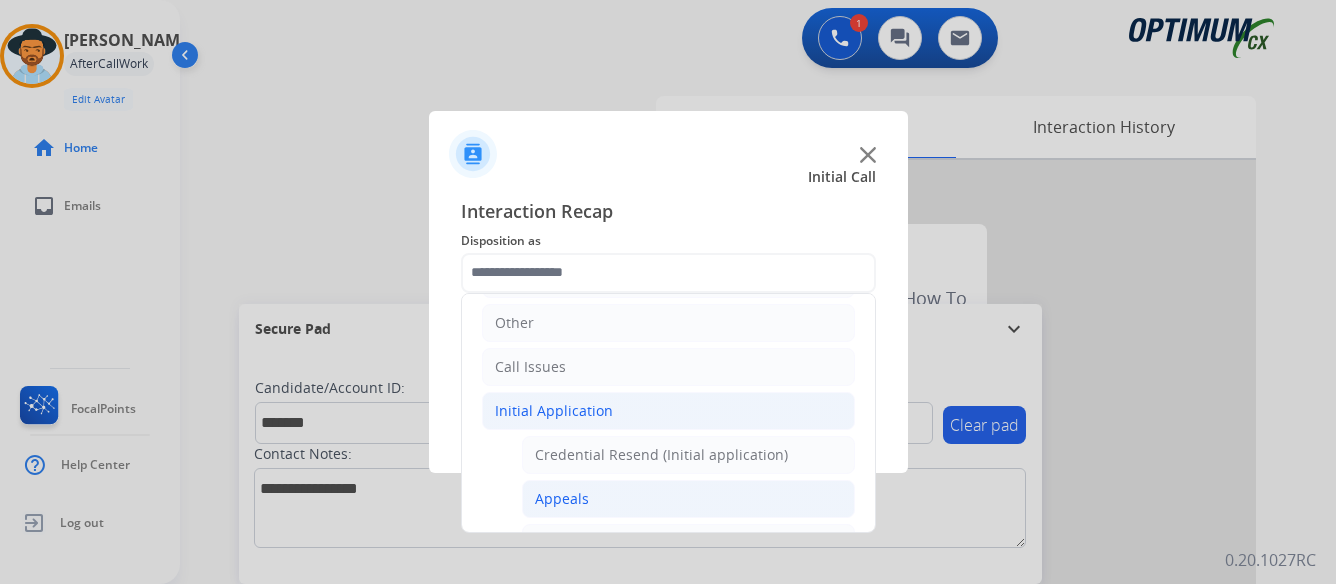 click on "Appeals" 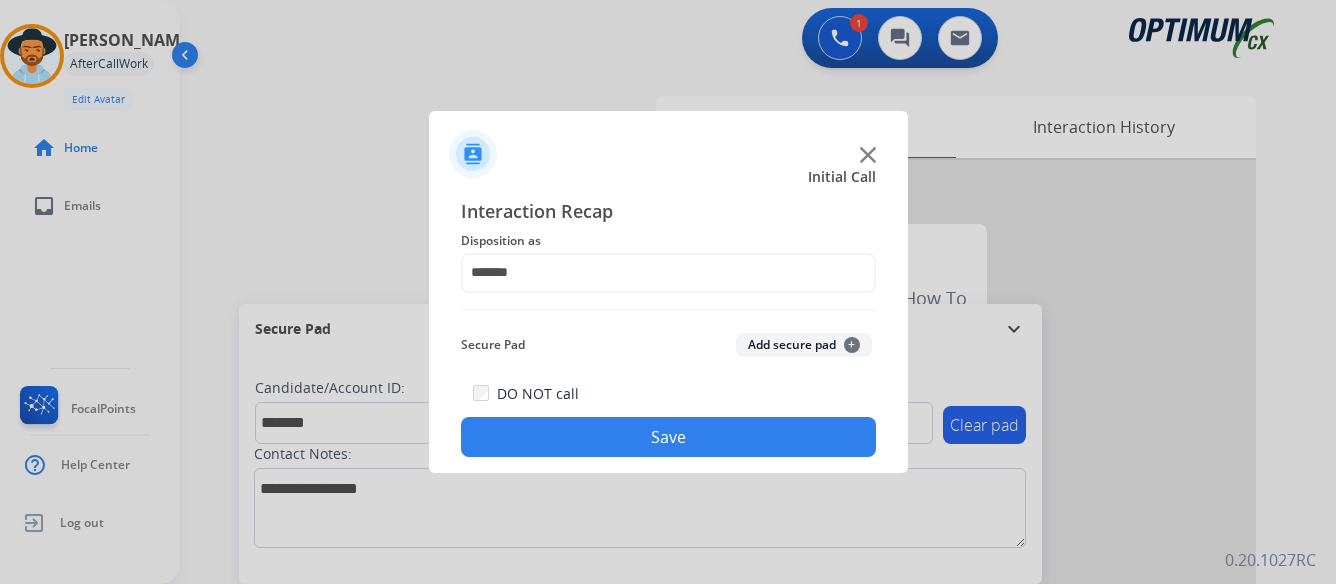 click on "Save" 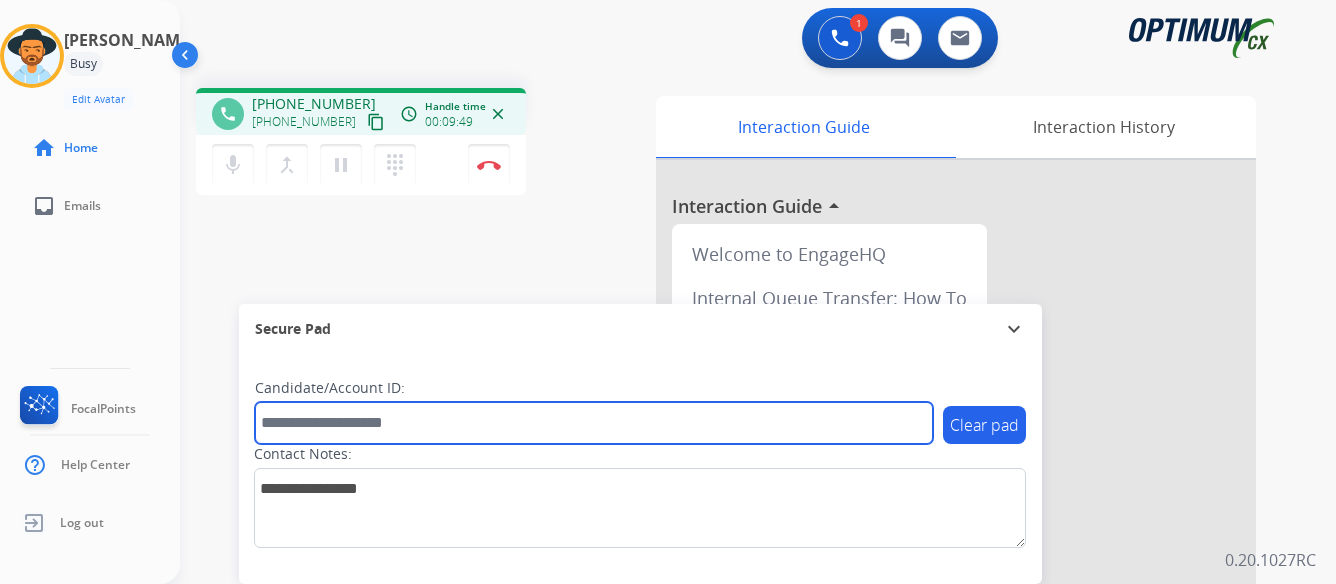 paste on "*******" 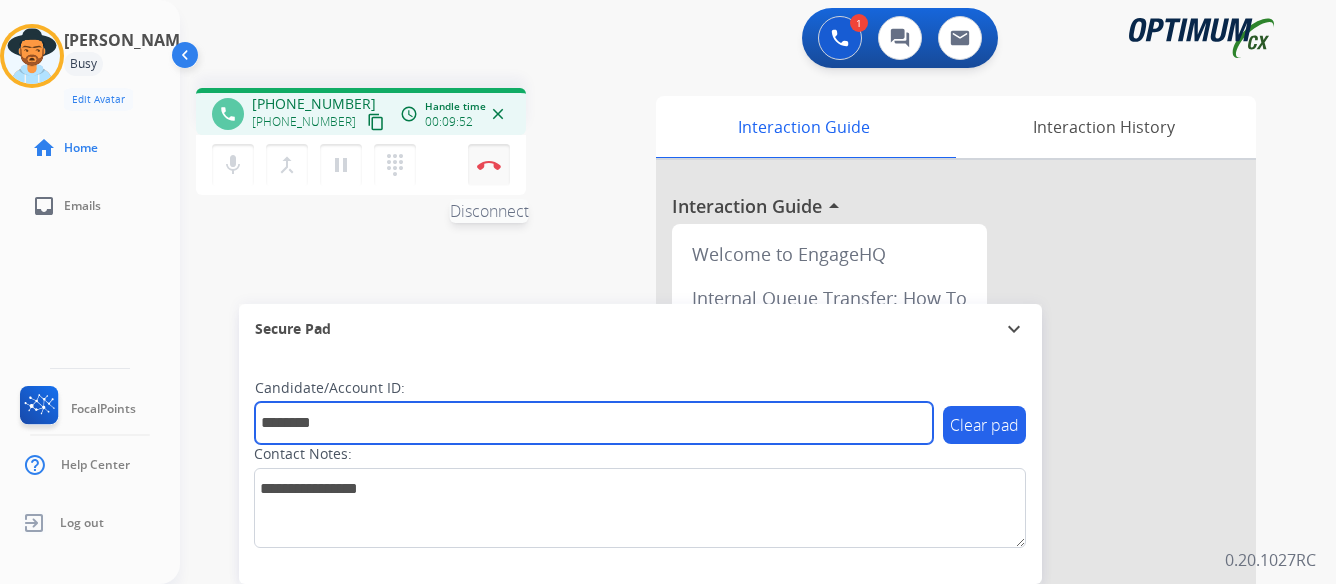 type on "*******" 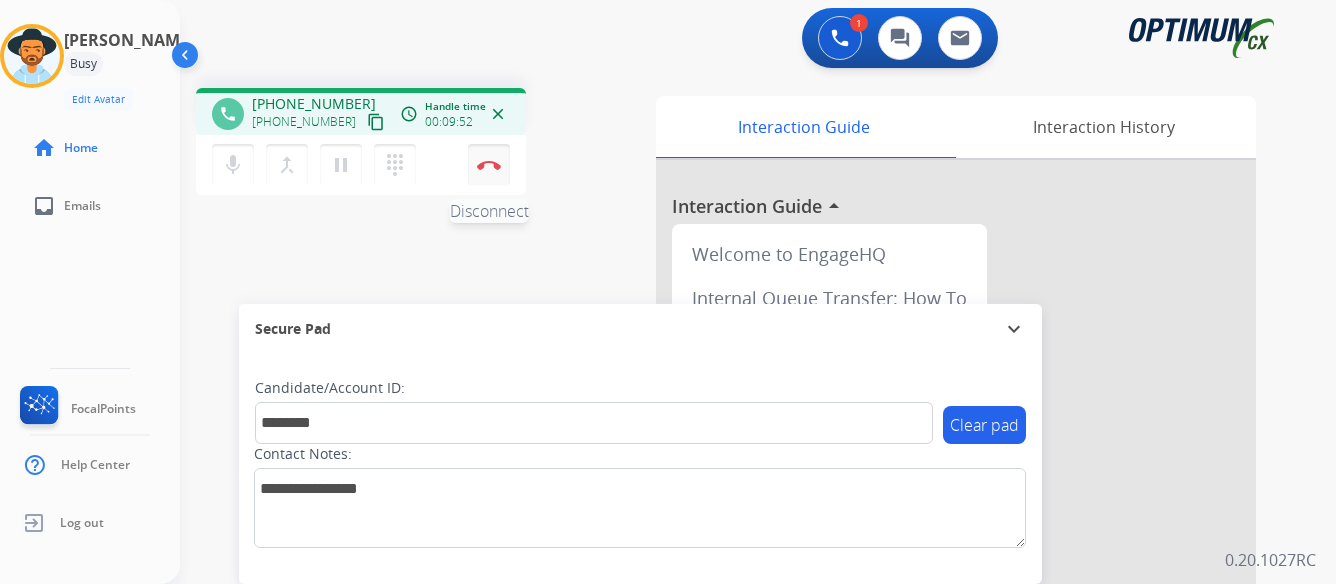 click at bounding box center (489, 165) 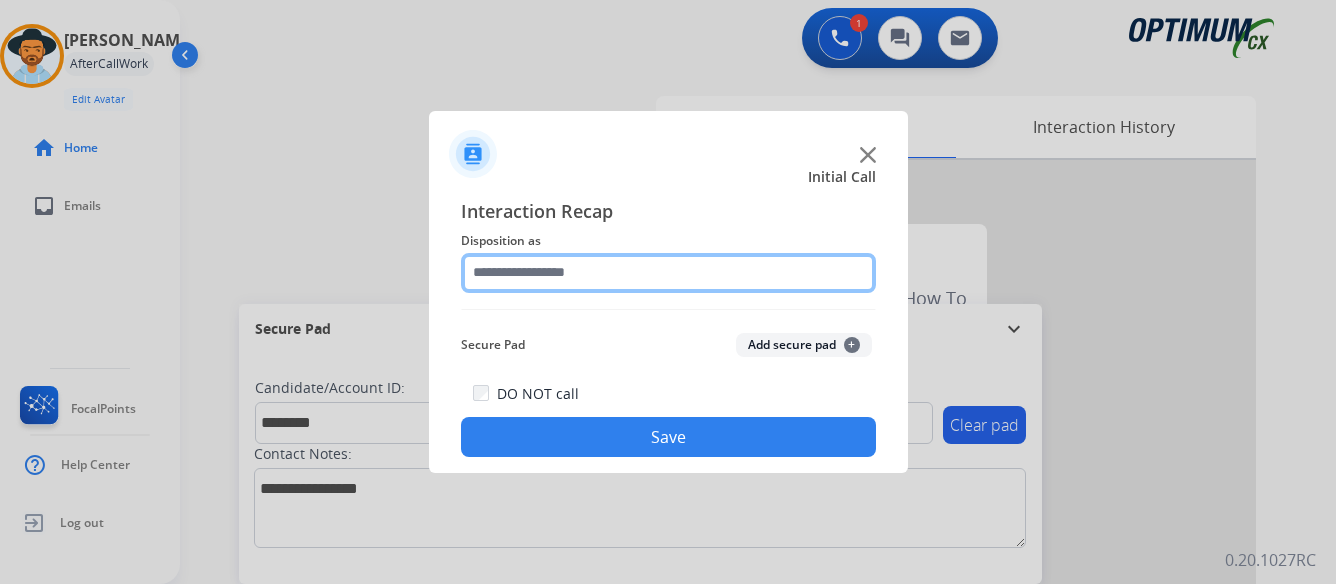 click 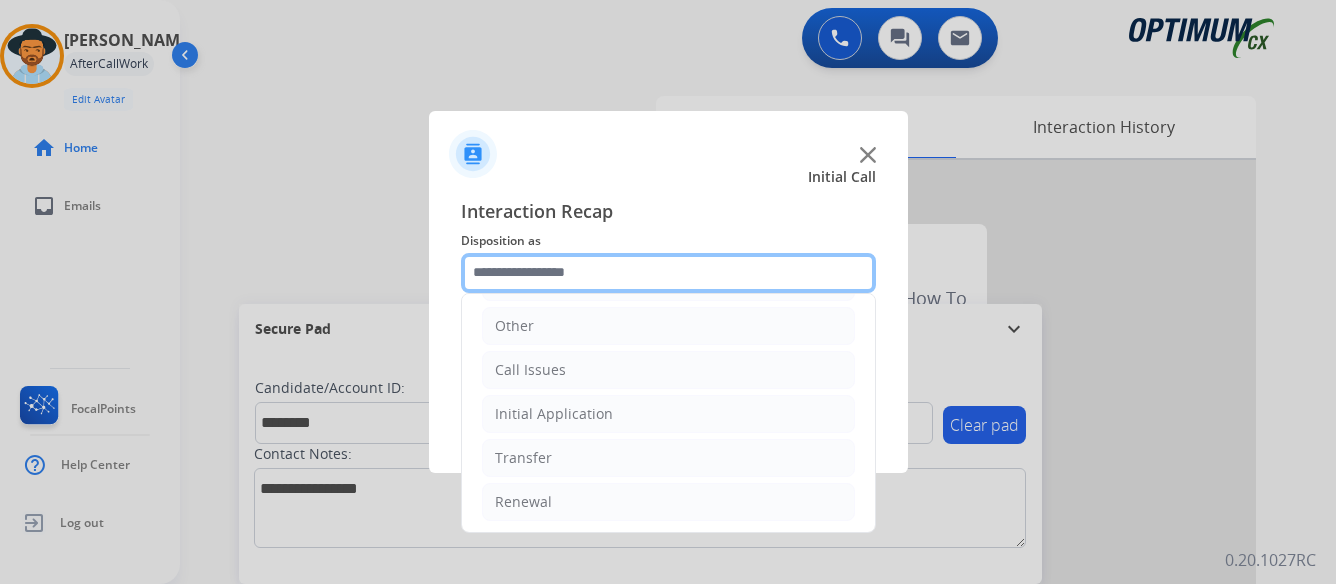 scroll, scrollTop: 136, scrollLeft: 0, axis: vertical 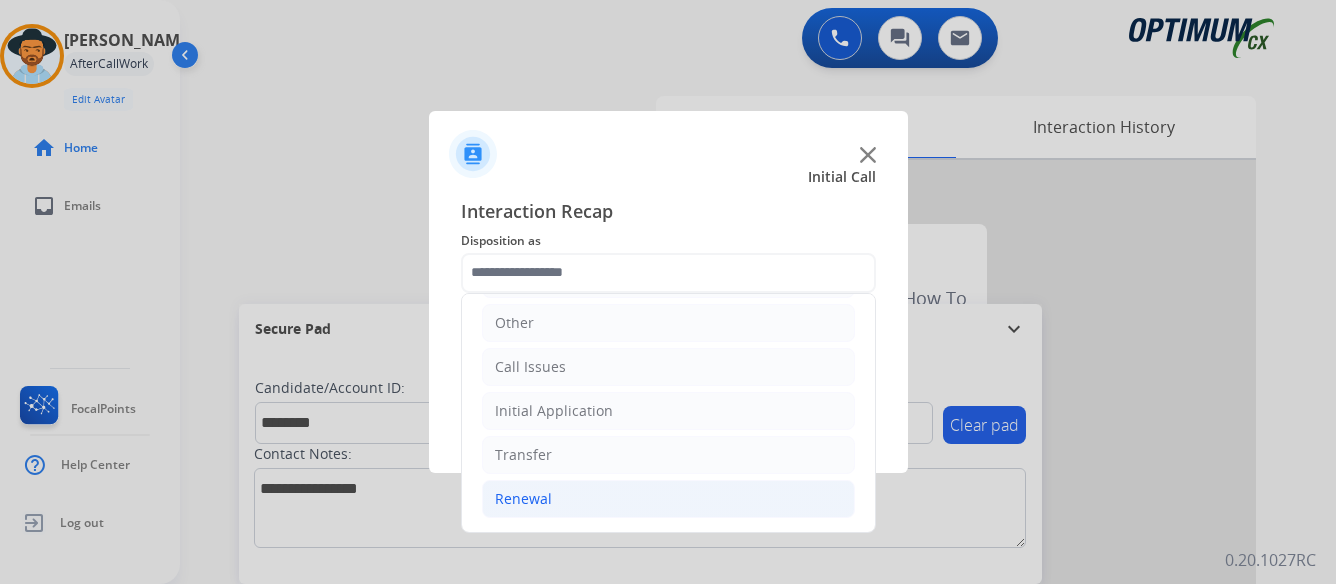 click on "Renewal" 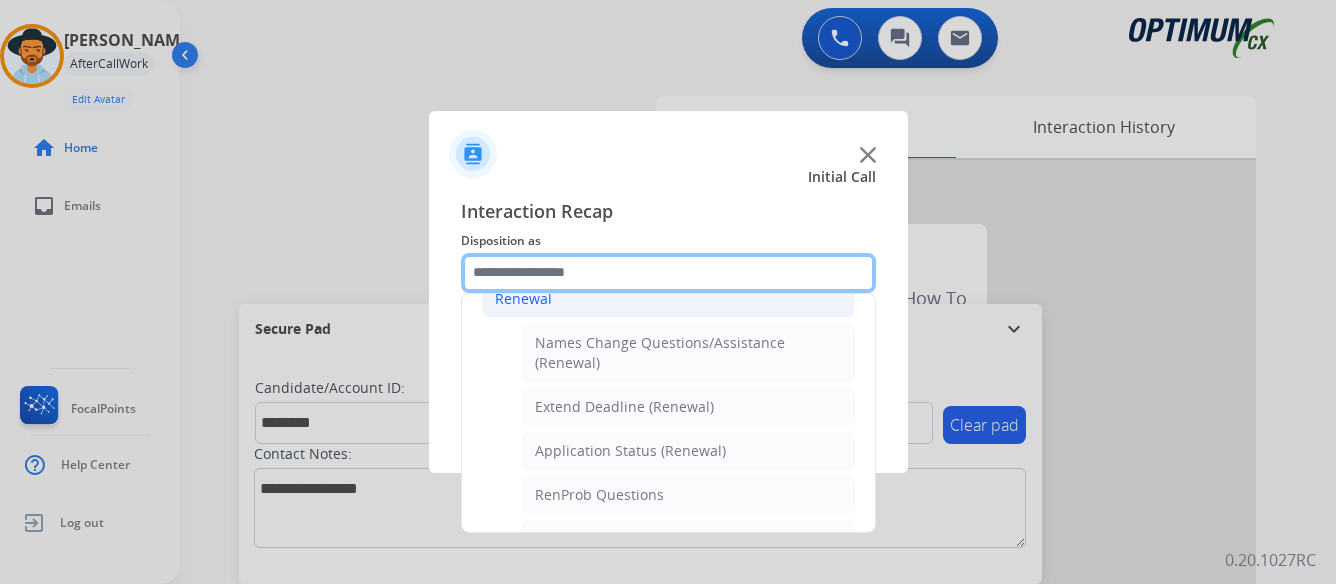 scroll, scrollTop: 436, scrollLeft: 0, axis: vertical 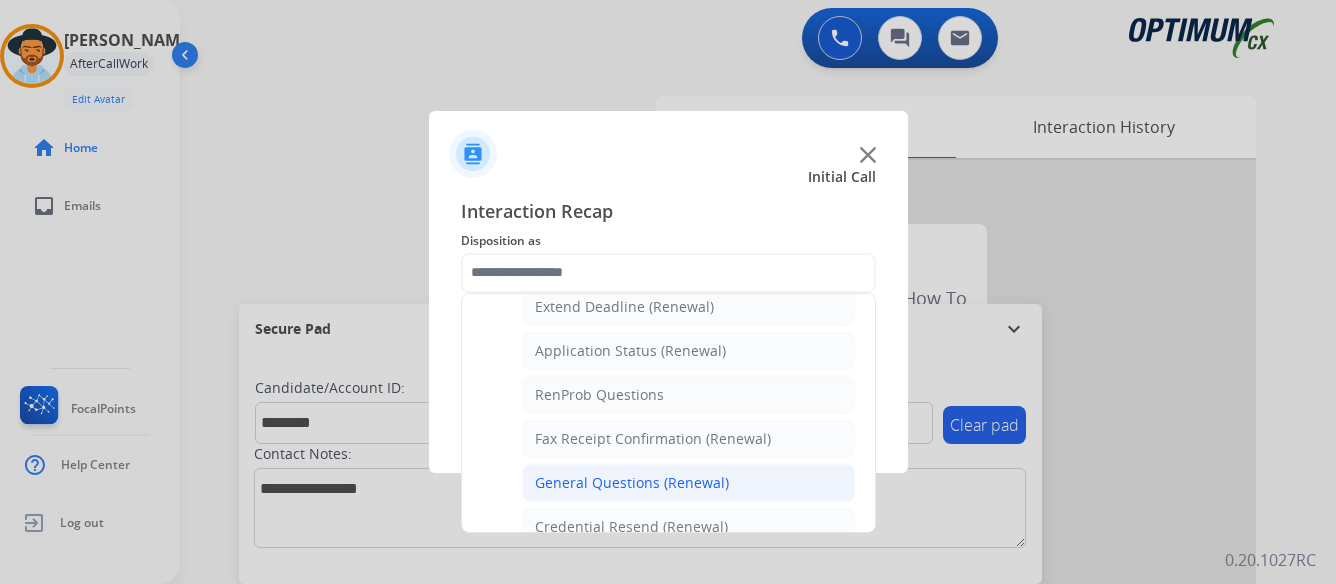 click on "General Questions (Renewal)" 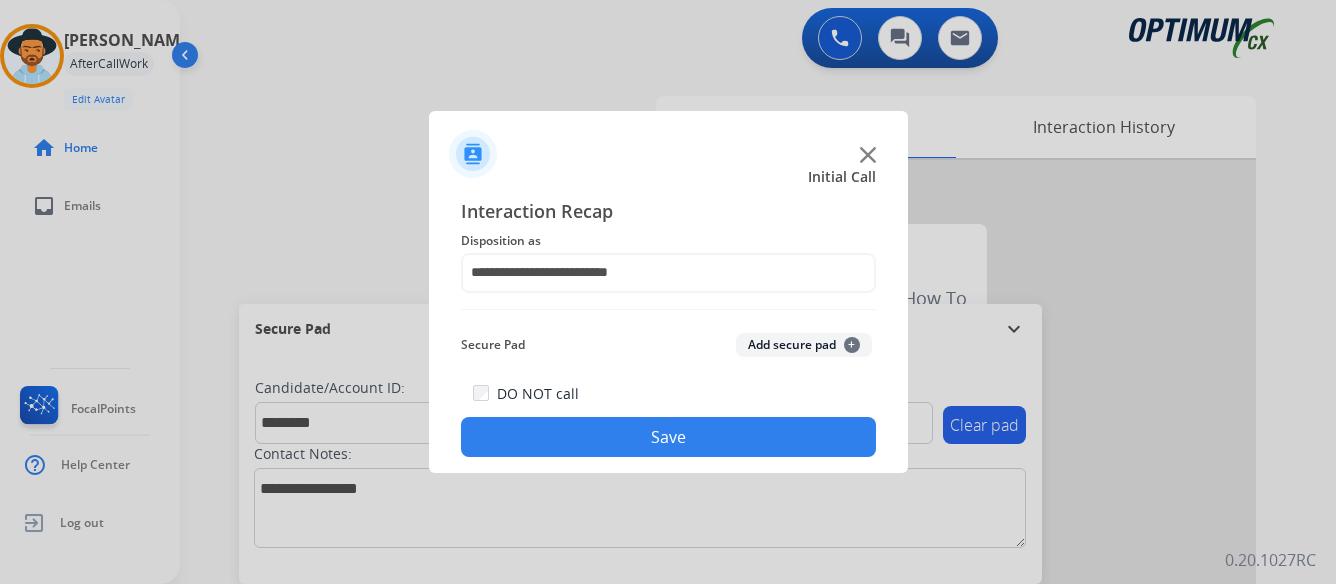 click on "Save" 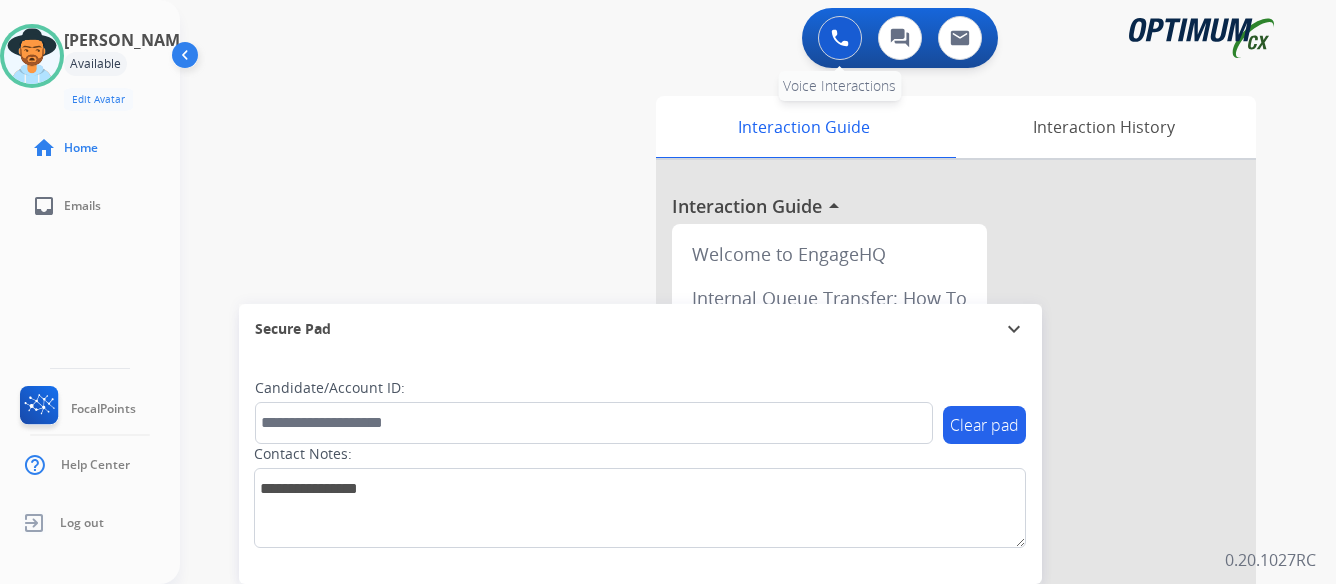 click at bounding box center [840, 38] 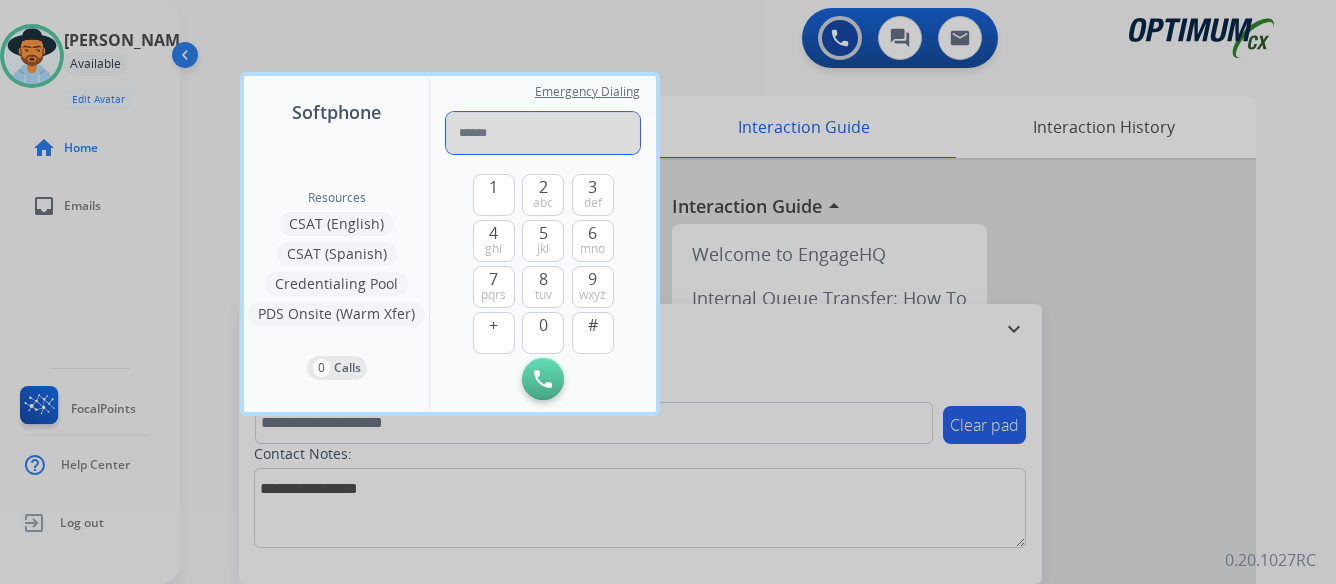 paste on "**********" 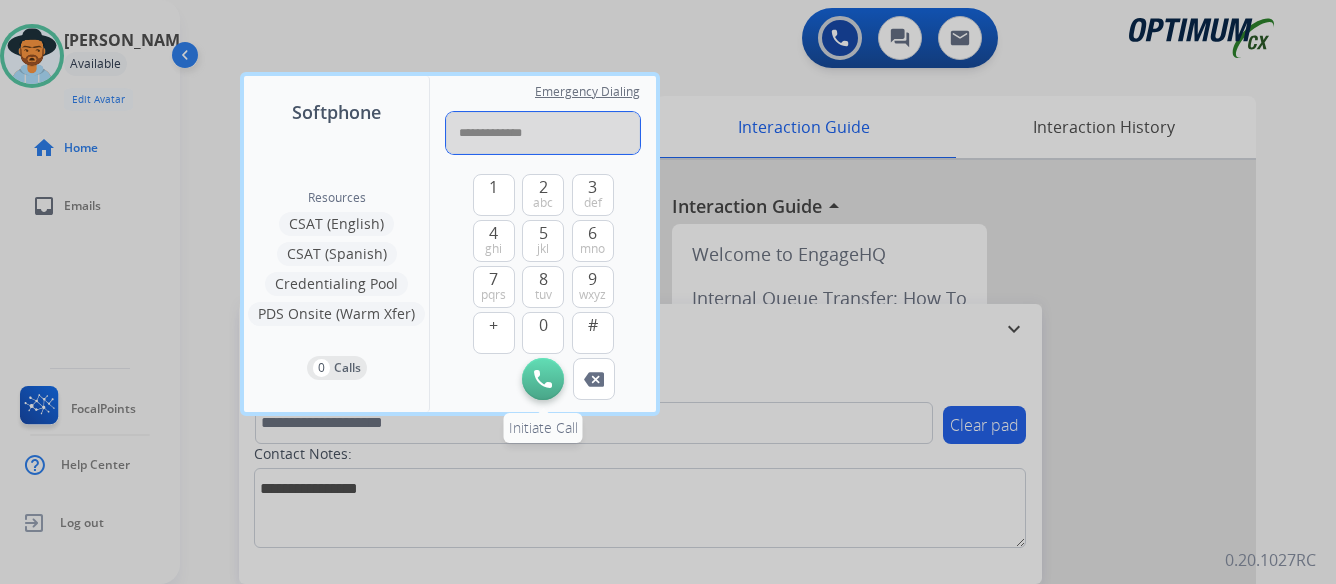 type on "**********" 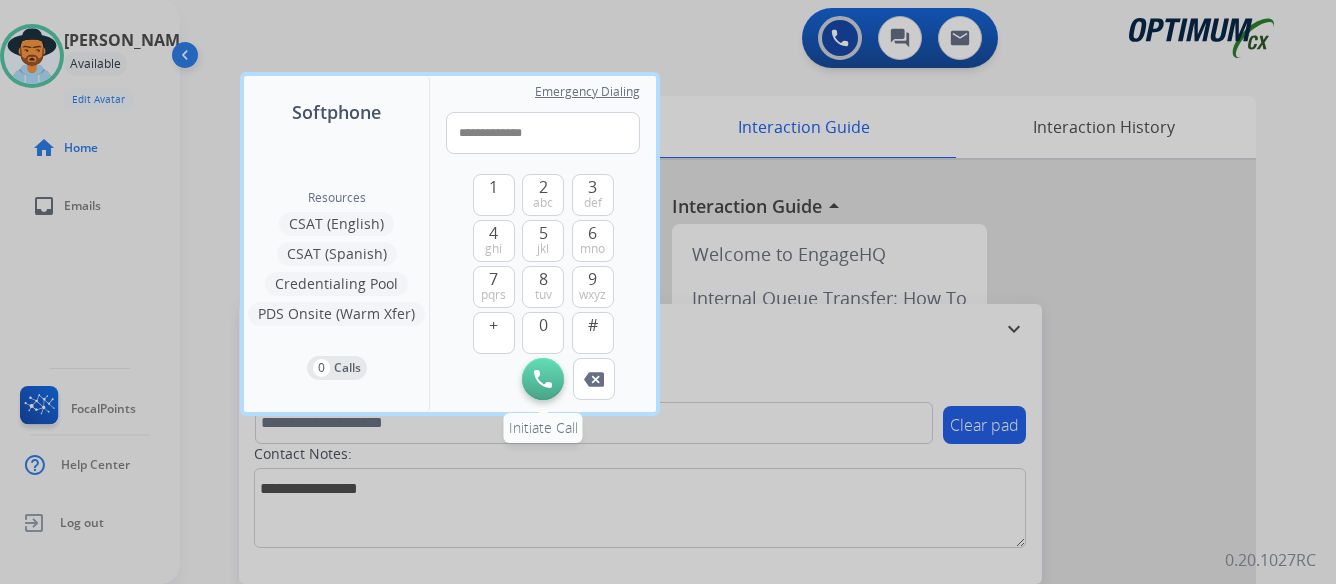 click at bounding box center [543, 379] 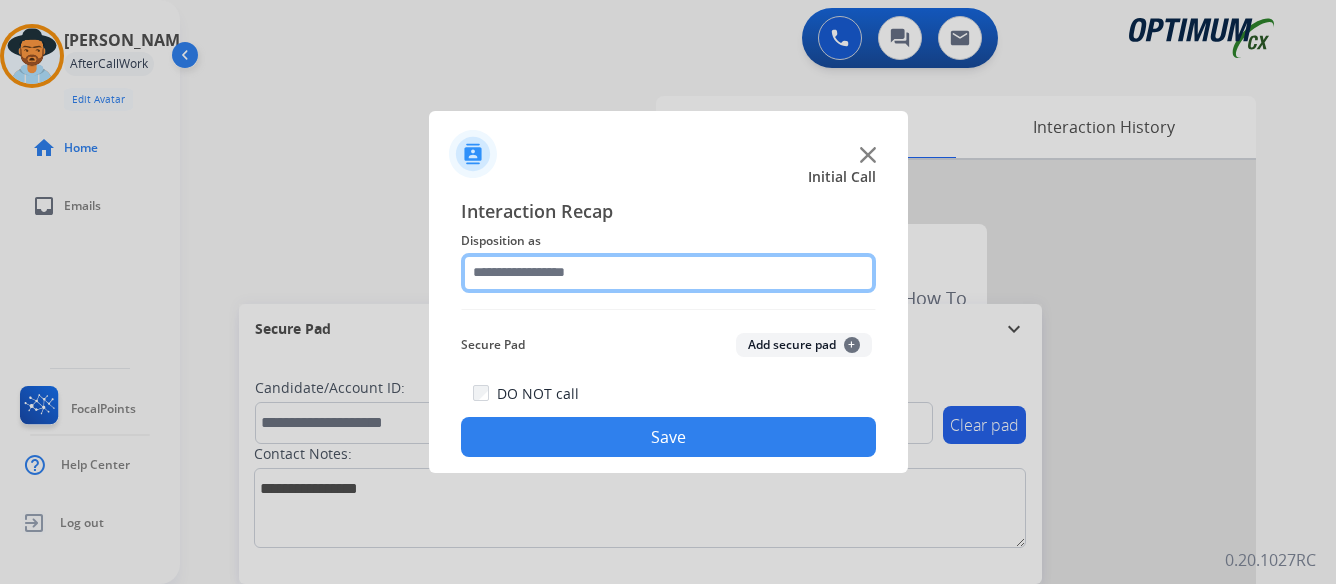 click 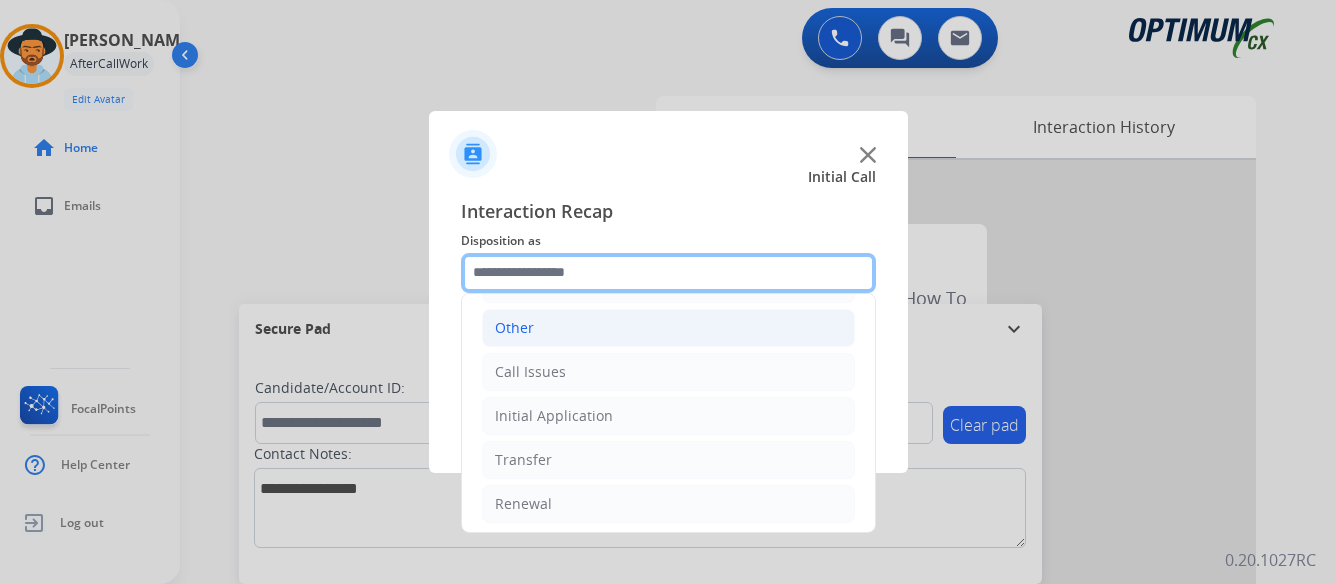 scroll, scrollTop: 136, scrollLeft: 0, axis: vertical 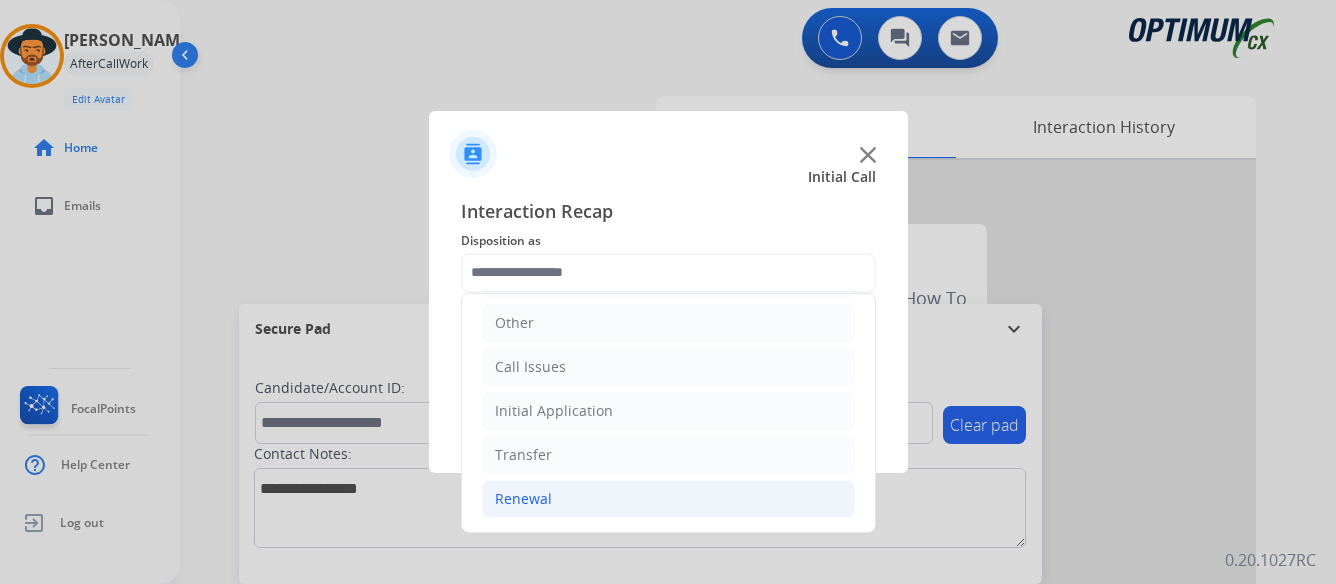 click on "Renewal" 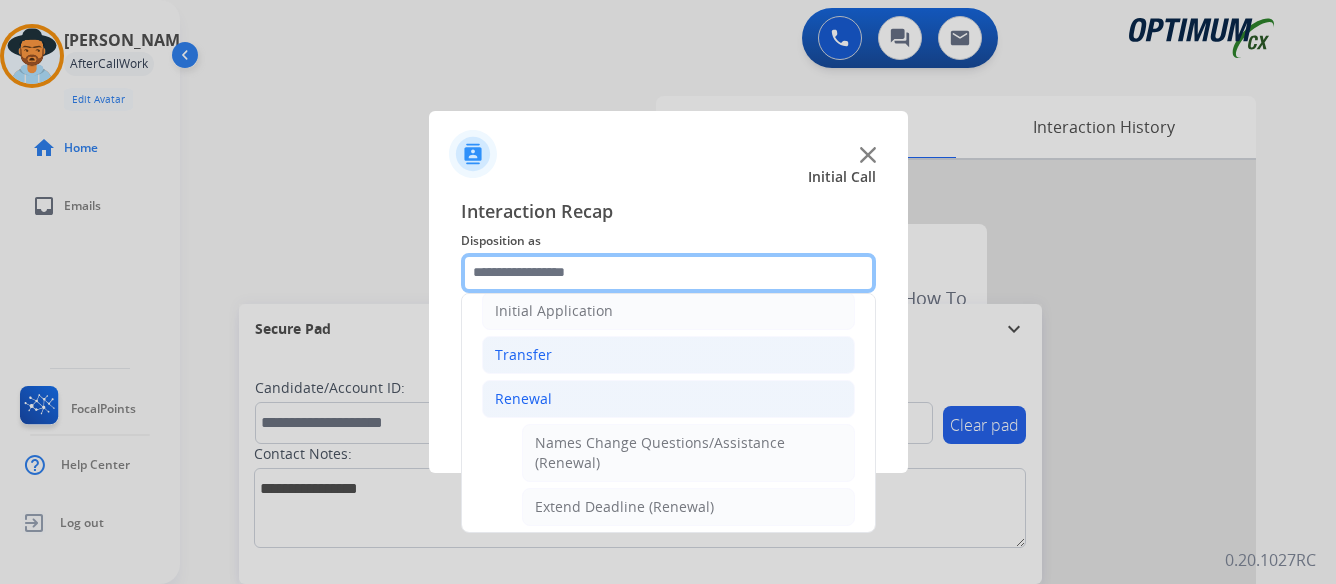 scroll, scrollTop: 336, scrollLeft: 0, axis: vertical 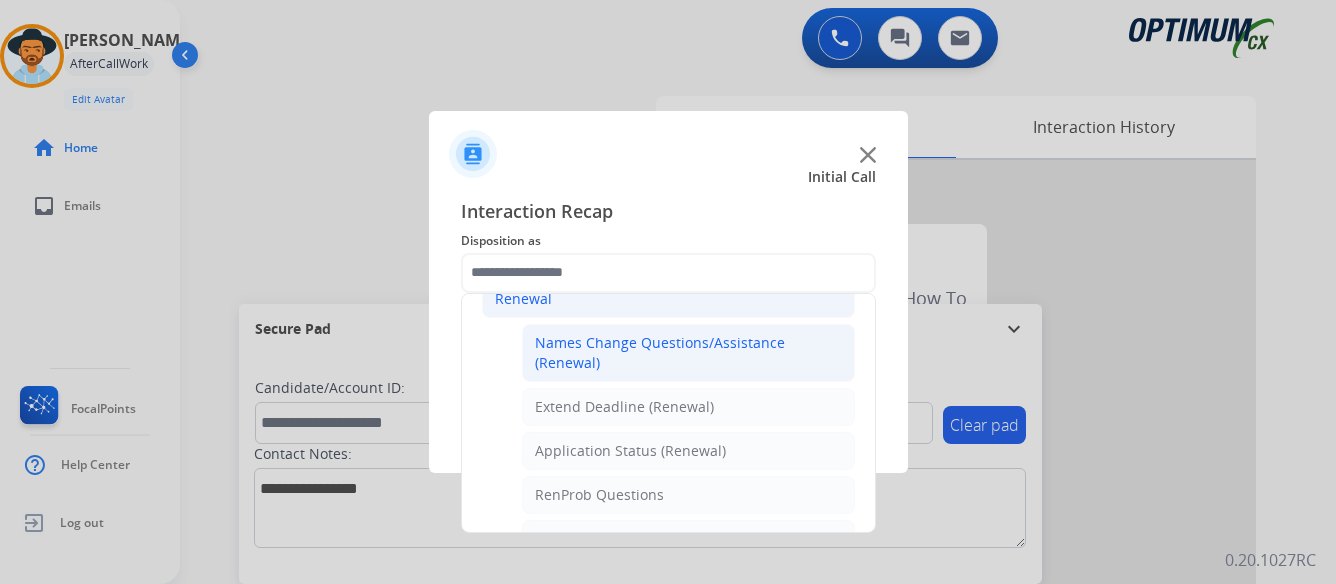click on "Names Change Questions/Assistance (Renewal)" 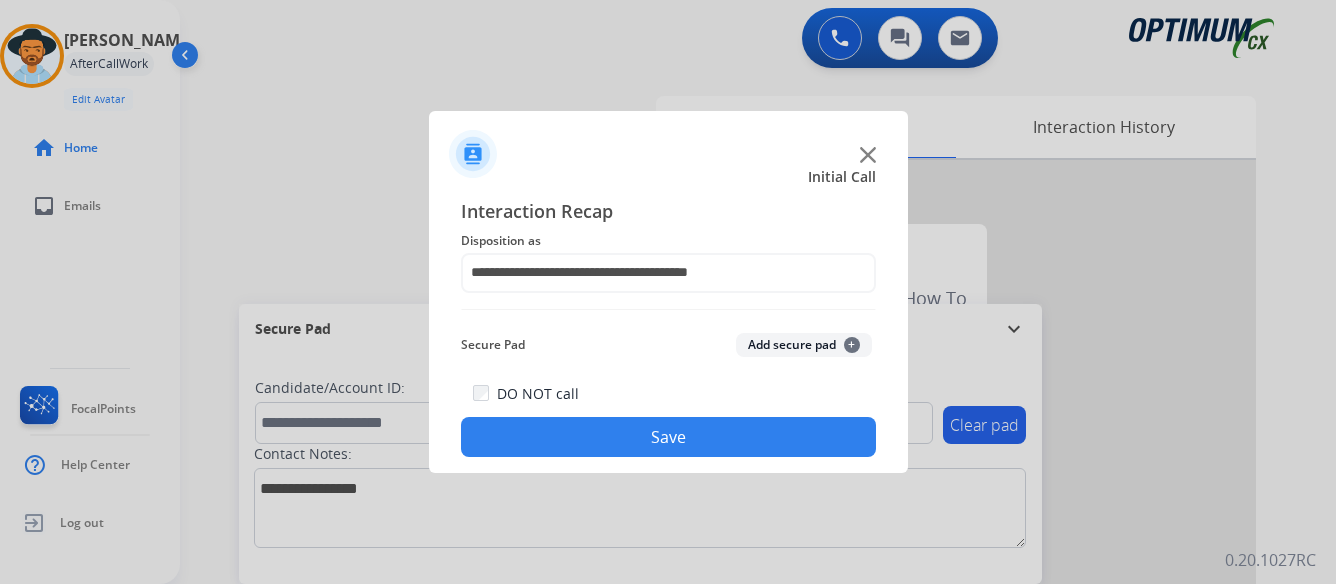click on "Save" 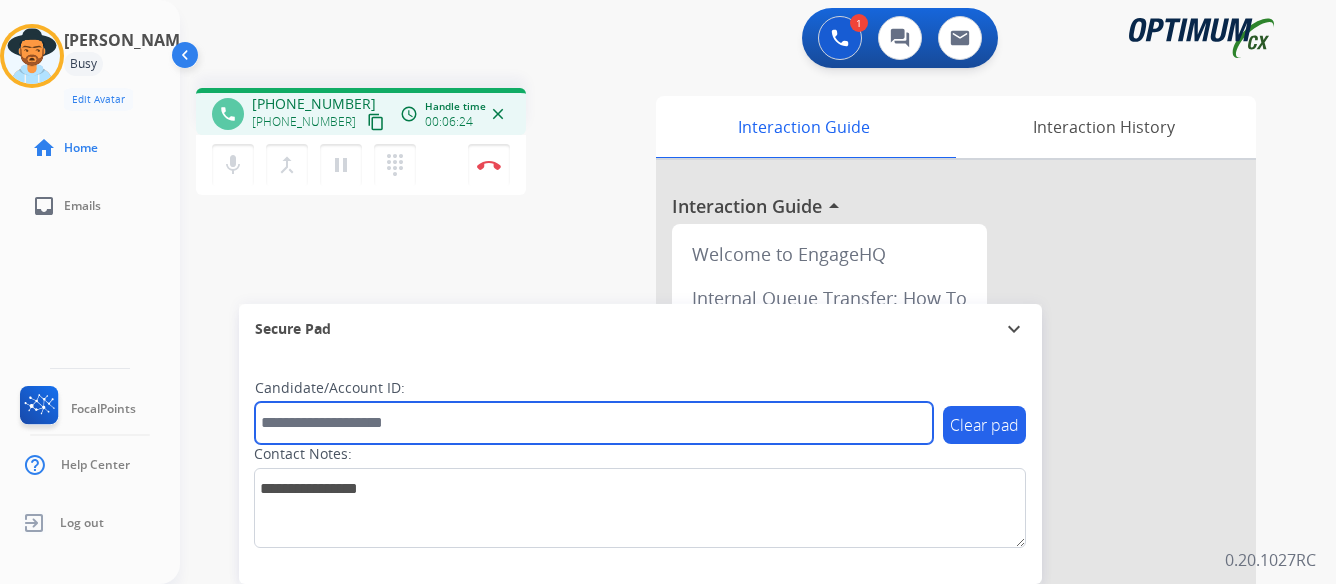paste on "*******" 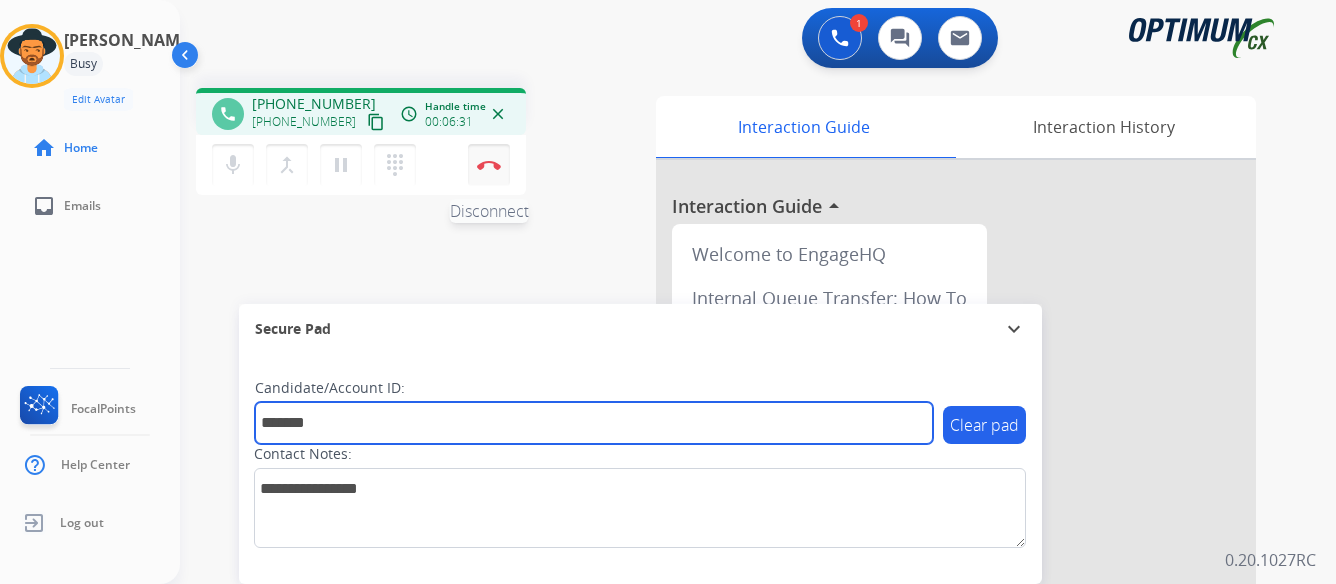 type on "*******" 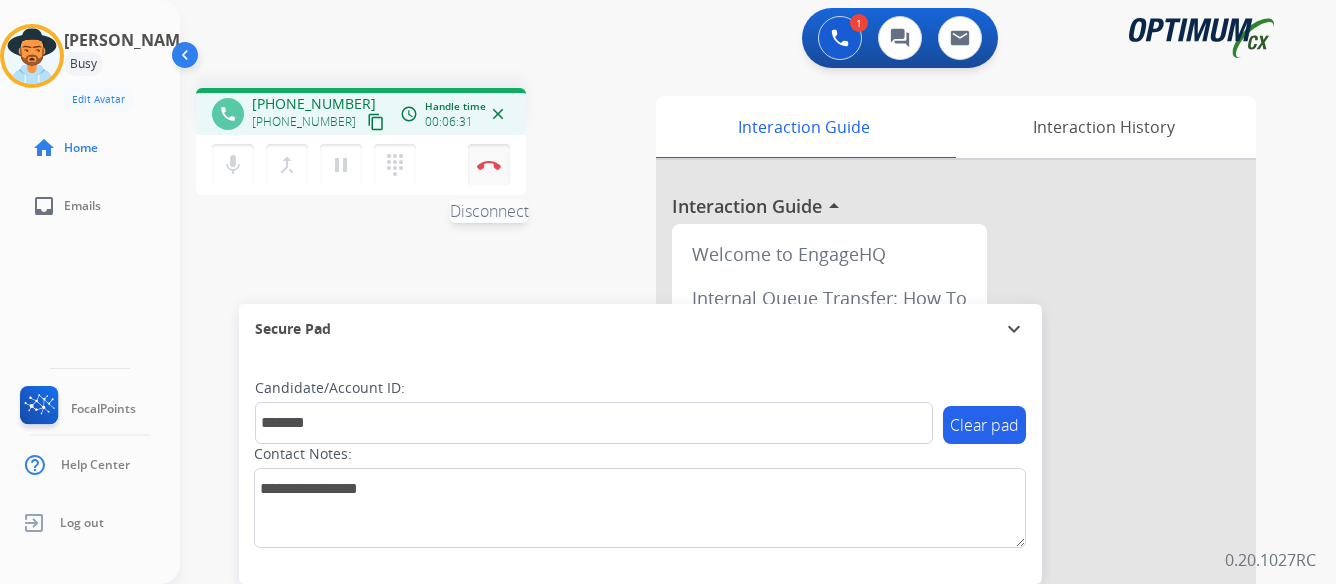 click at bounding box center [489, 165] 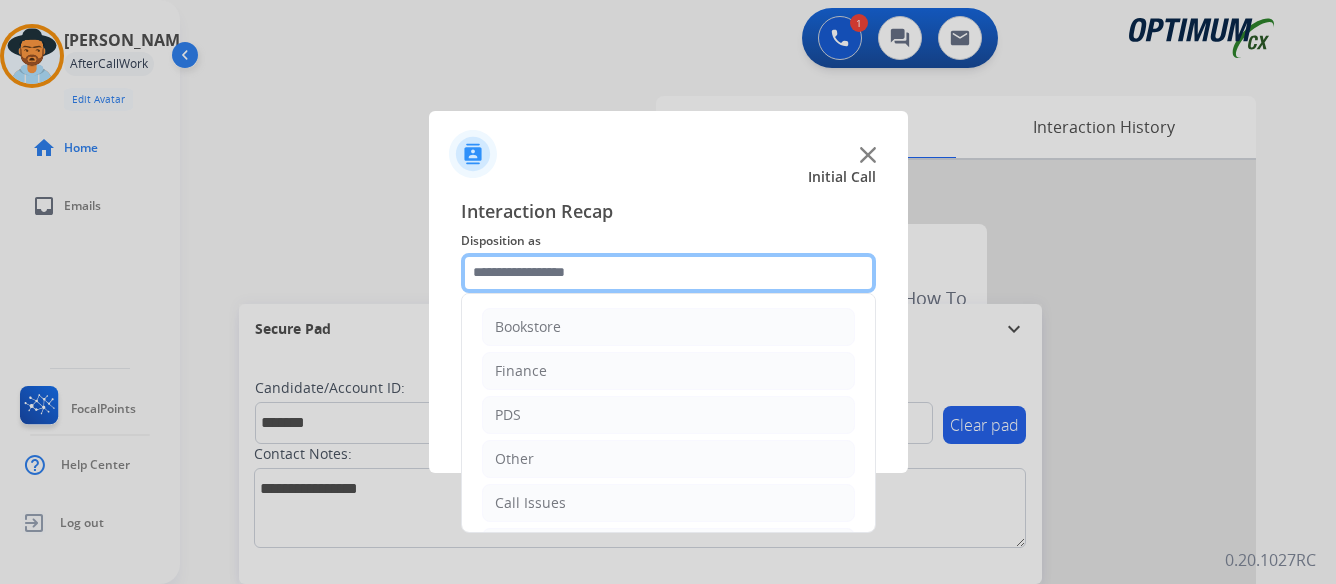 click 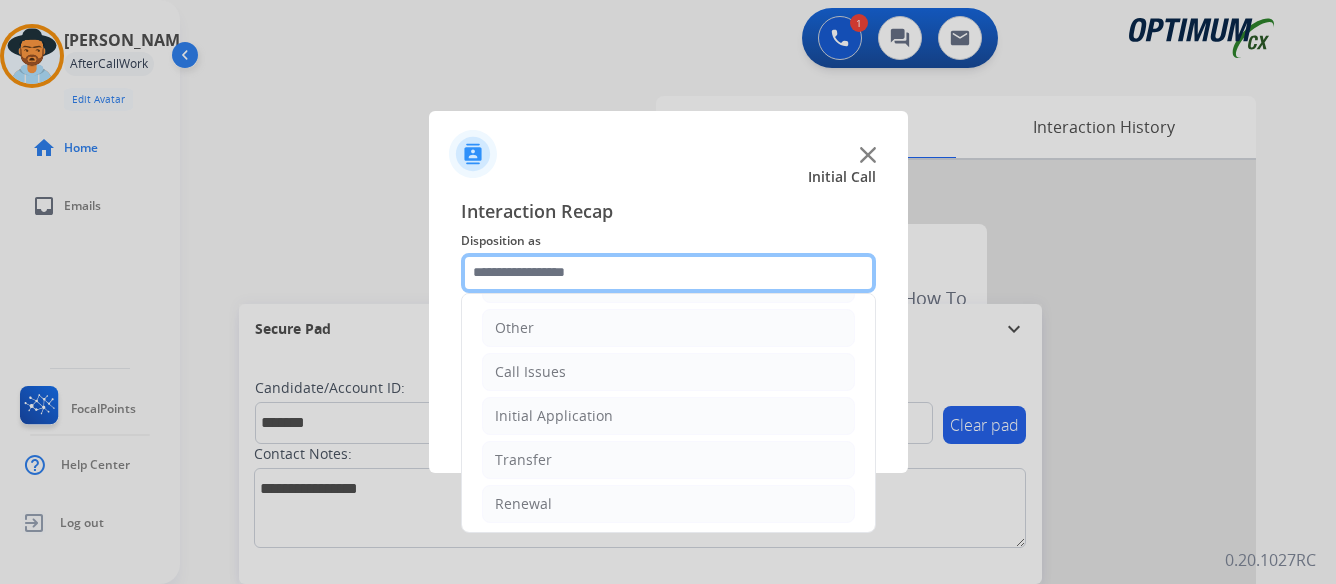scroll, scrollTop: 136, scrollLeft: 0, axis: vertical 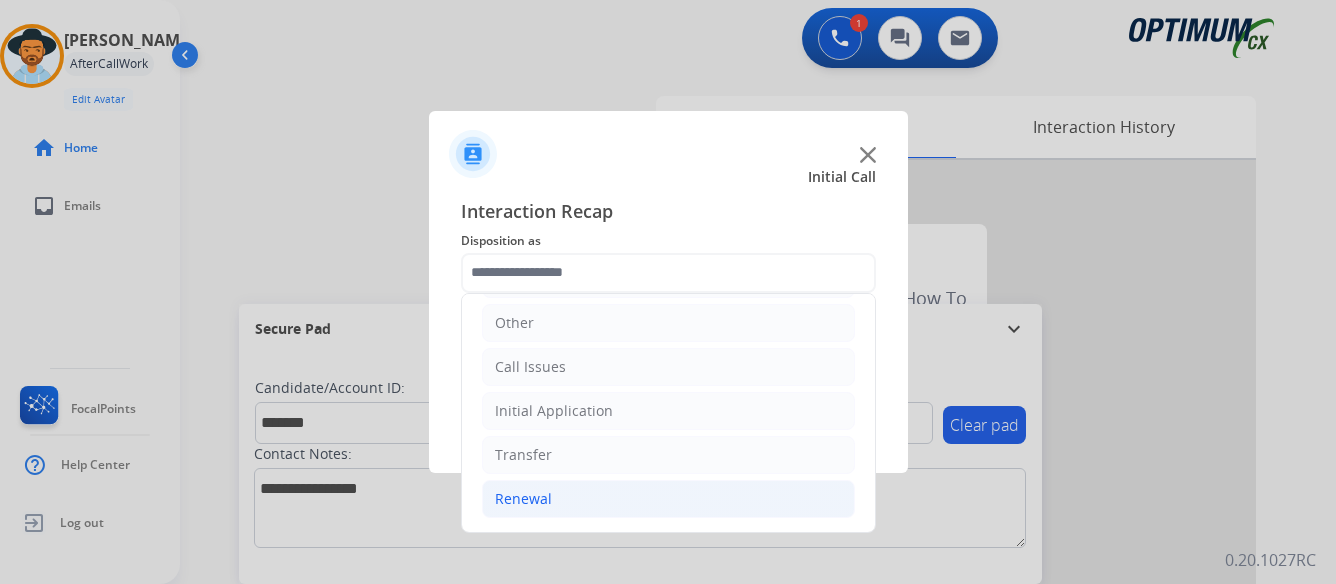 click on "Renewal" 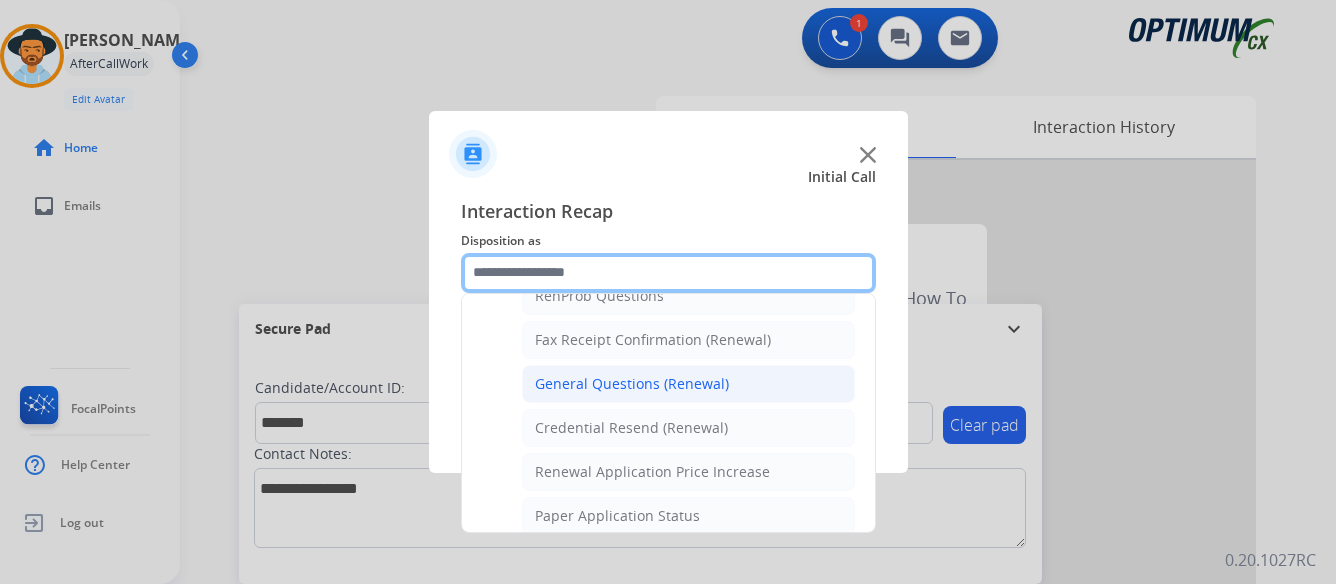 scroll, scrollTop: 536, scrollLeft: 0, axis: vertical 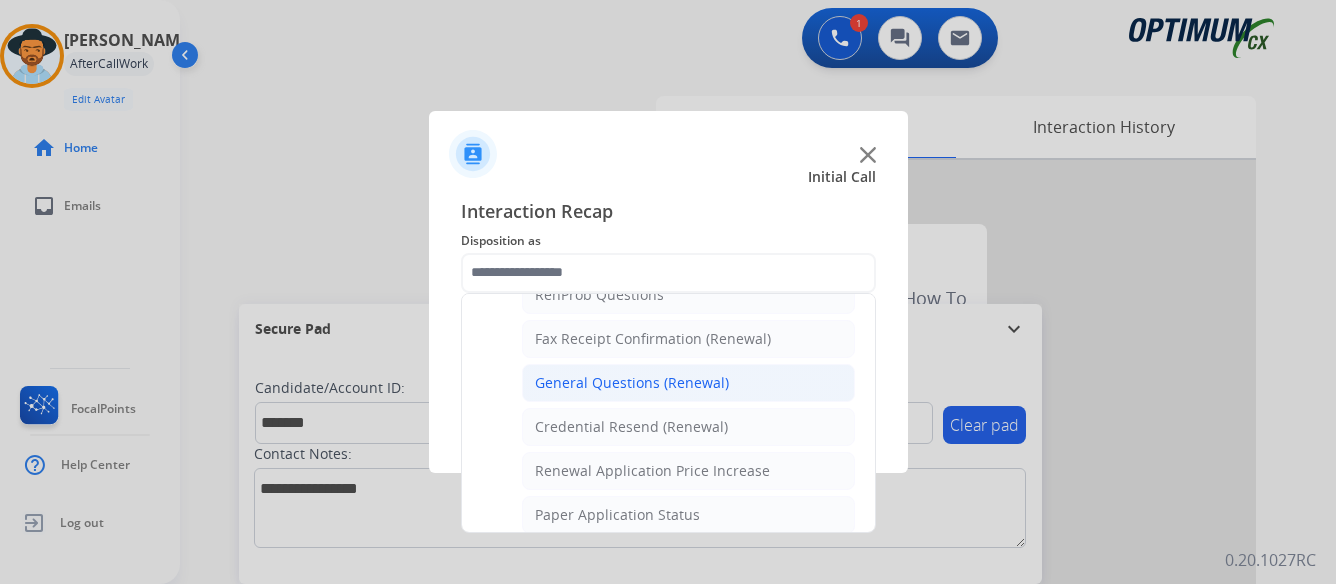 click on "General Questions (Renewal)" 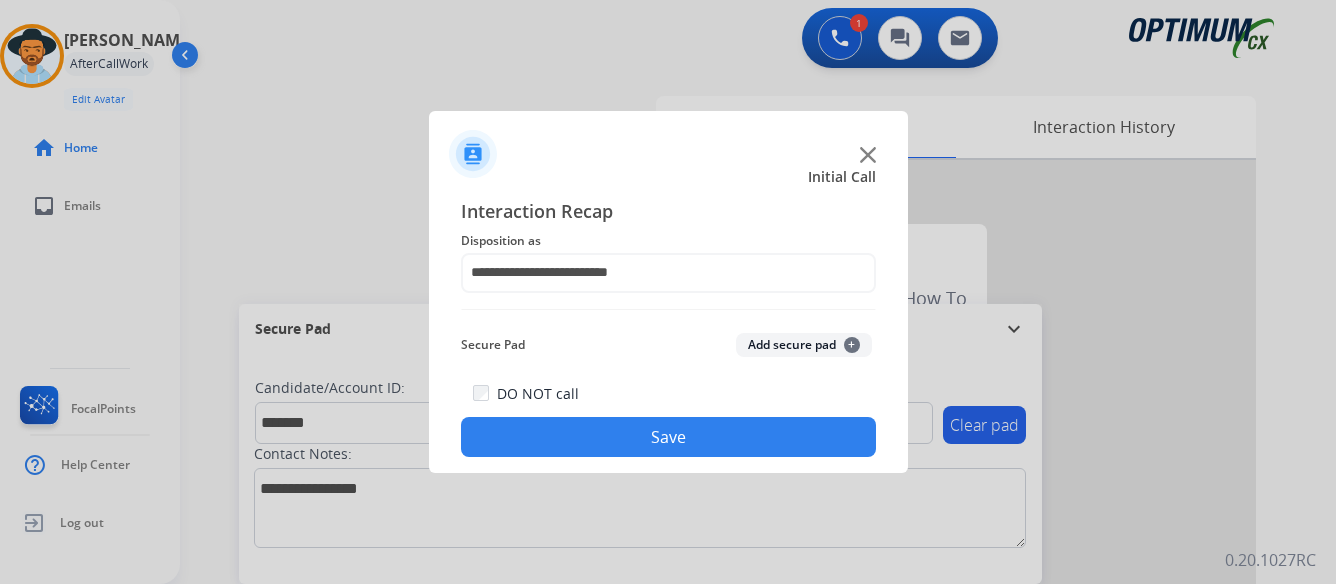 click on "Save" 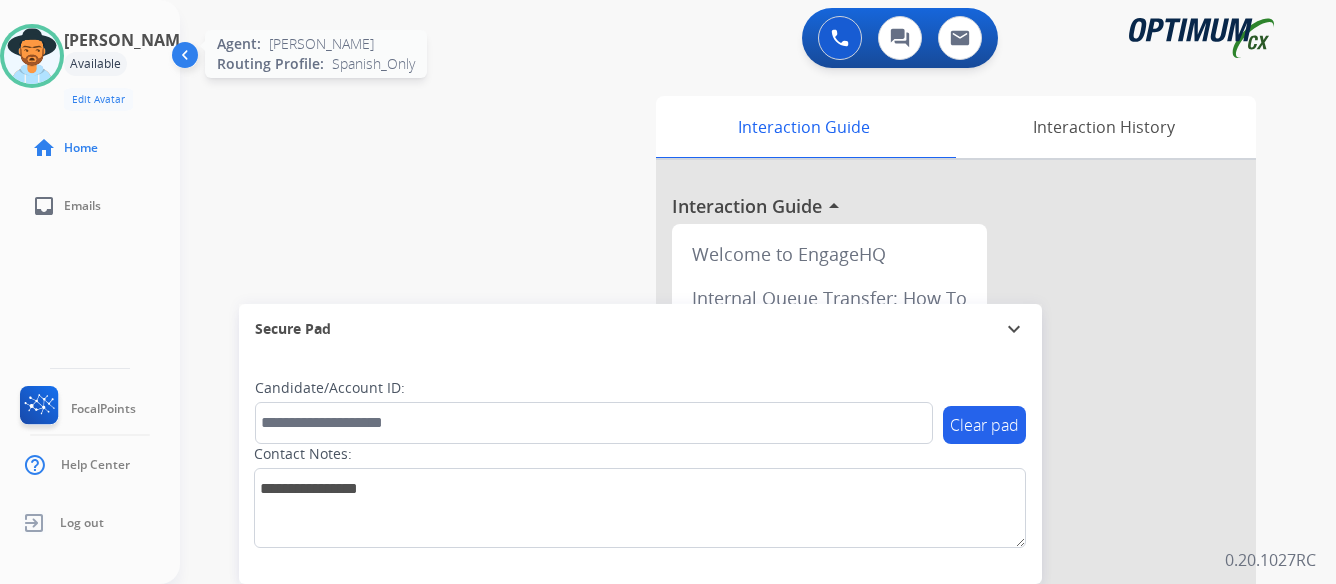 click at bounding box center [32, 56] 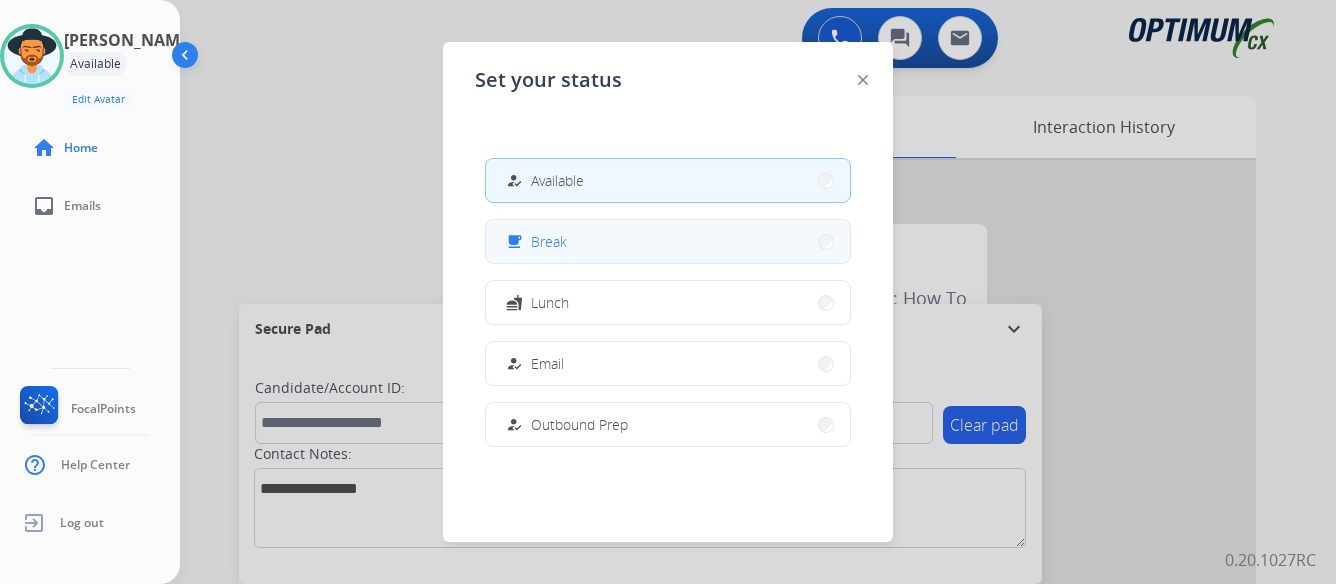 click on "free_breakfast Break" at bounding box center (668, 241) 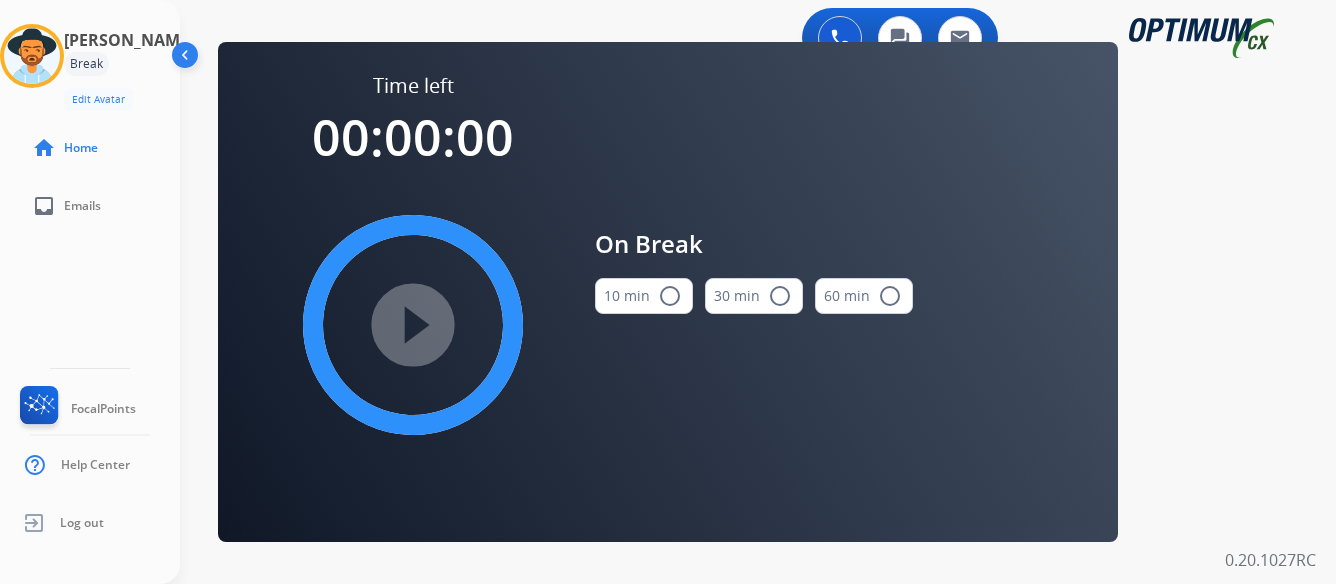 click on "radio_button_unchecked" at bounding box center (670, 296) 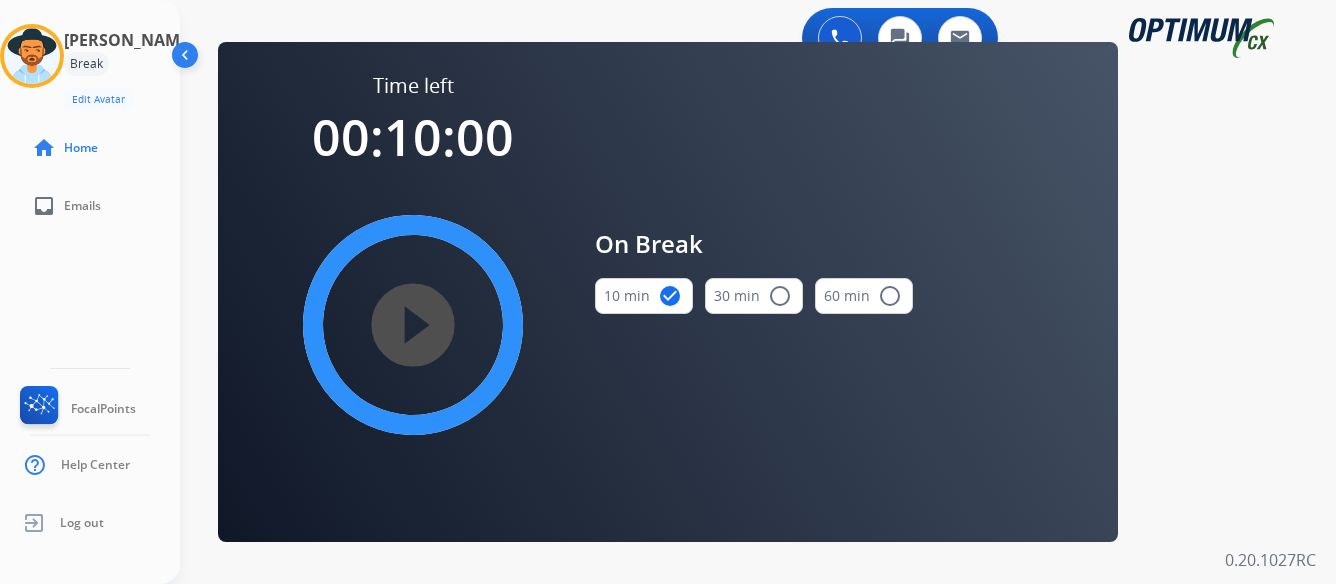 click on "play_circle_filled" at bounding box center [413, 325] 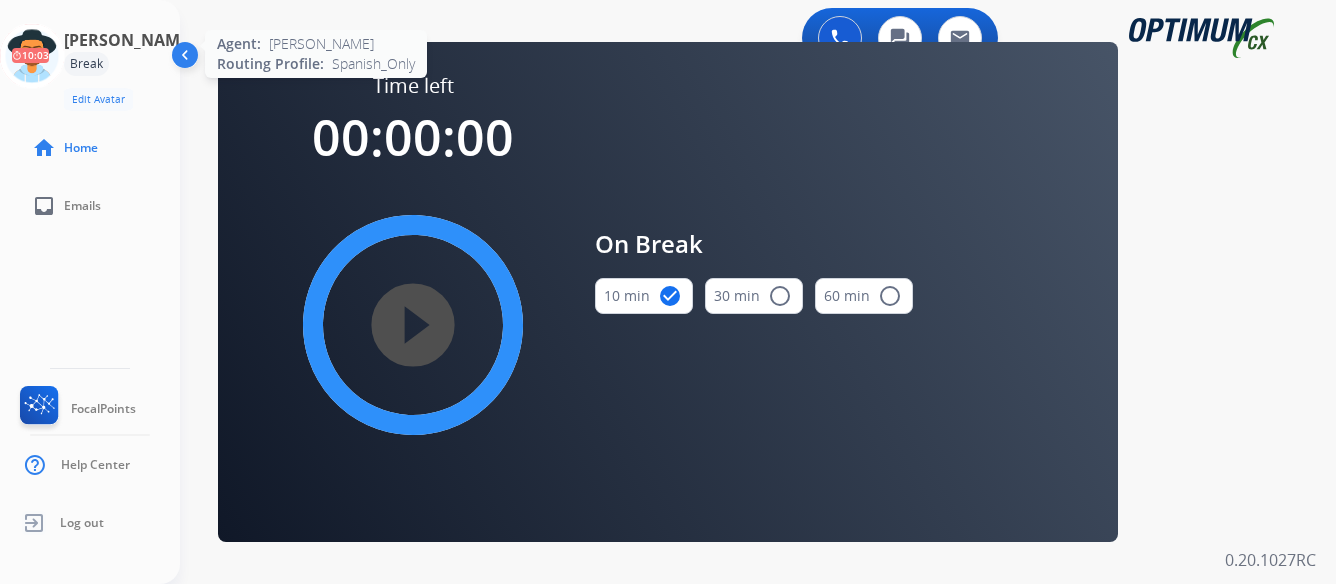 click 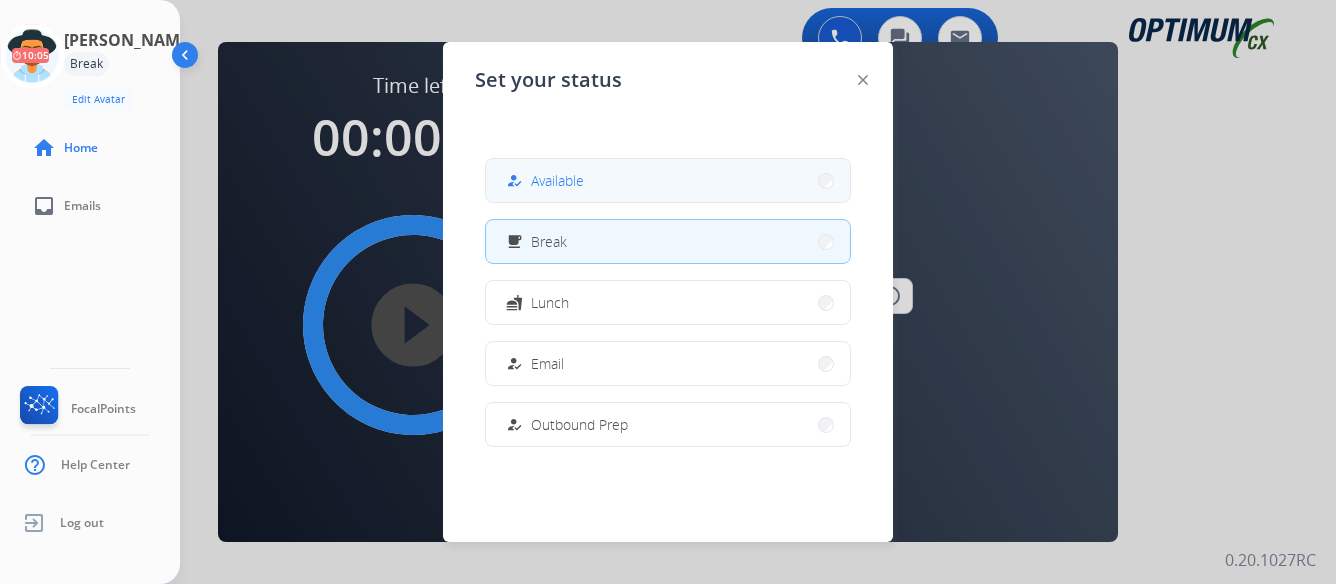 click on "how_to_reg Available" at bounding box center (668, 180) 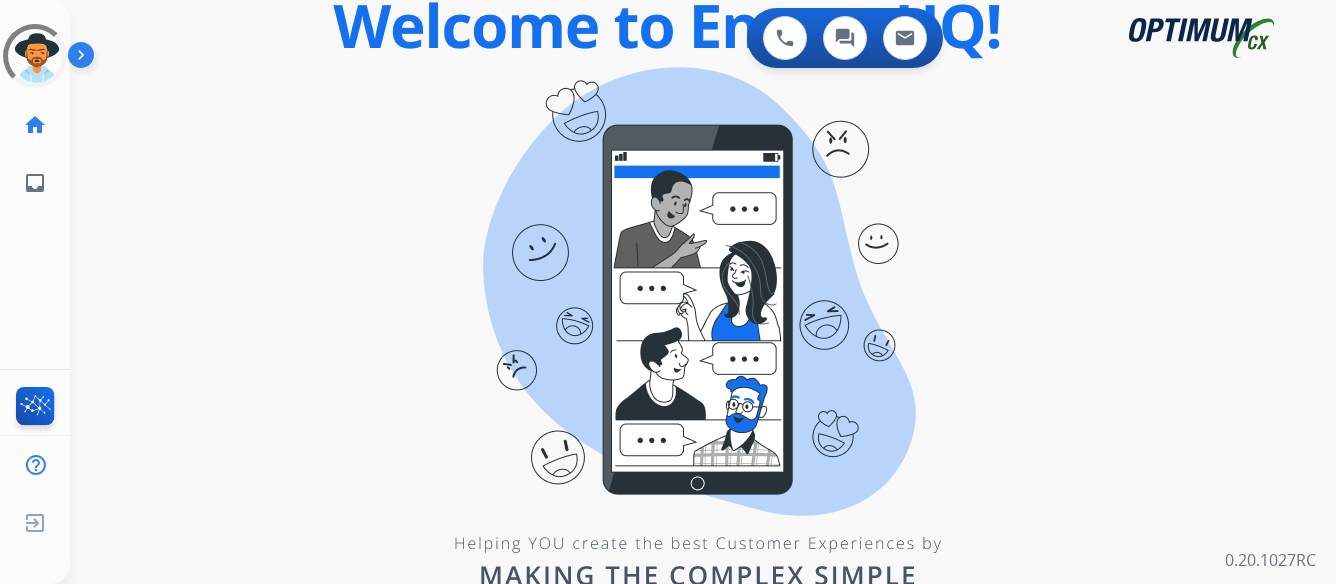 scroll, scrollTop: 0, scrollLeft: 0, axis: both 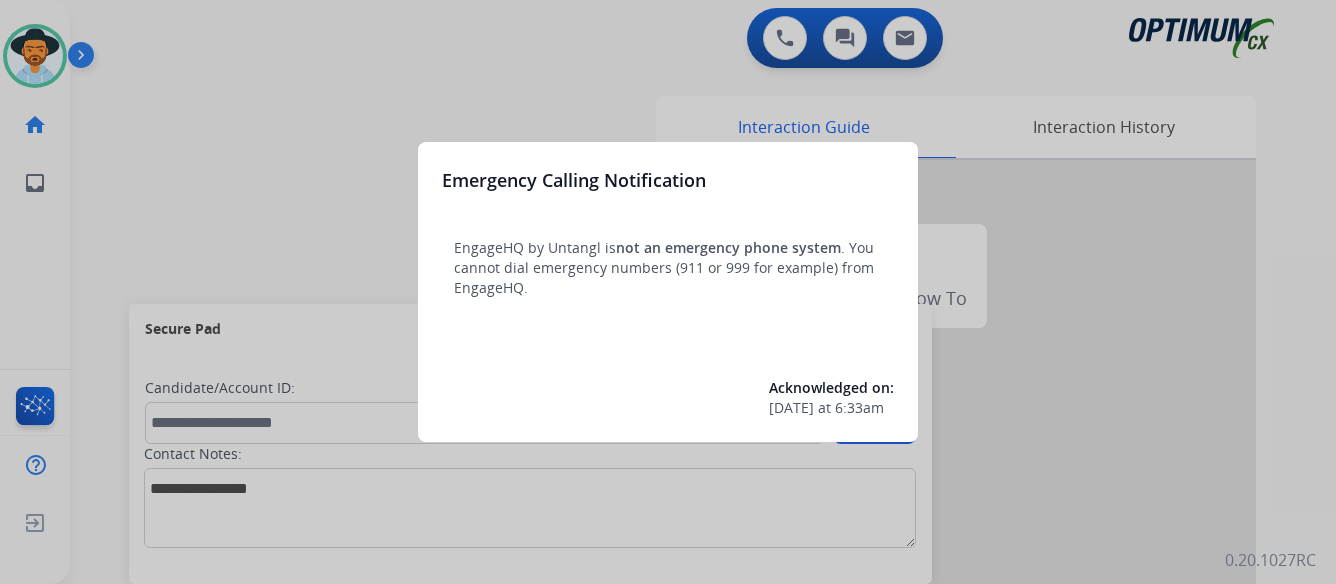 click at bounding box center (668, 292) 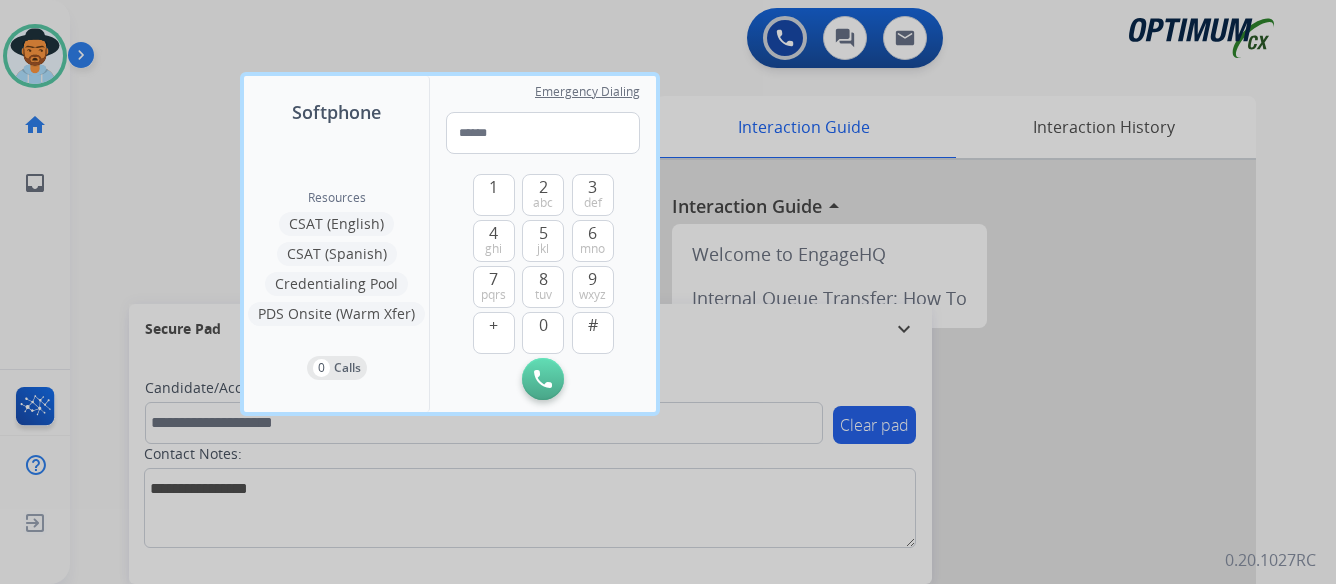 click at bounding box center (668, 292) 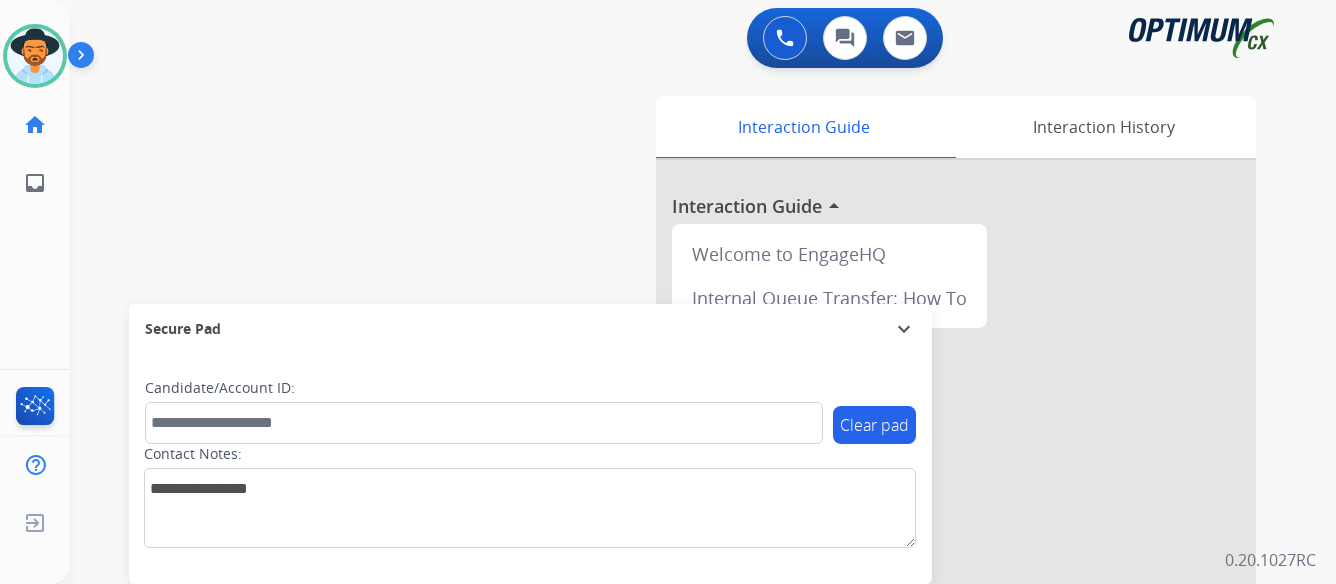 click at bounding box center [85, 59] 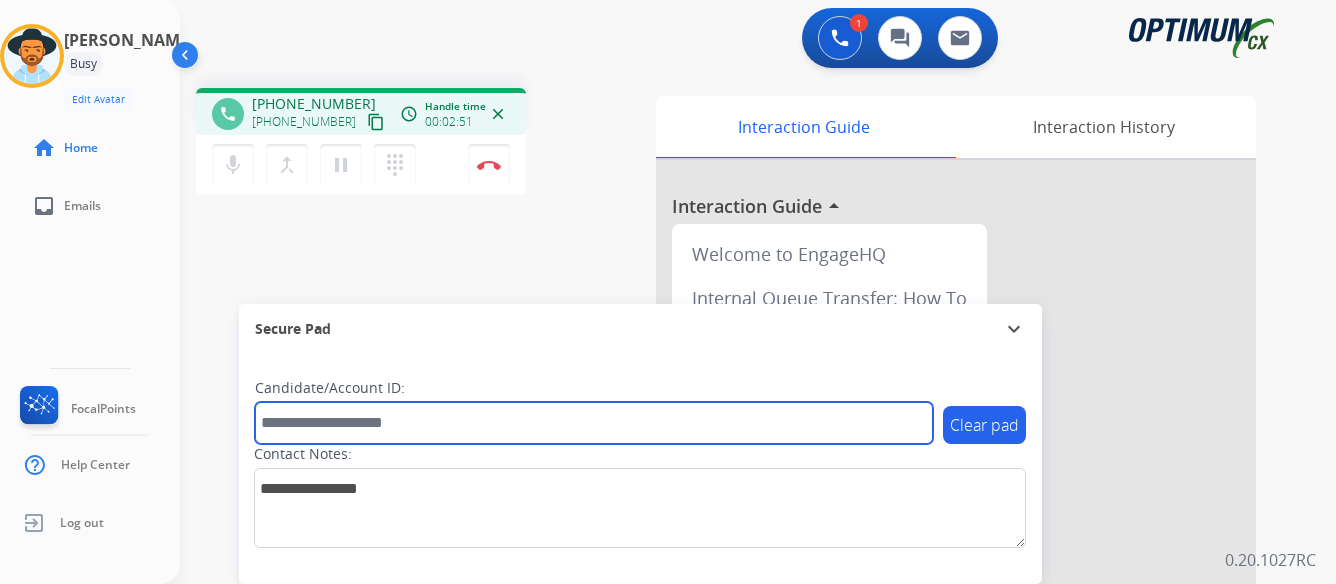 paste on "*******" 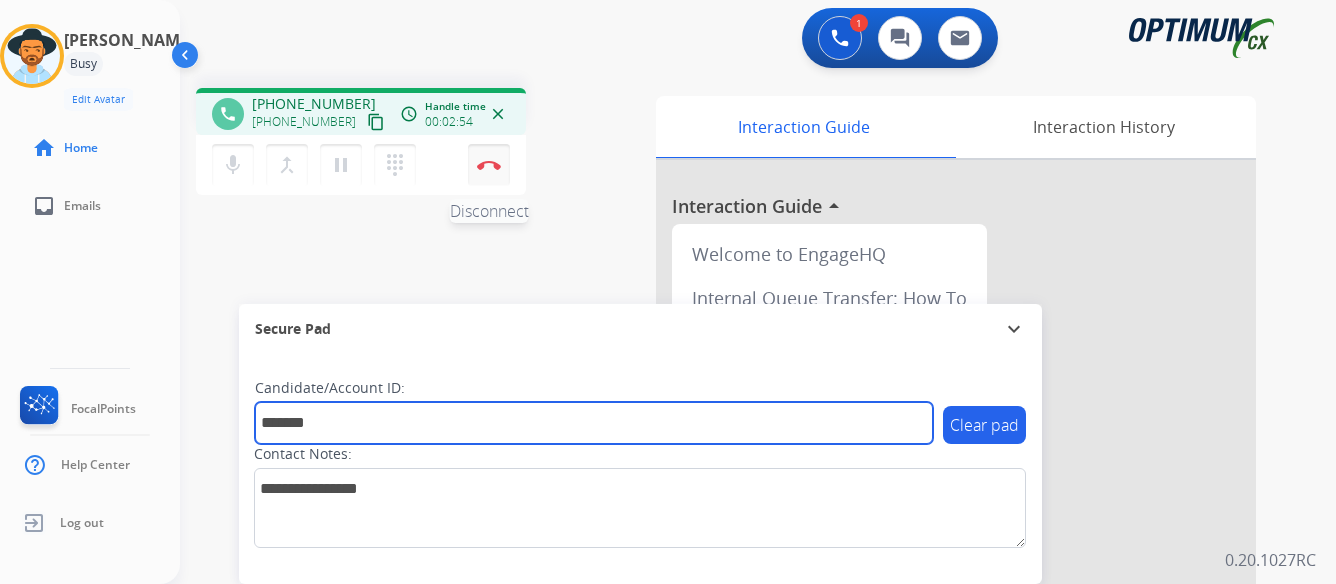 type on "*******" 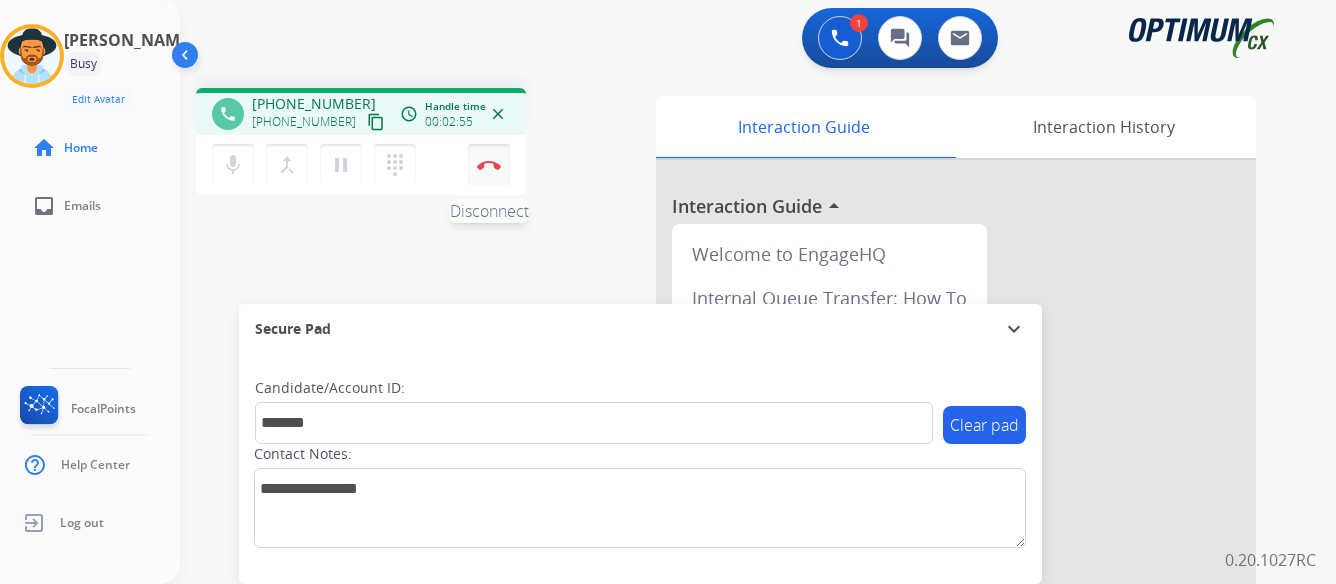 click at bounding box center (489, 165) 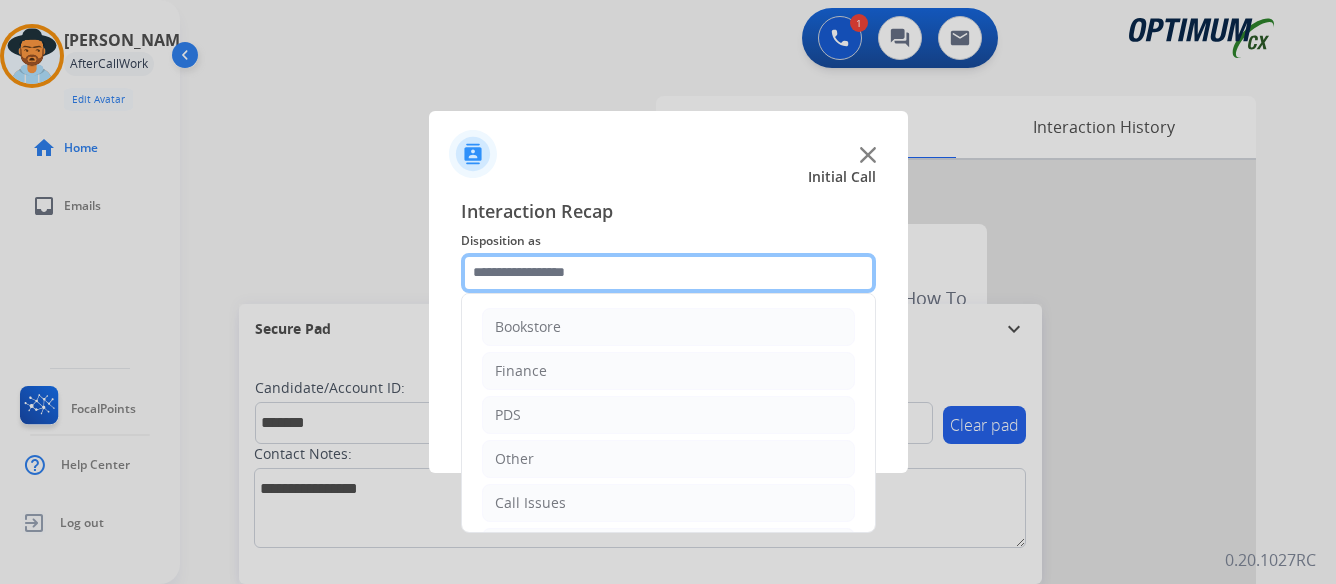 click 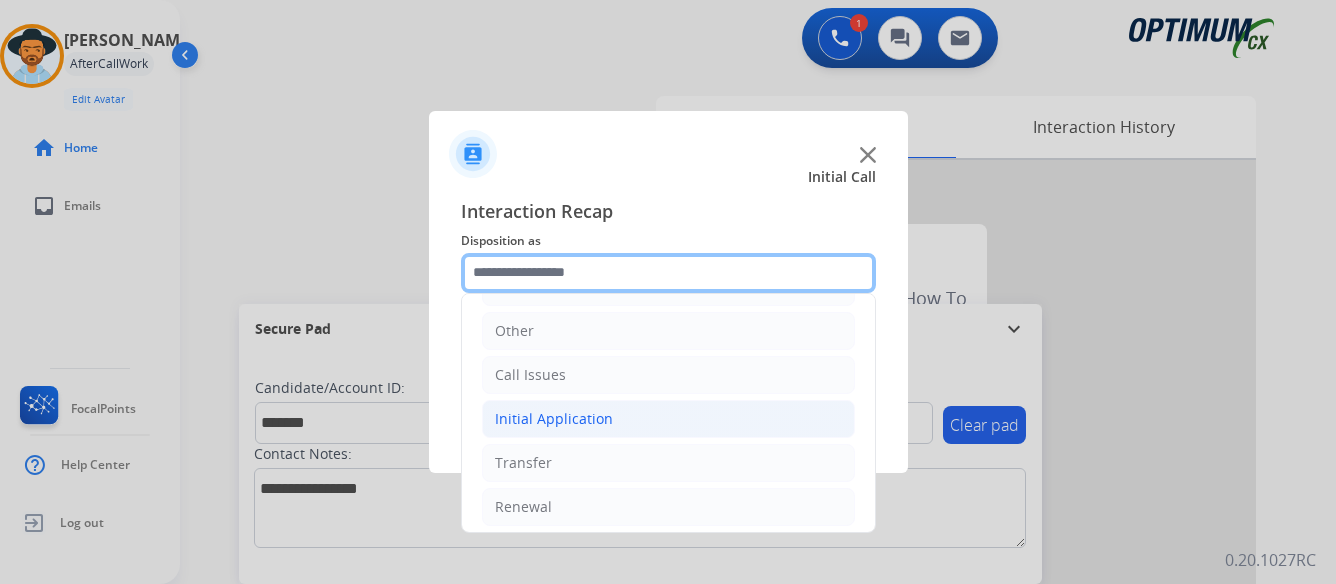 scroll, scrollTop: 136, scrollLeft: 0, axis: vertical 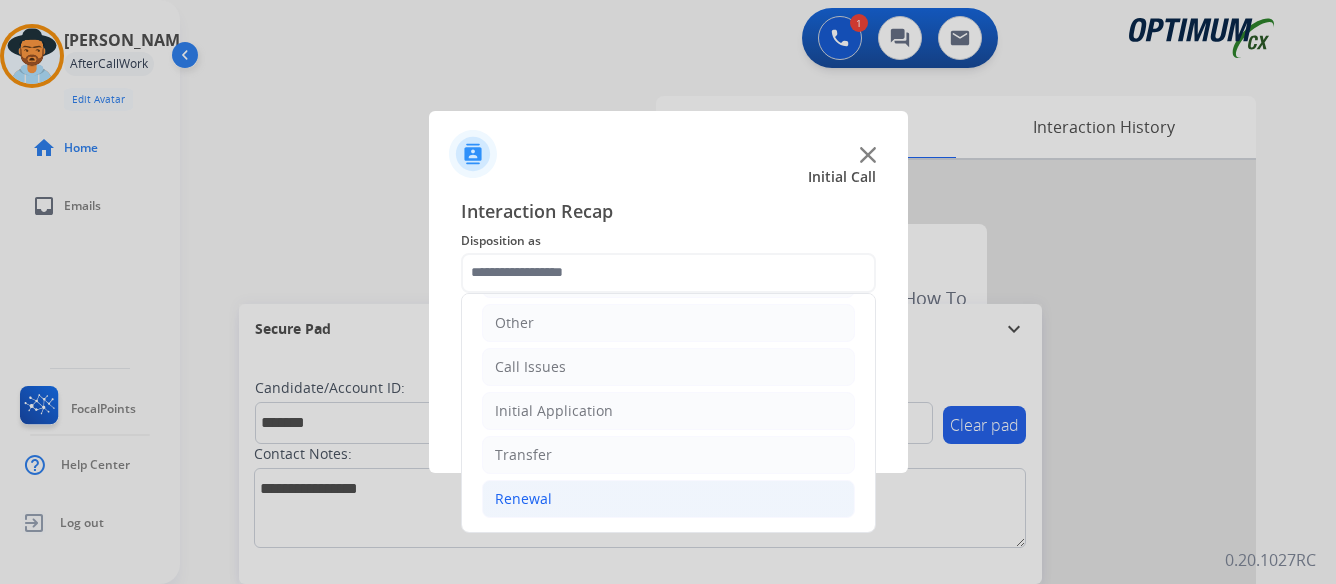 click on "Renewal" 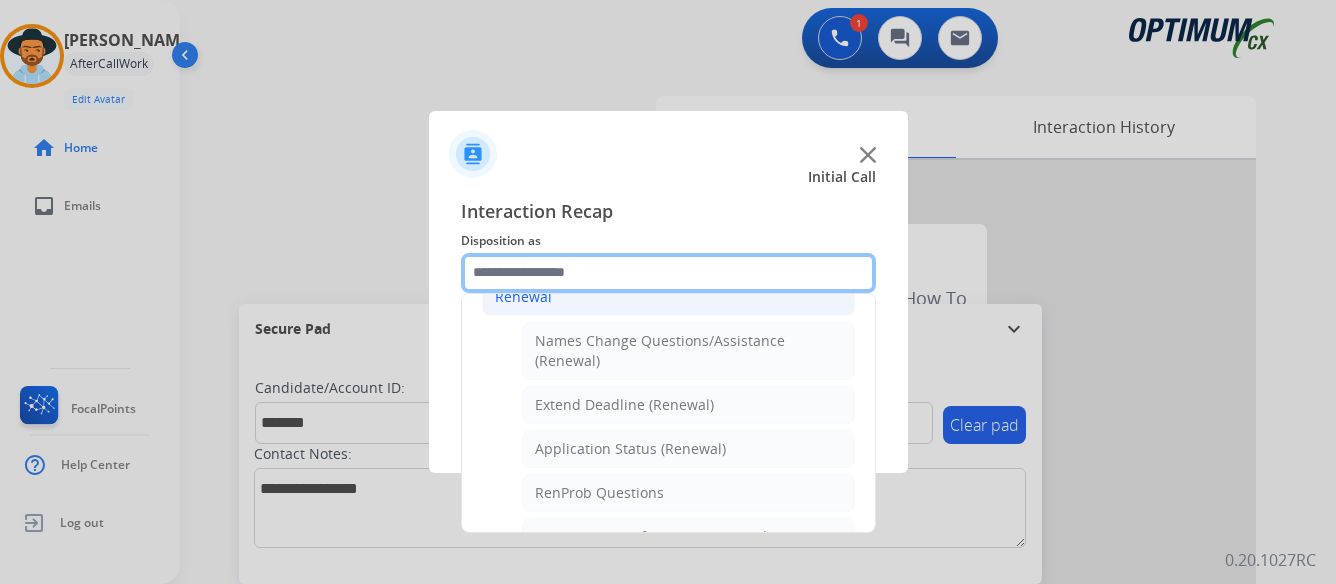 scroll, scrollTop: 436, scrollLeft: 0, axis: vertical 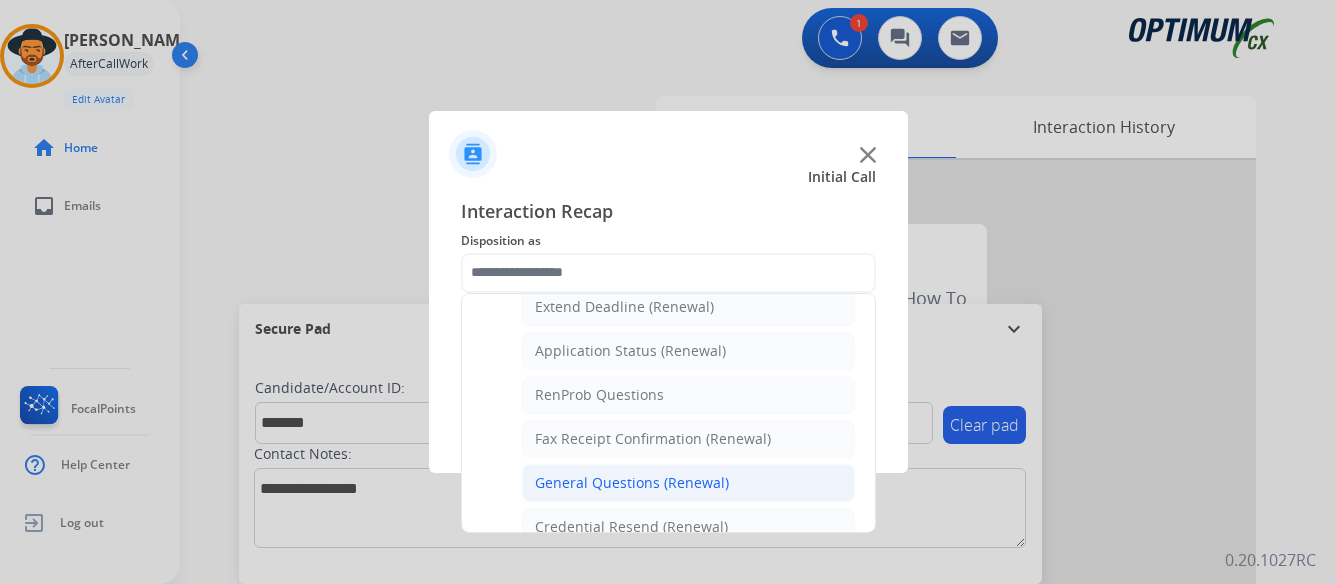 click on "General Questions (Renewal)" 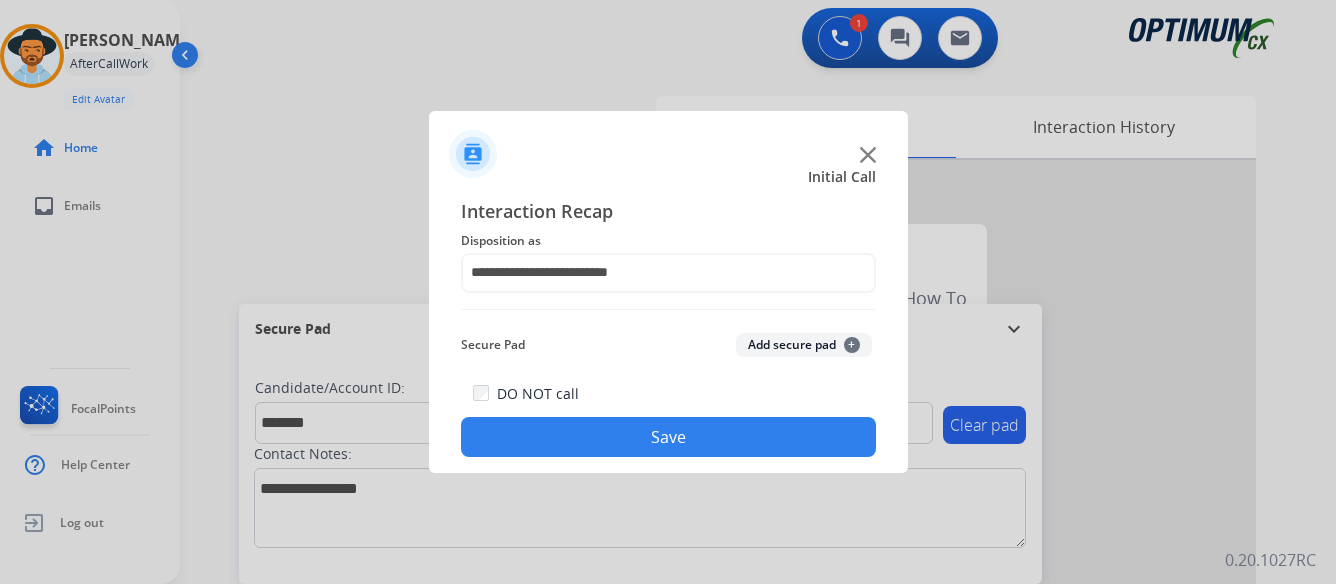 click on "Save" 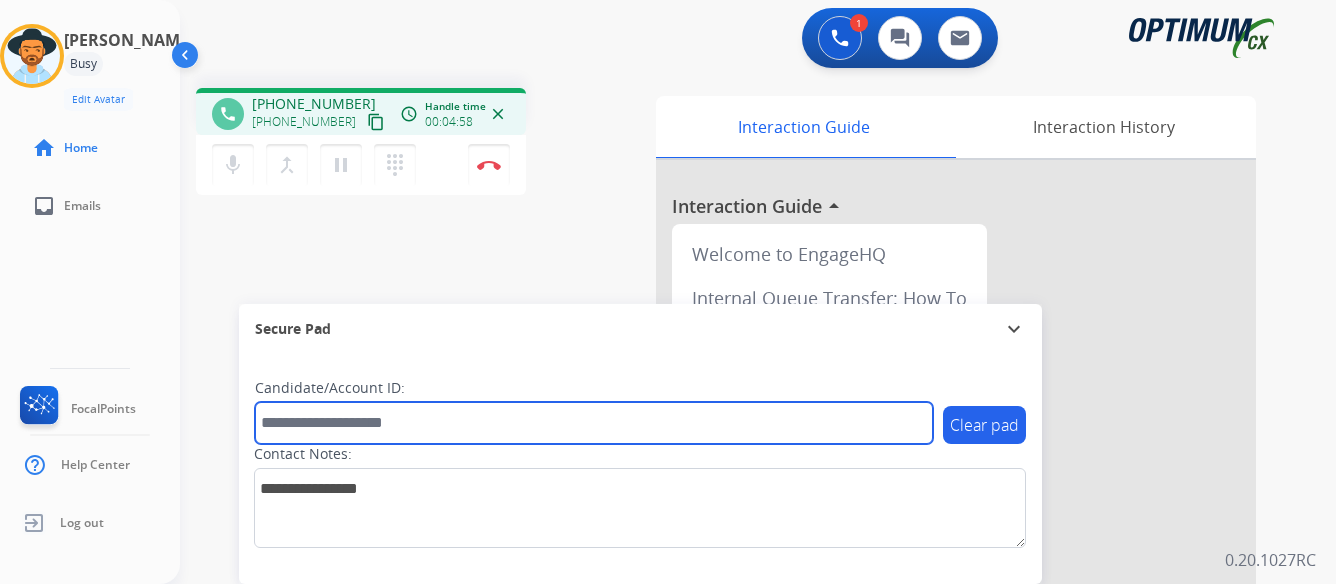 paste on "*******" 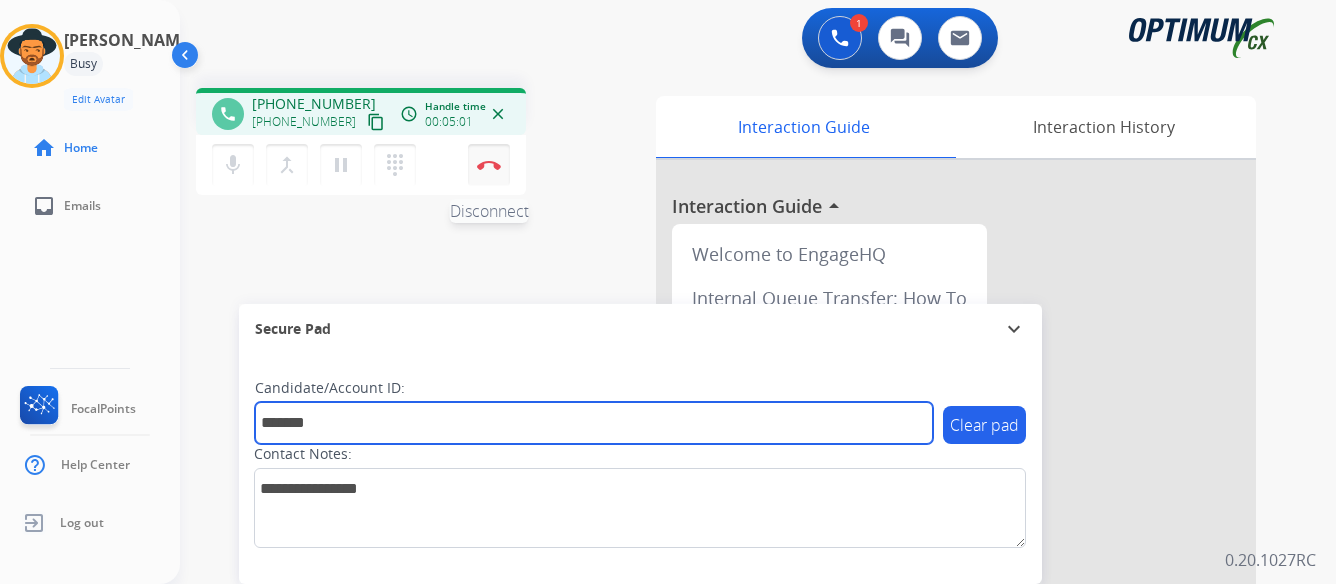 type on "*******" 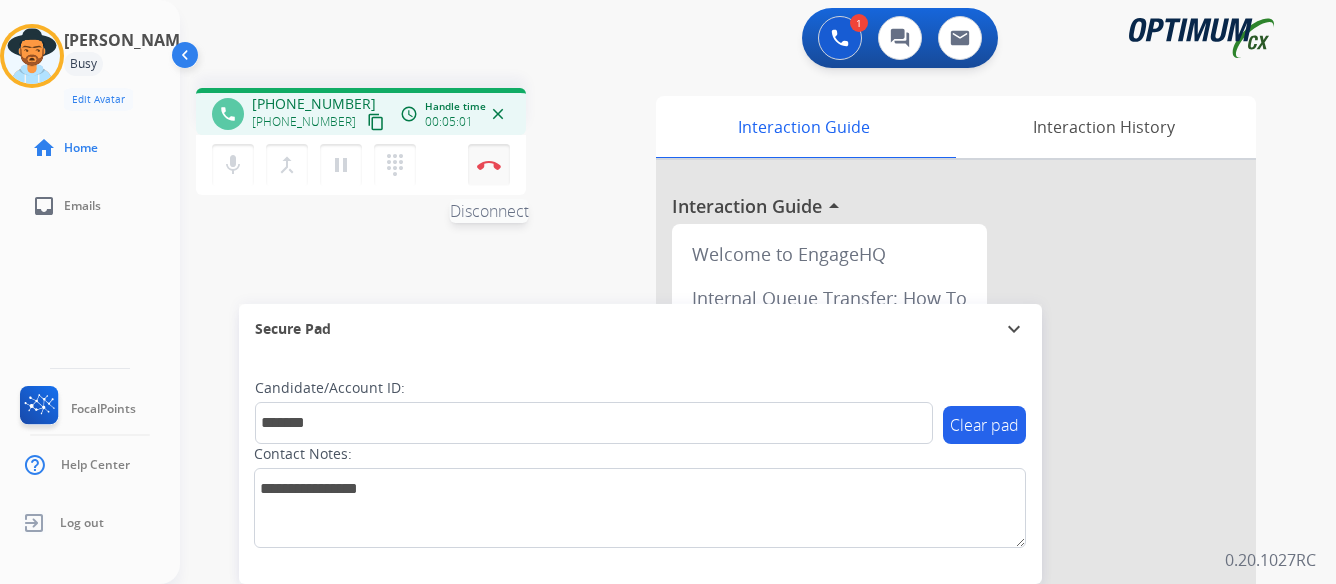 click on "Disconnect" at bounding box center (489, 165) 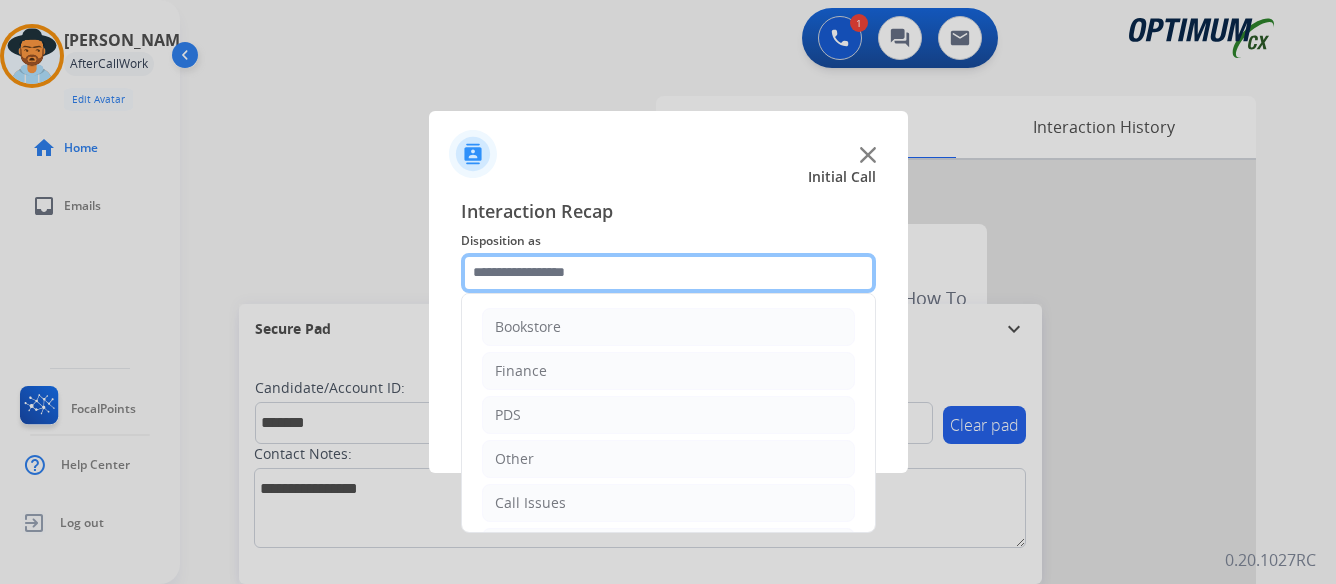 click 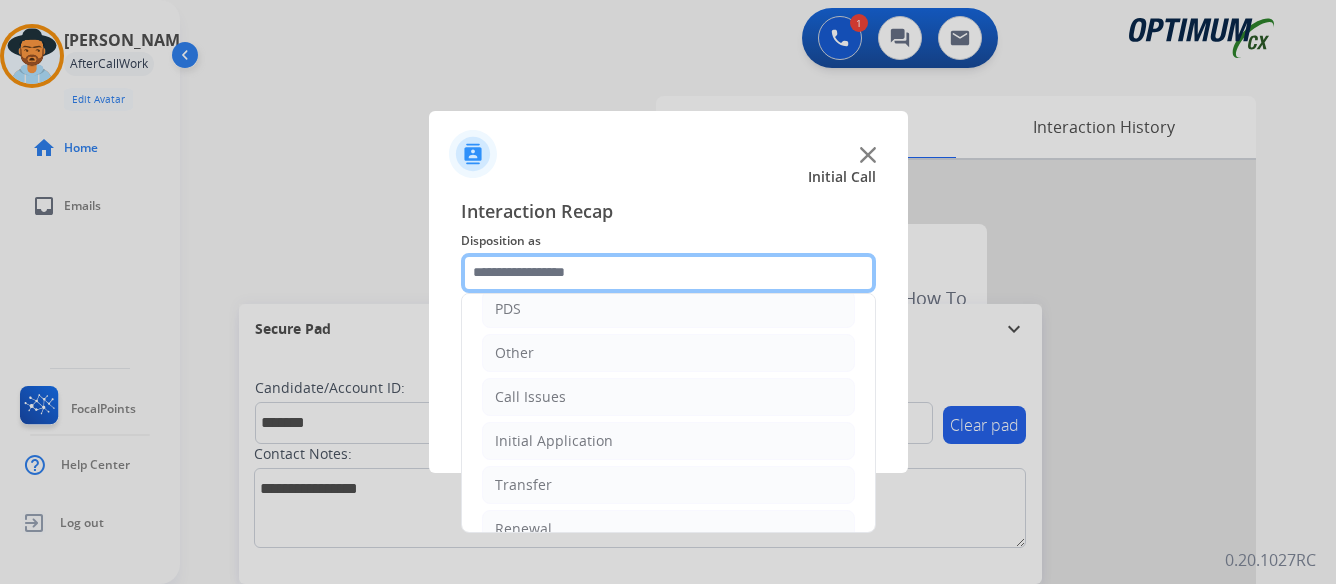 scroll, scrollTop: 136, scrollLeft: 0, axis: vertical 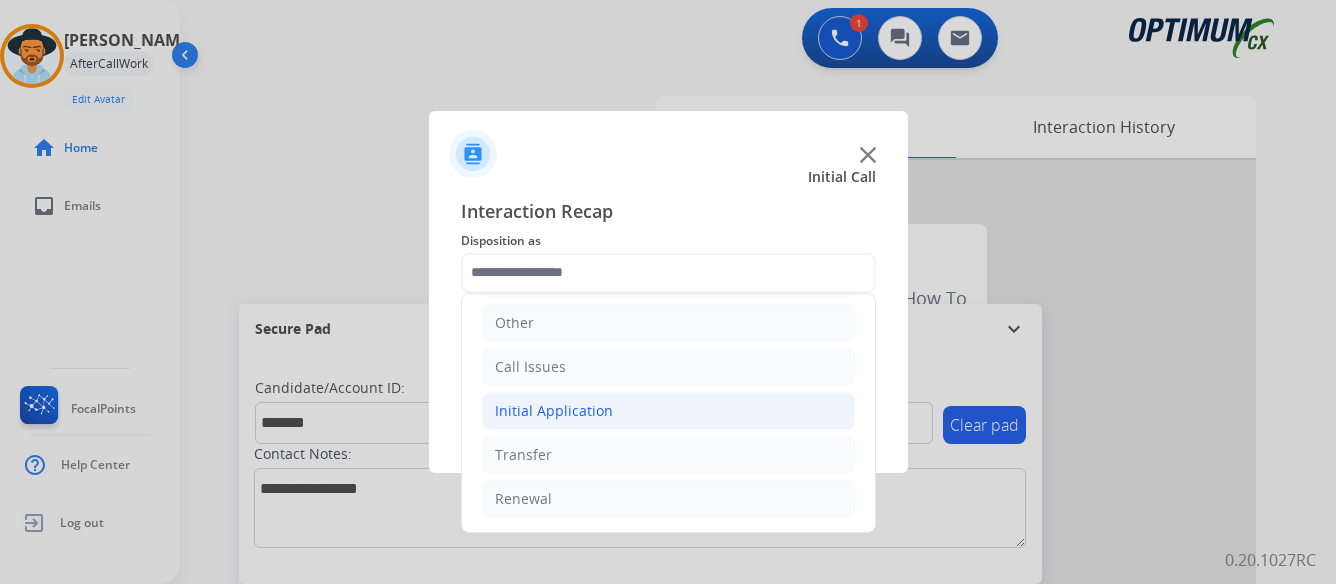 click on "Initial Application" 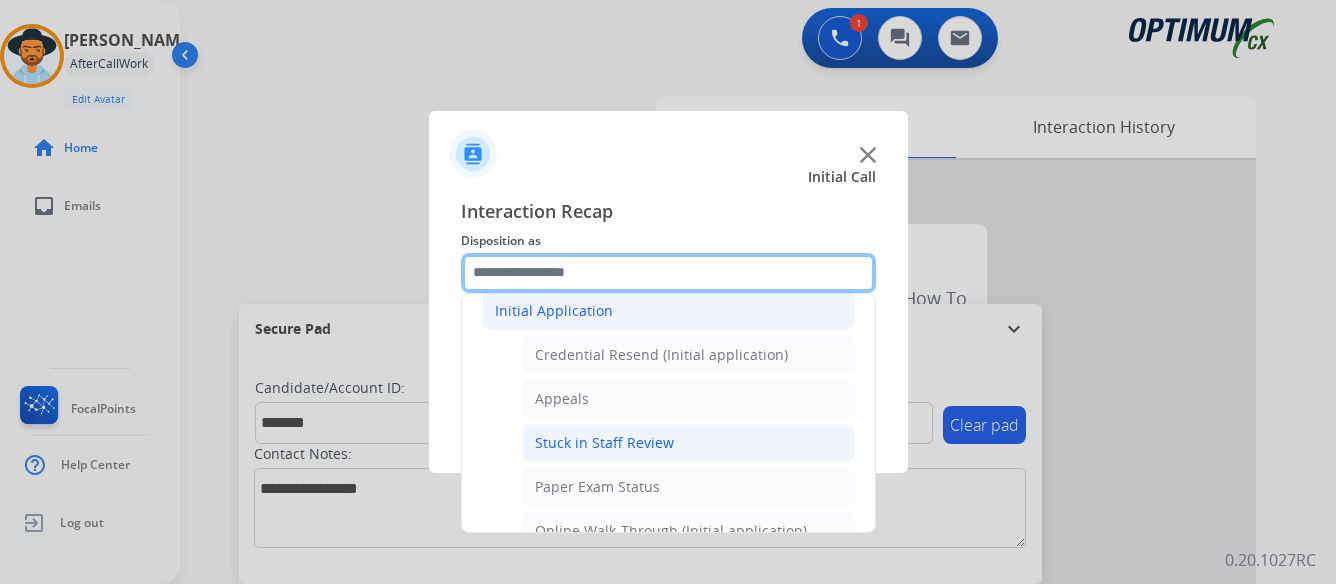 scroll, scrollTop: 336, scrollLeft: 0, axis: vertical 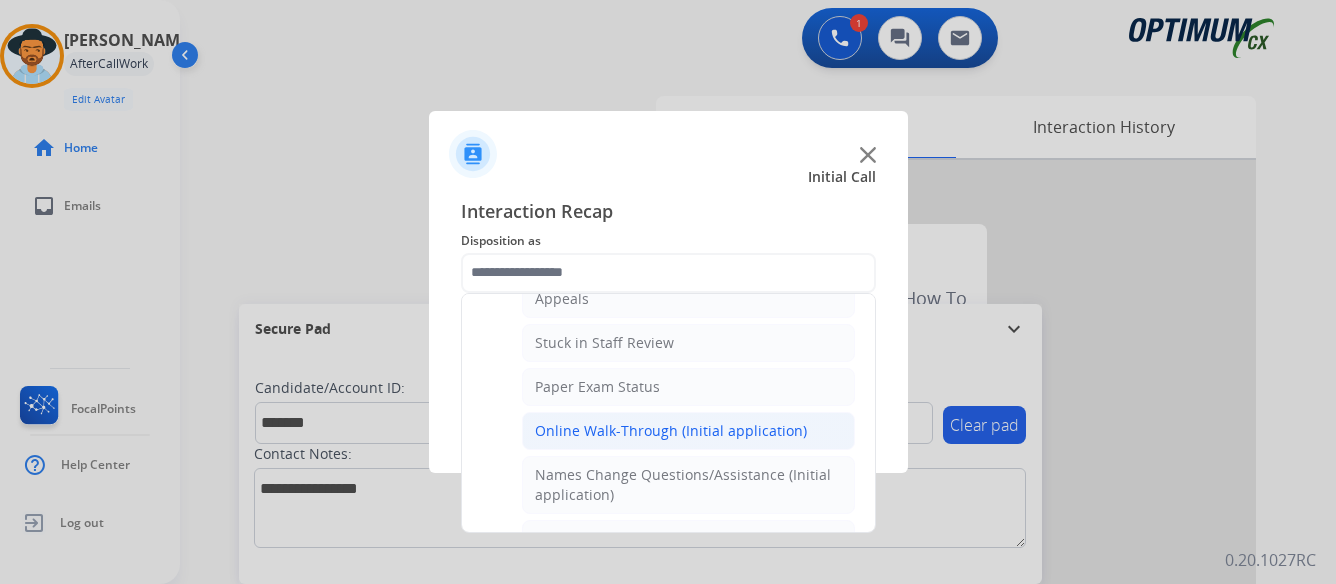 click on "Online Walk-Through (Initial application)" 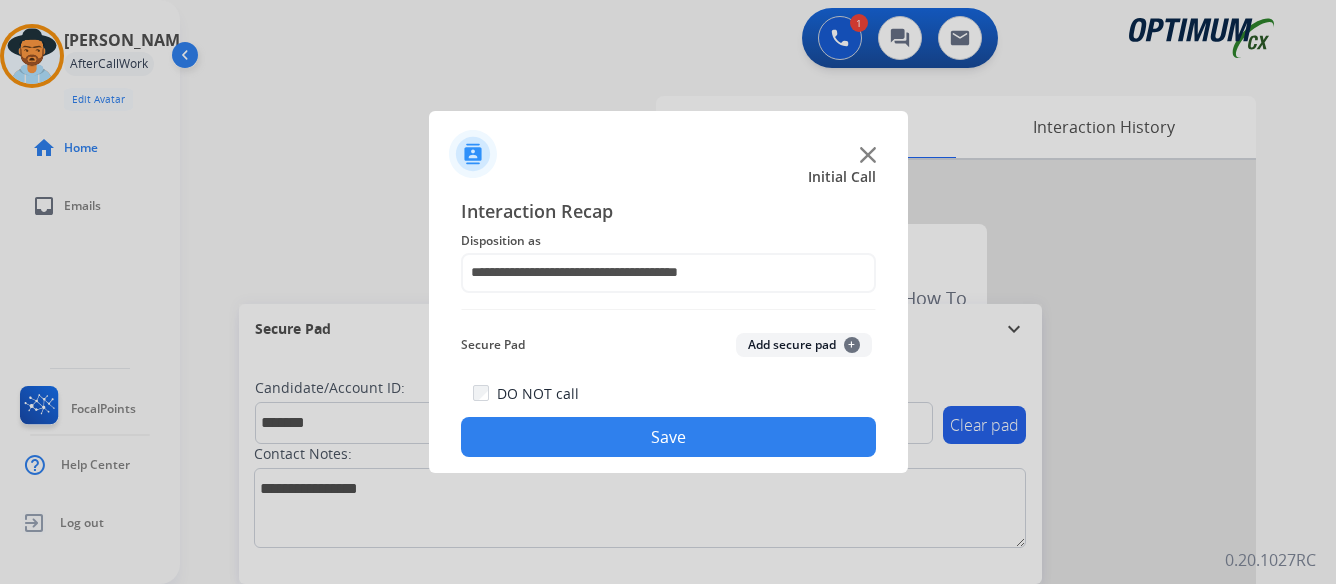 click on "Save" 